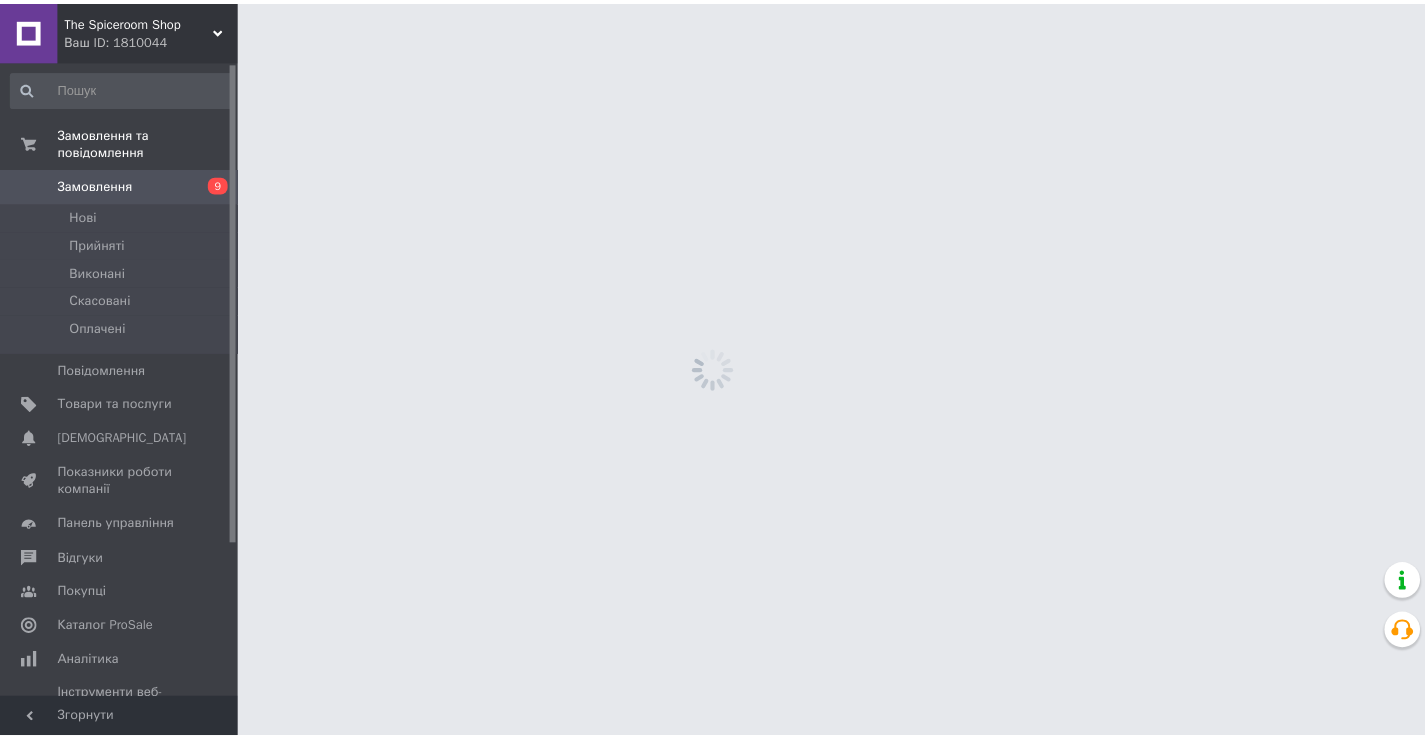 scroll, scrollTop: 0, scrollLeft: 0, axis: both 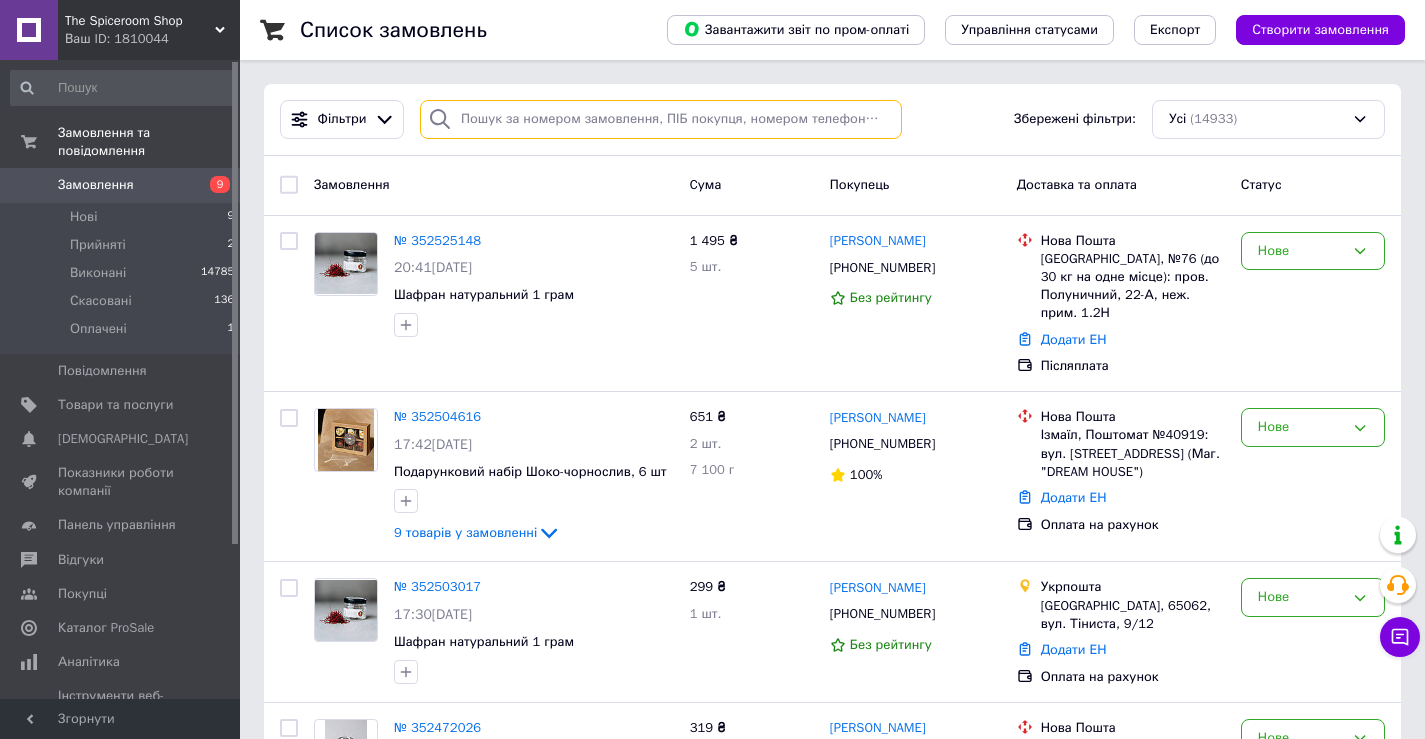 click at bounding box center [661, 119] 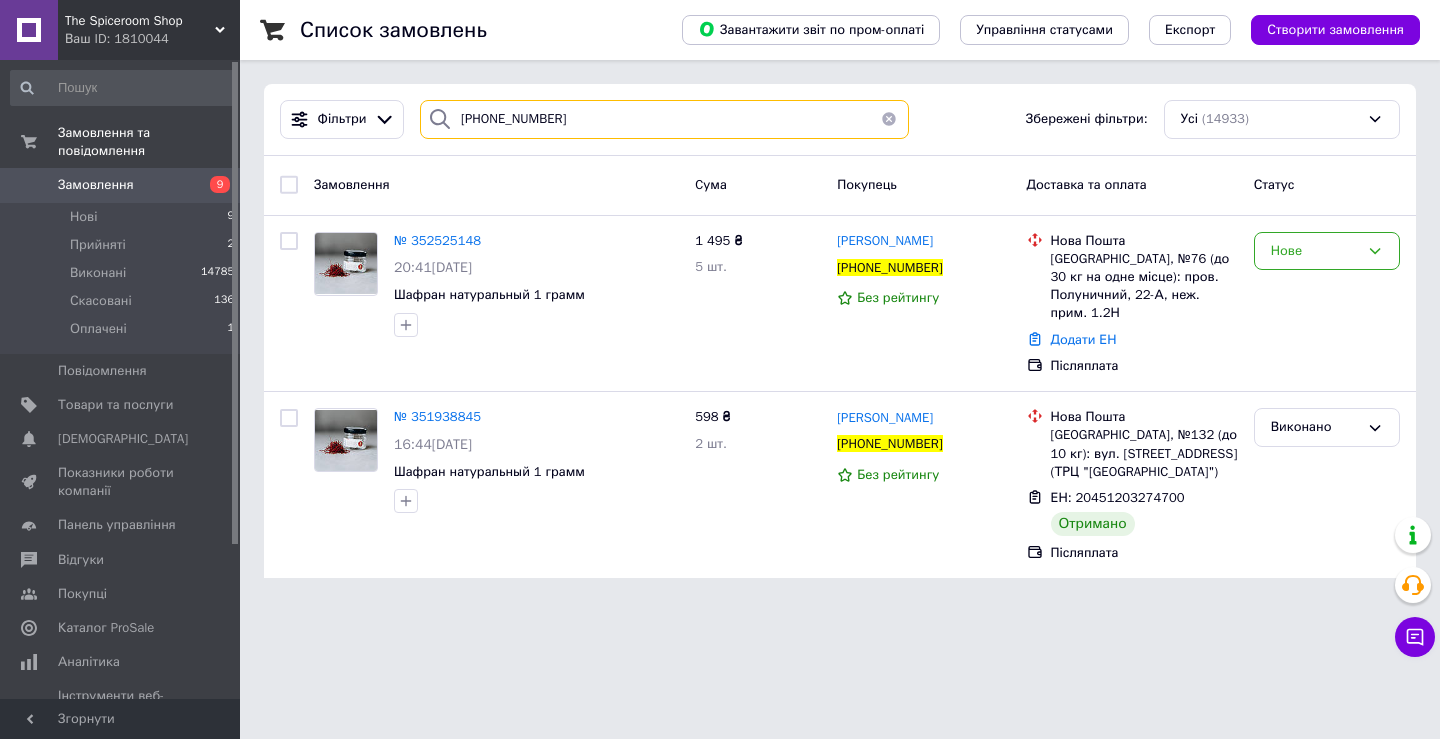 type on "[PHONE_NUMBER]" 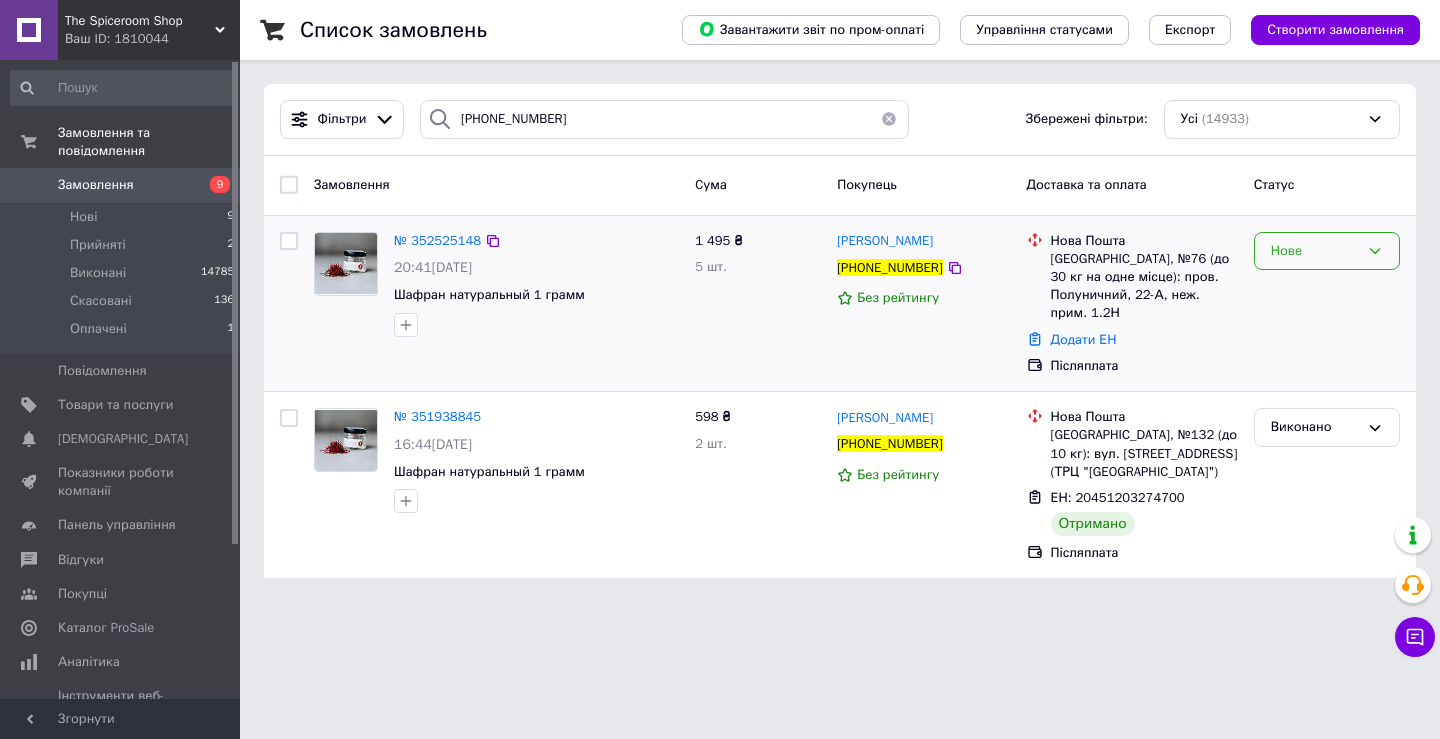 click on "Нове" at bounding box center (1315, 251) 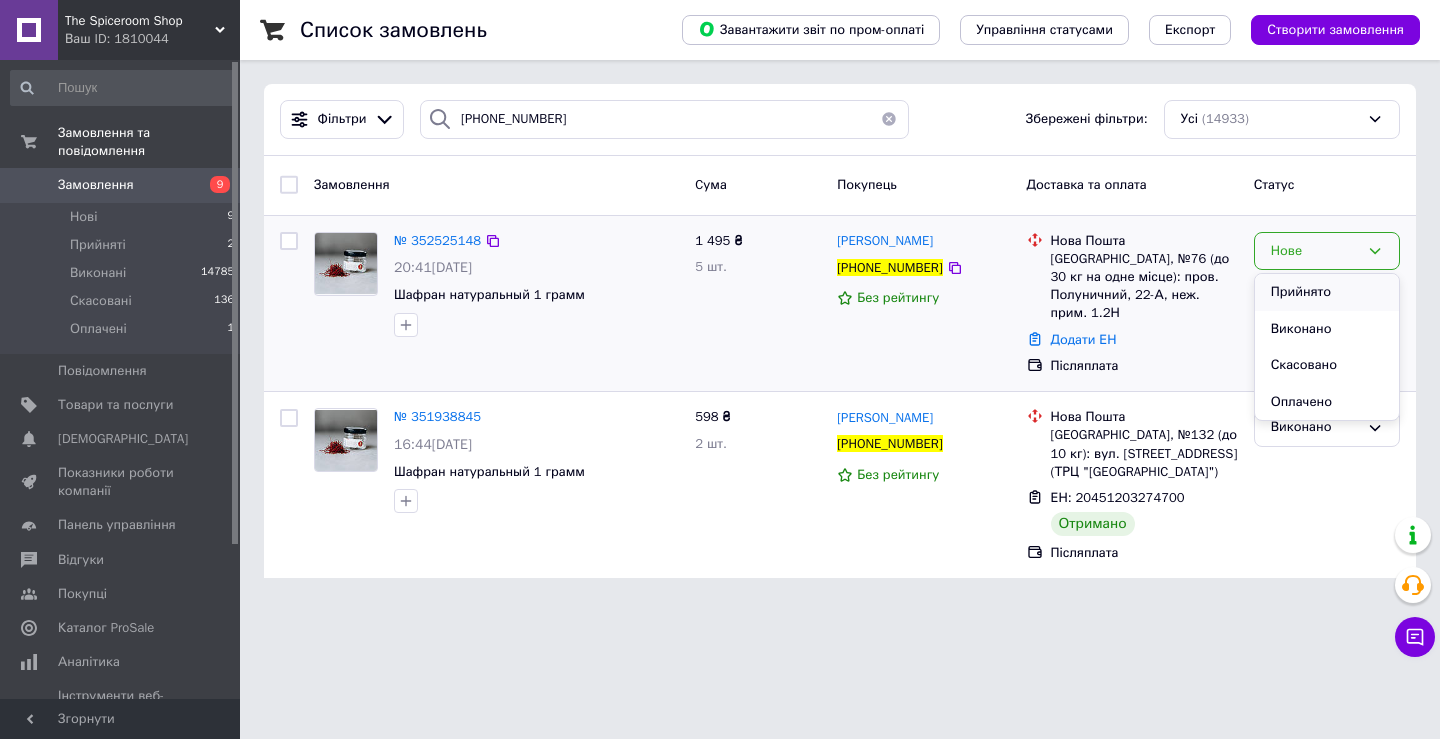 click on "Прийнято" at bounding box center (1327, 292) 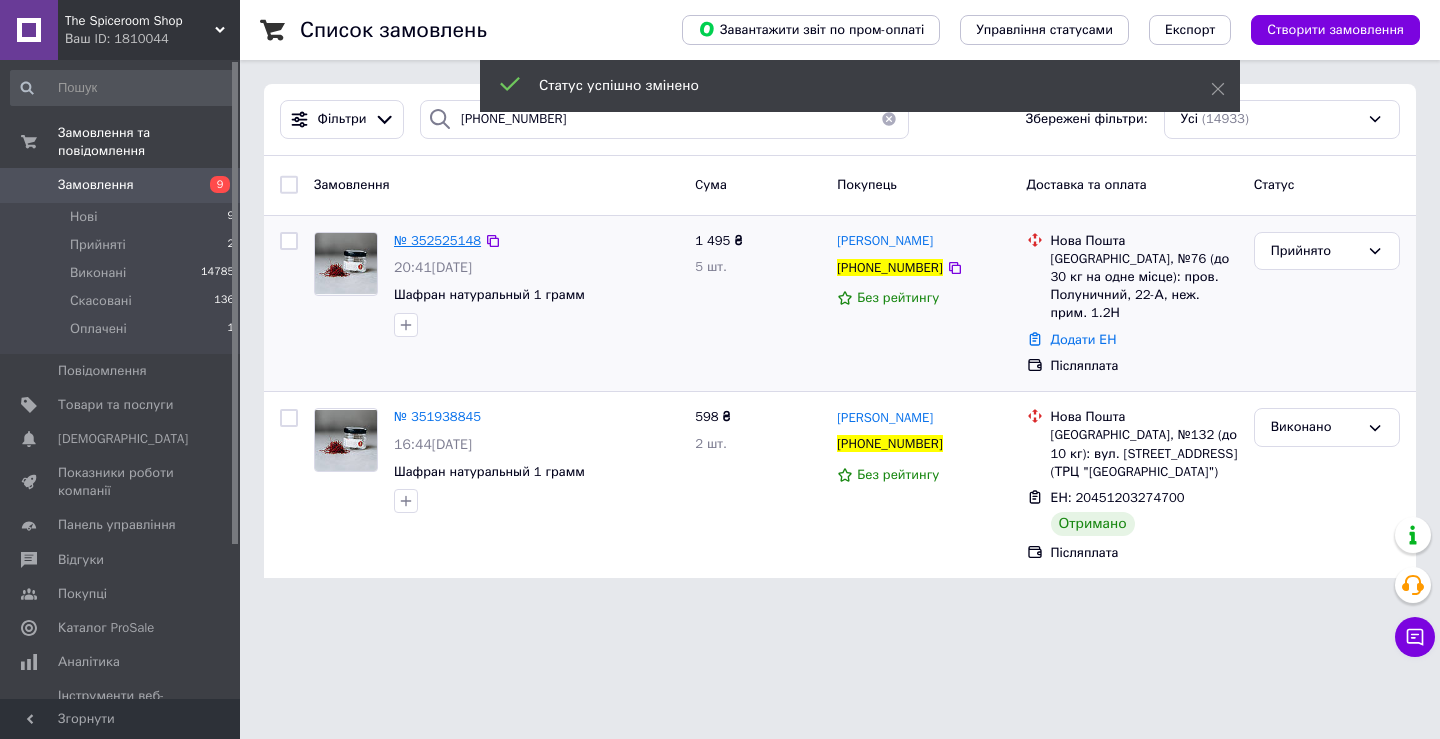 click on "№ 352525148" at bounding box center (437, 240) 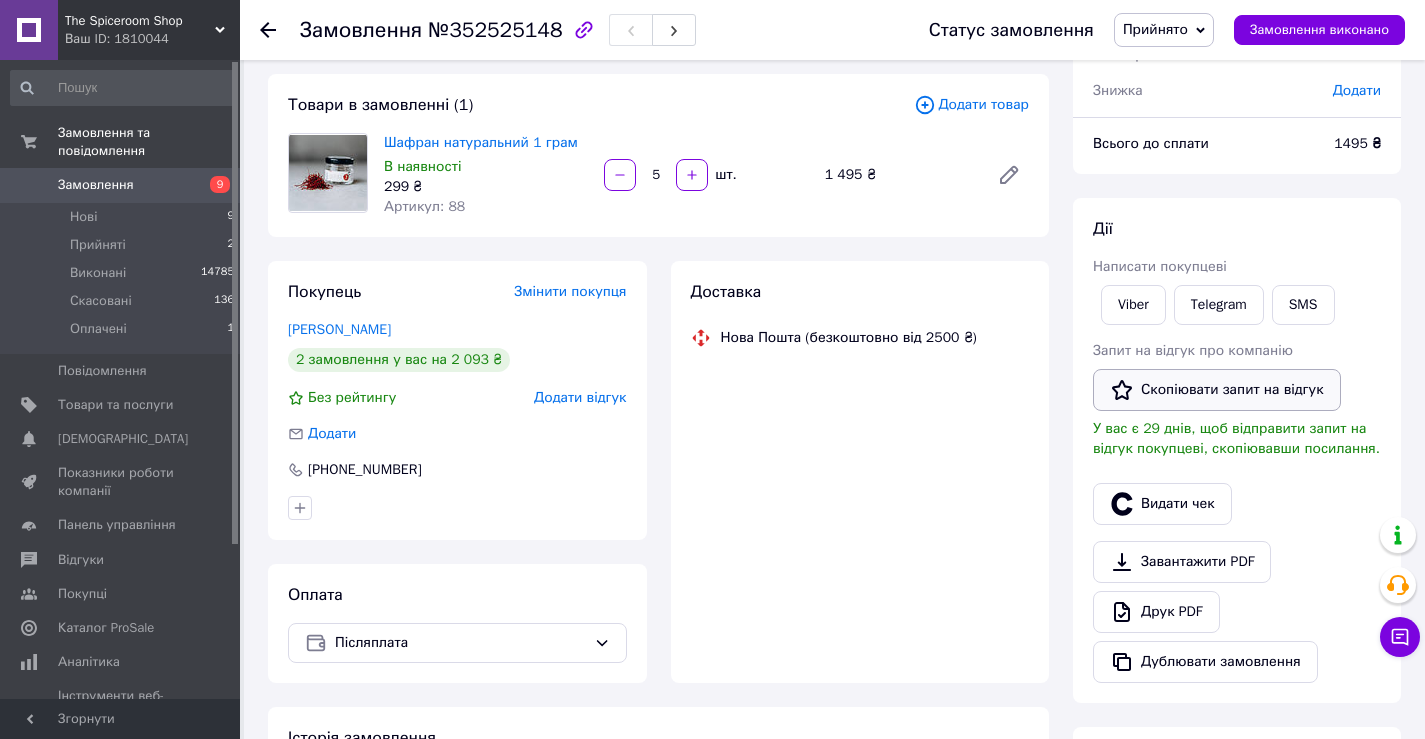 scroll, scrollTop: 300, scrollLeft: 0, axis: vertical 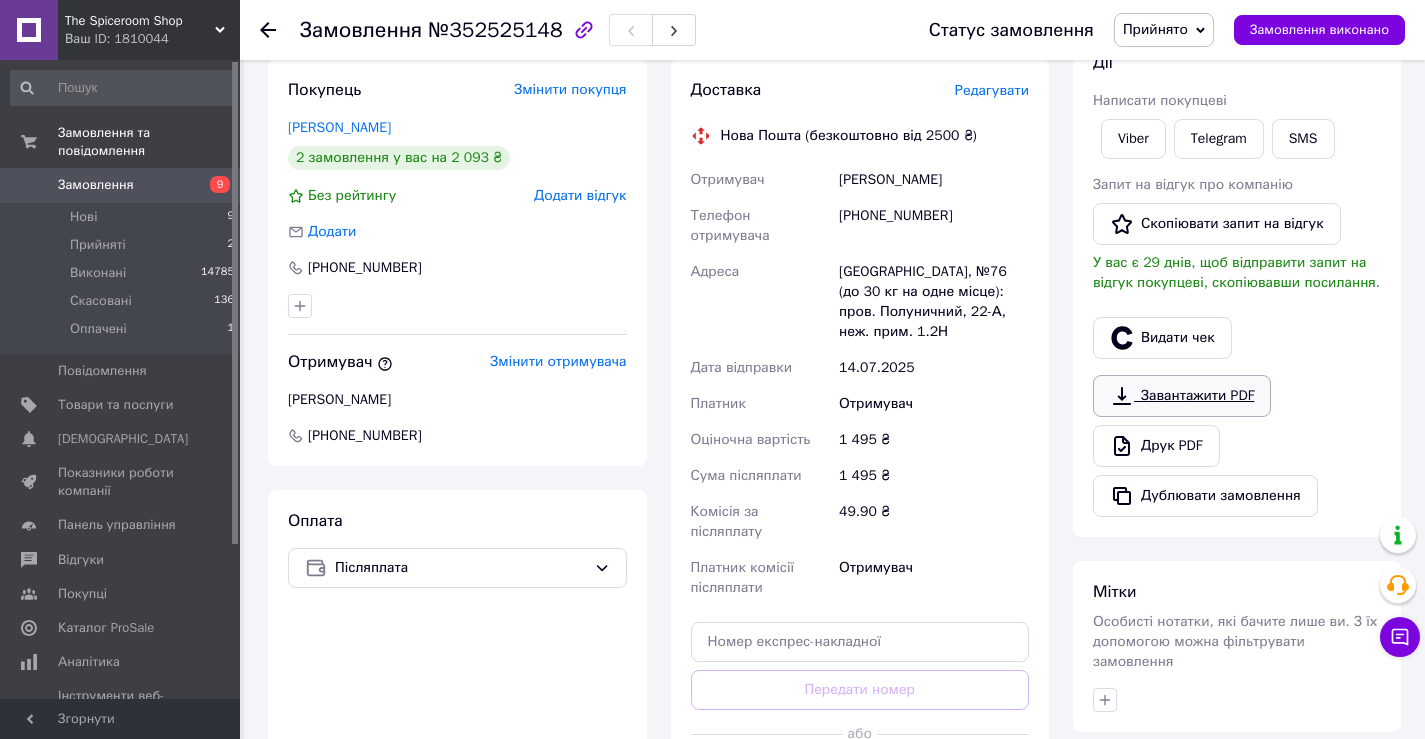 click on "Завантажити PDF" at bounding box center (1182, 396) 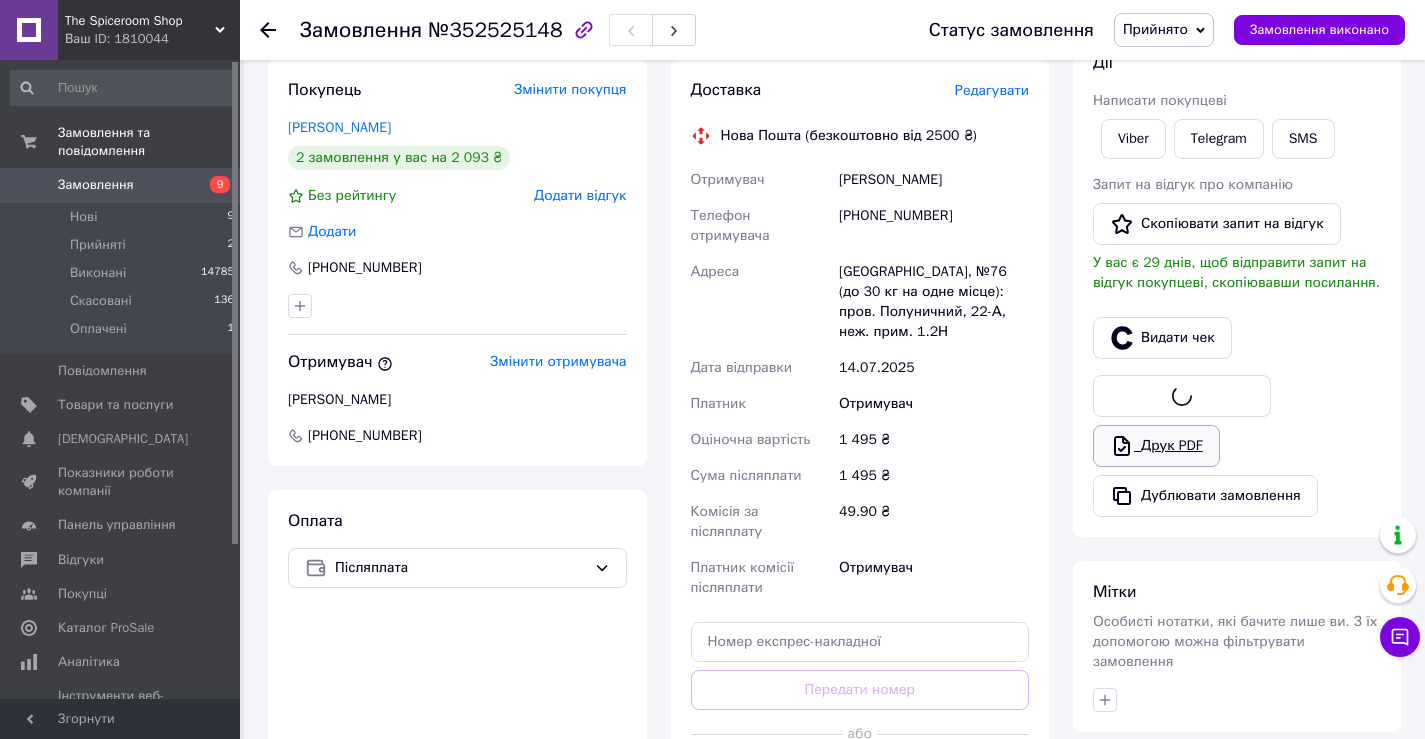 click on "Друк PDF" at bounding box center (1156, 446) 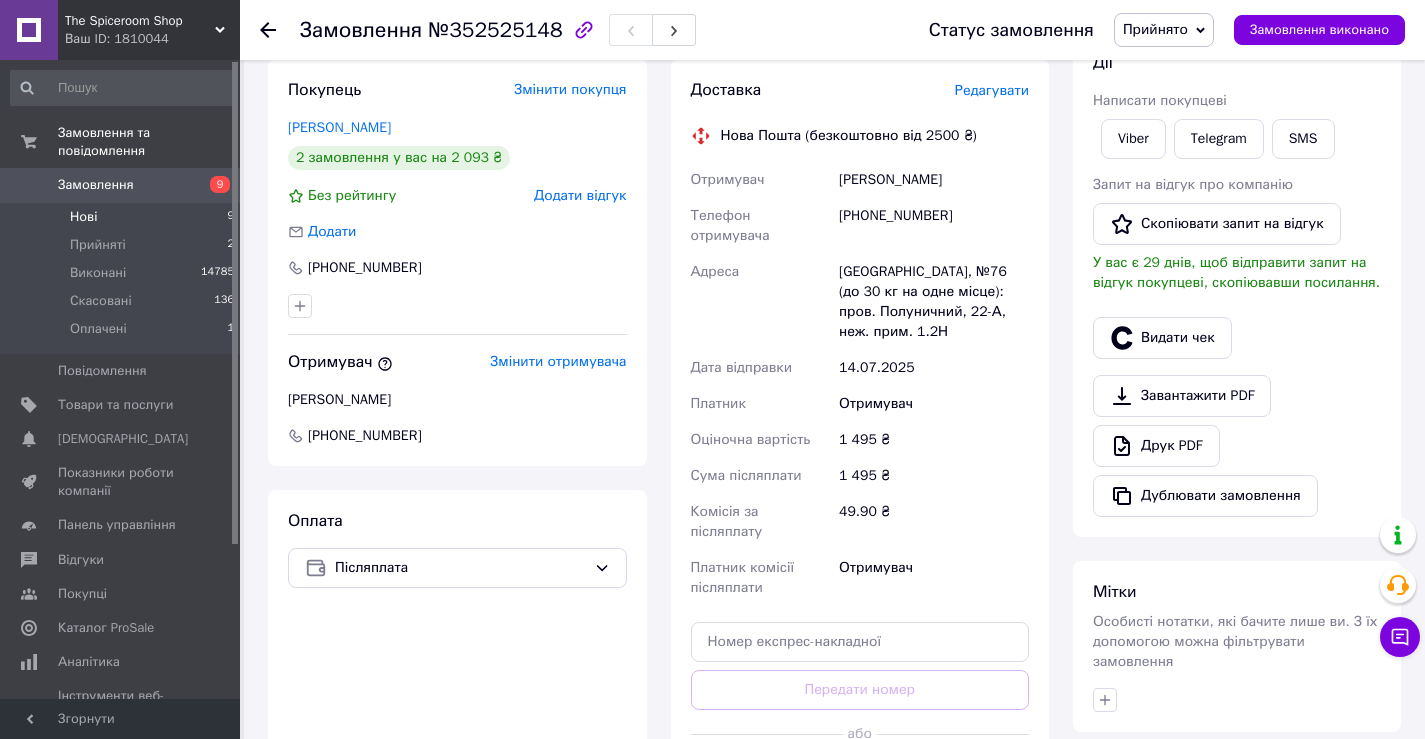 click on "Нові 9" at bounding box center (123, 217) 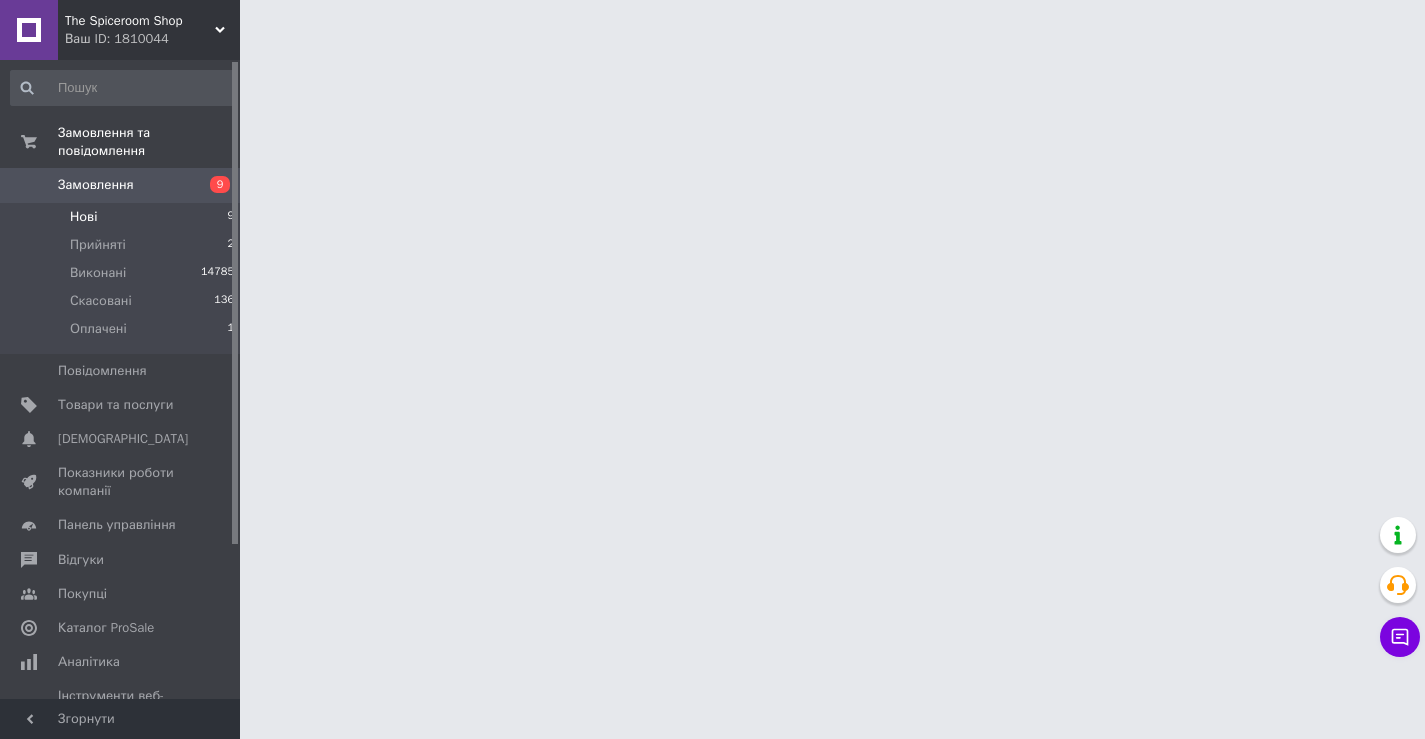 scroll, scrollTop: 0, scrollLeft: 0, axis: both 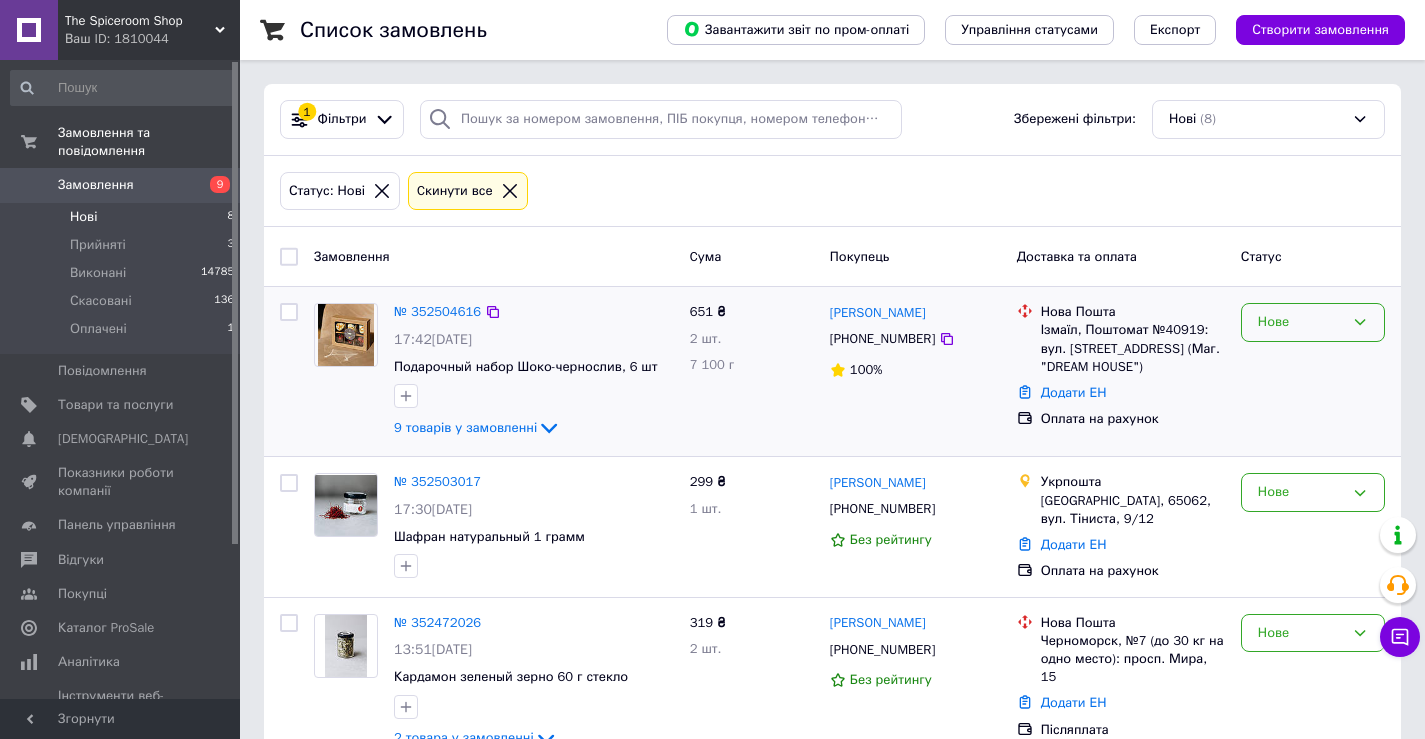 click on "Нове" at bounding box center (1301, 322) 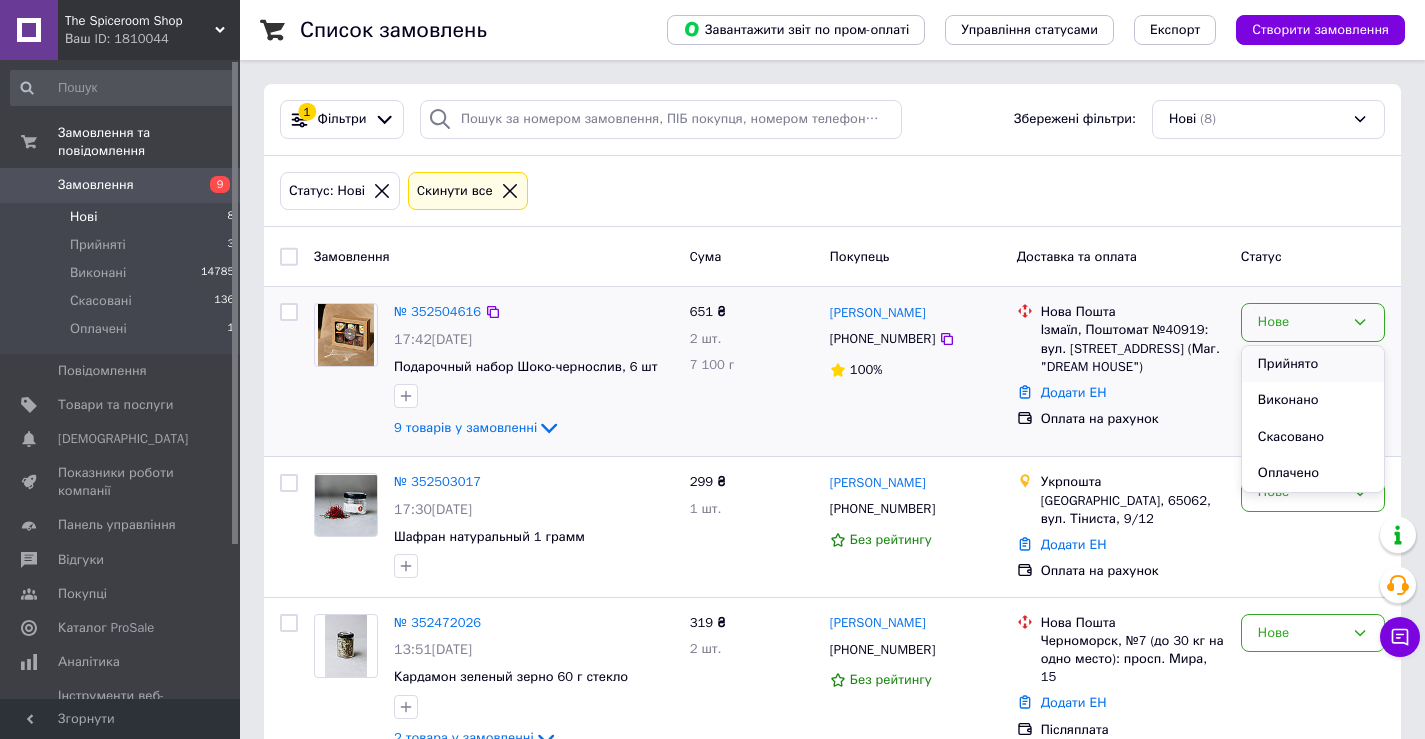 click on "Прийнято" at bounding box center [1313, 364] 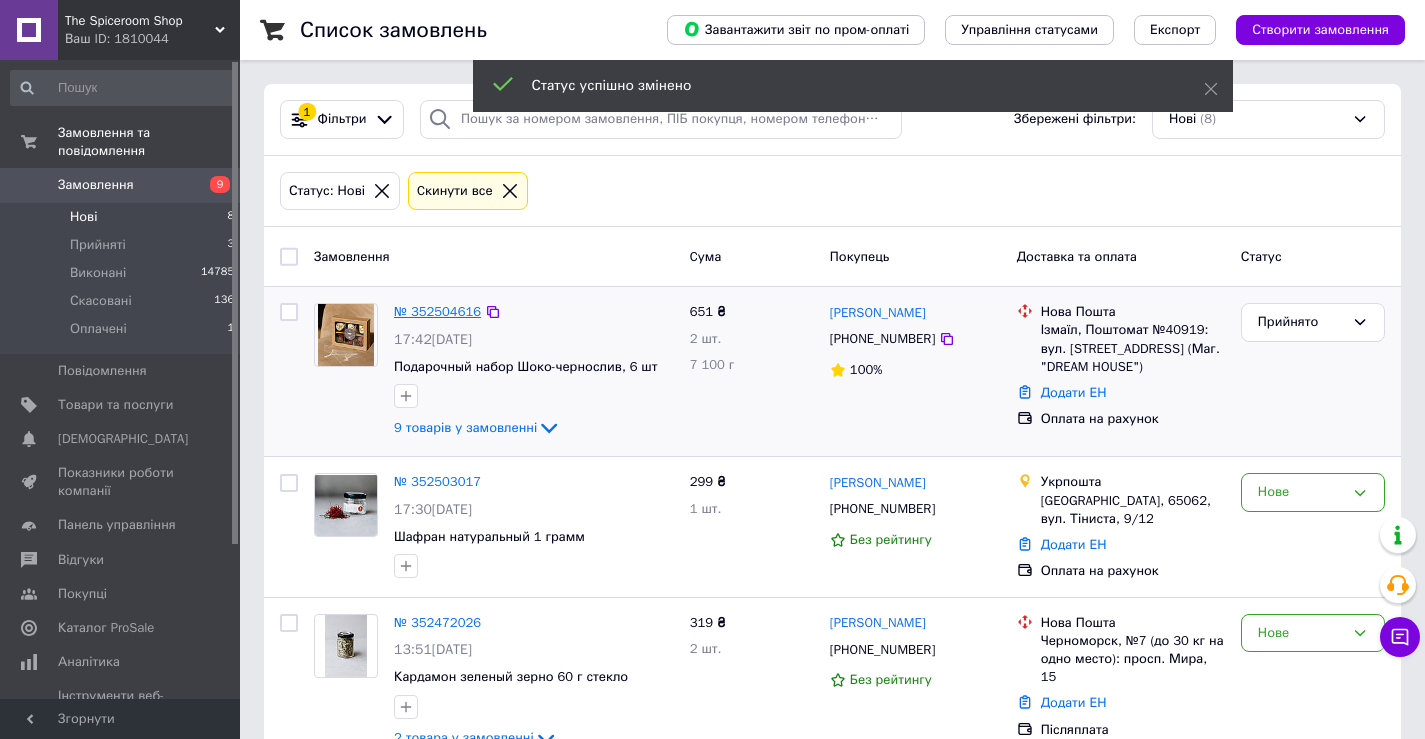 click on "№ 352504616" at bounding box center (437, 311) 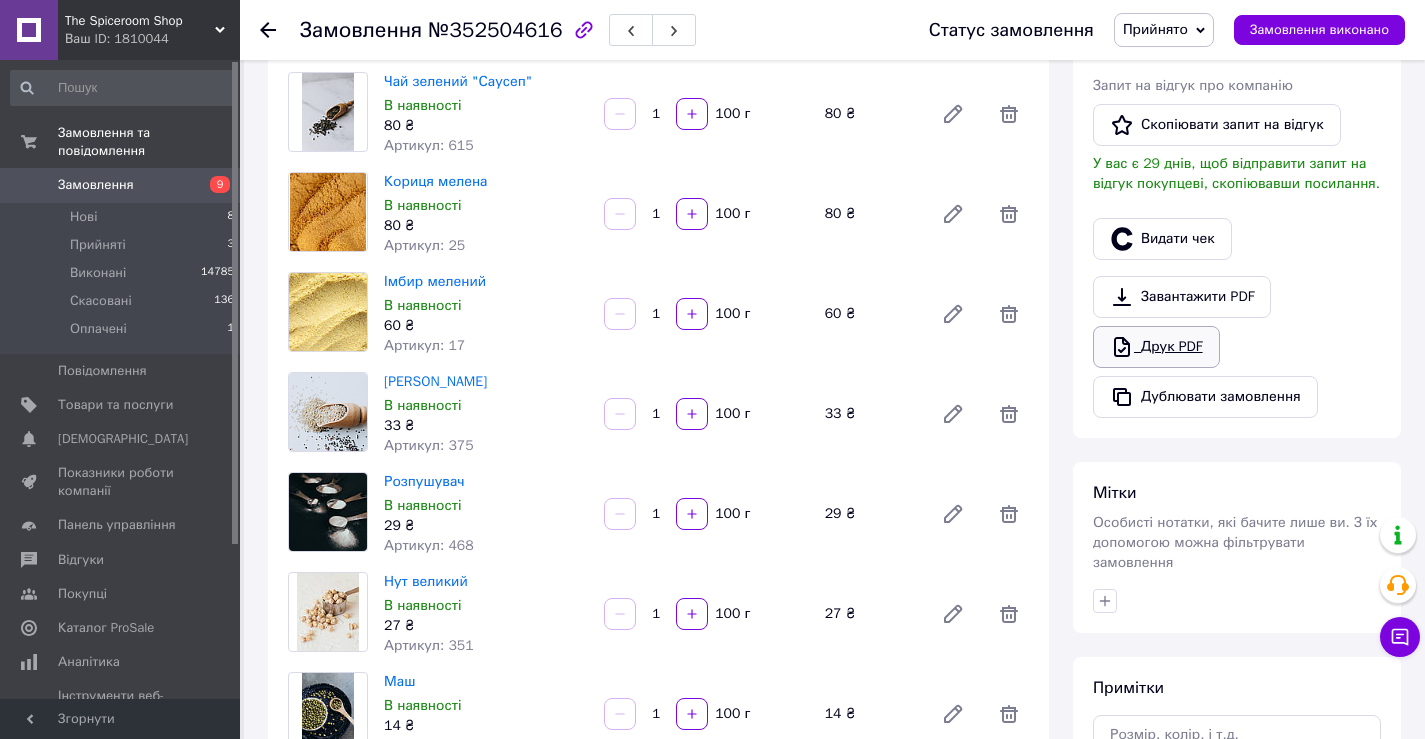 scroll, scrollTop: 400, scrollLeft: 0, axis: vertical 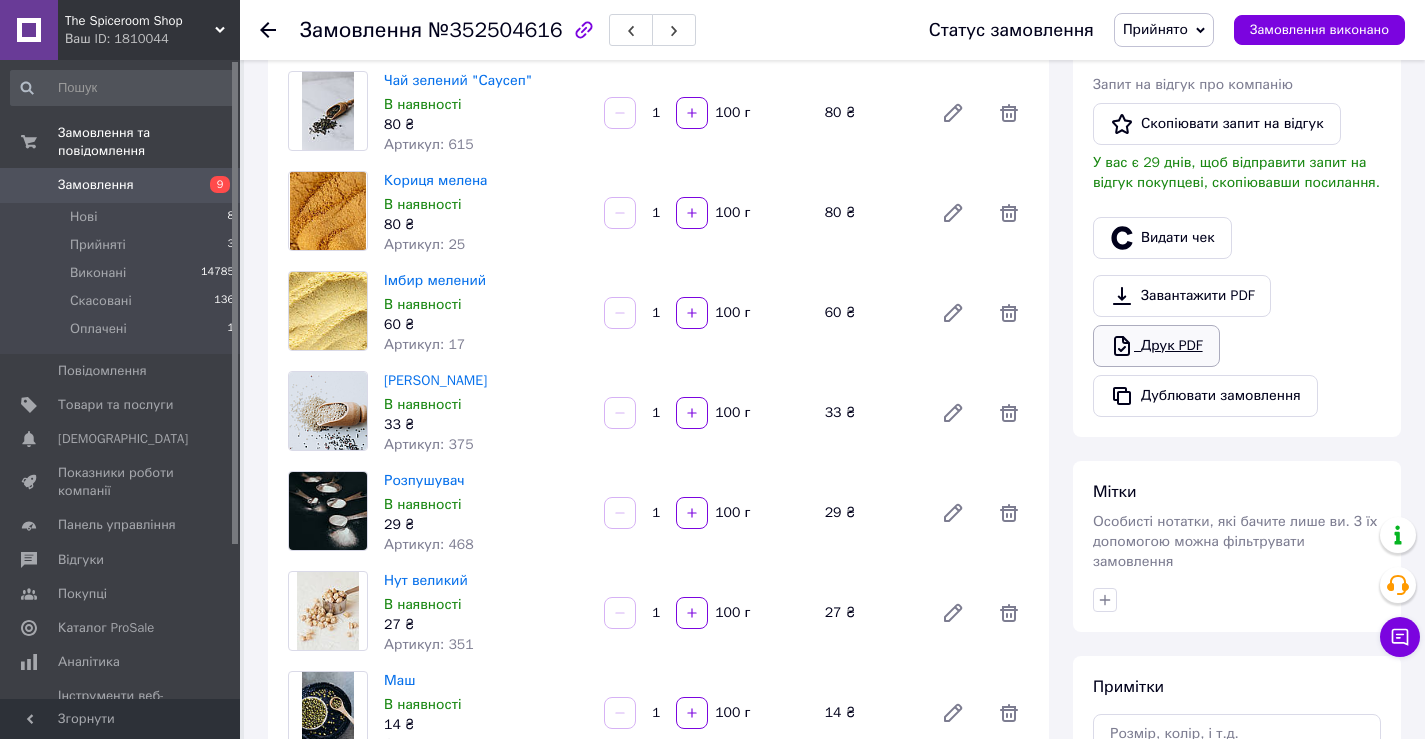 click on "Друк PDF" at bounding box center [1156, 346] 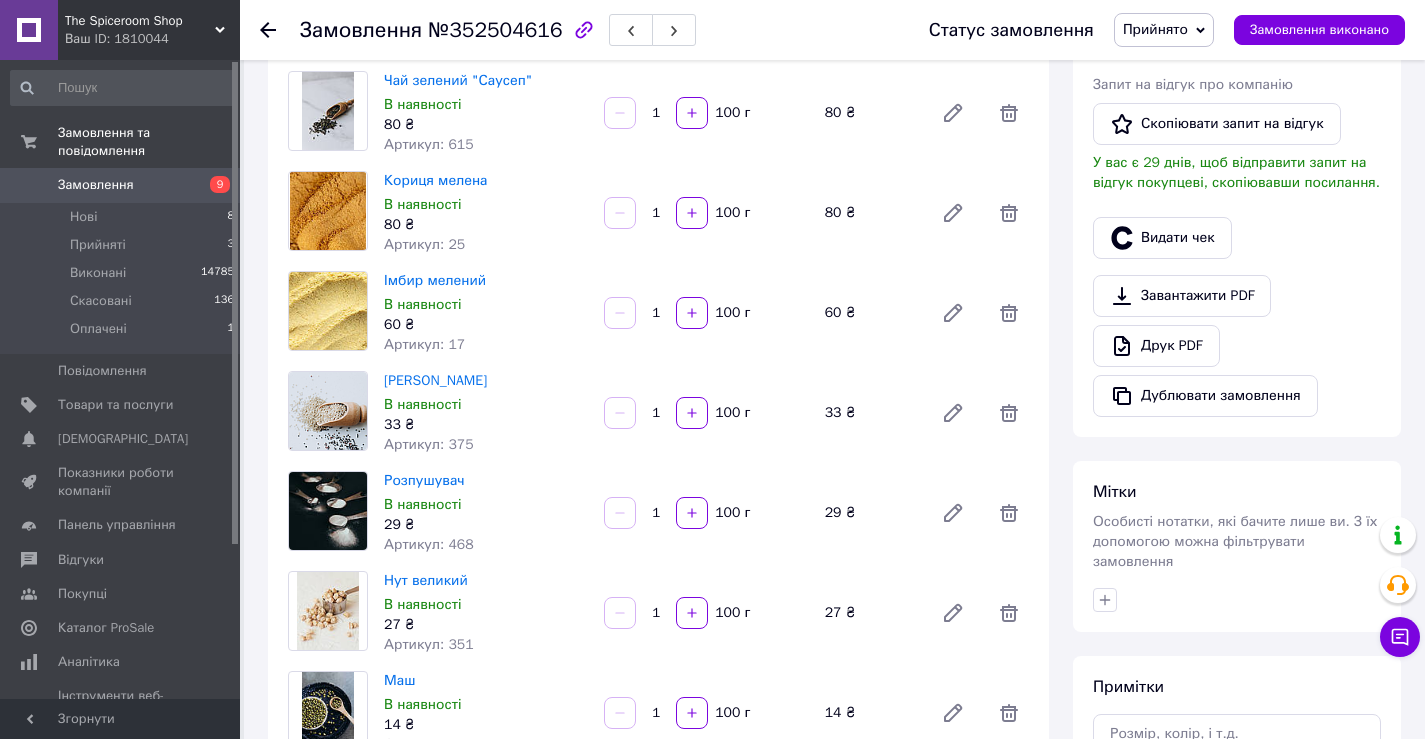 click 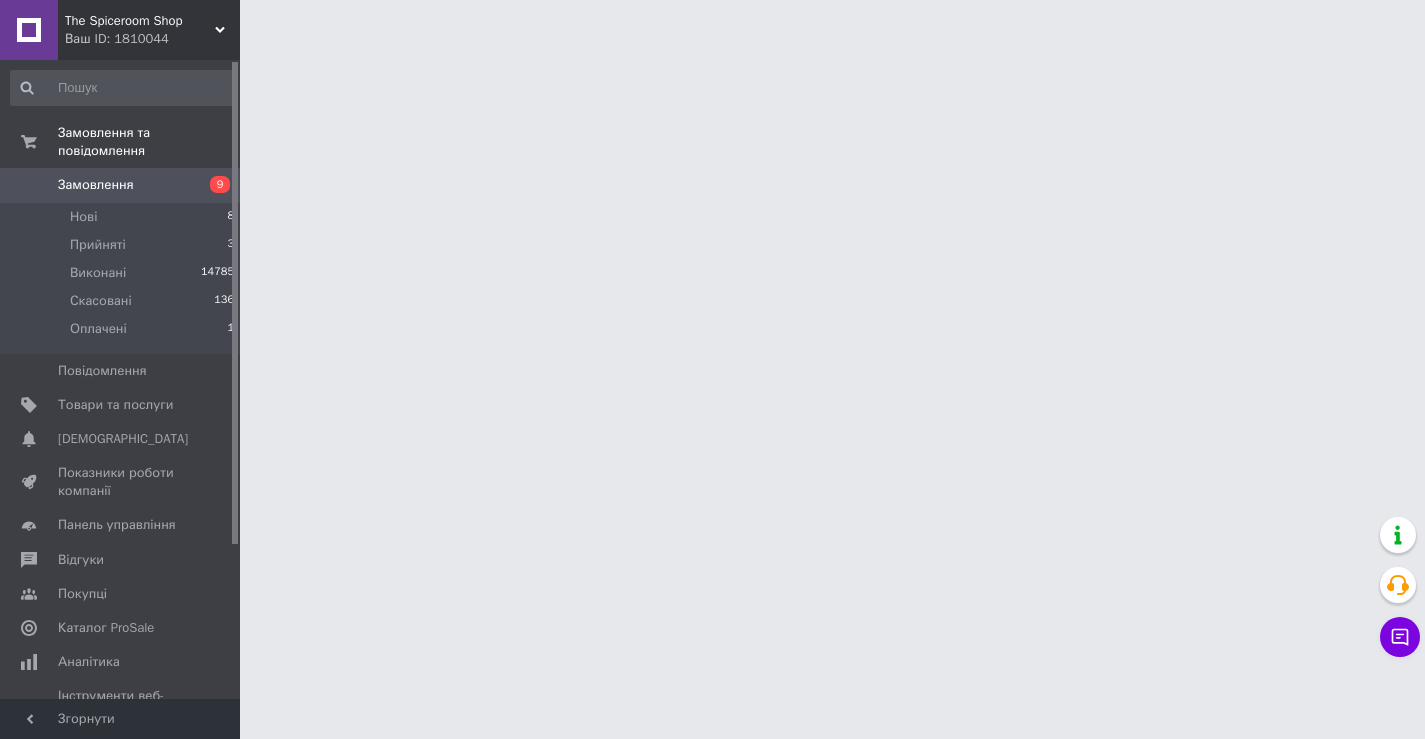 scroll, scrollTop: 0, scrollLeft: 0, axis: both 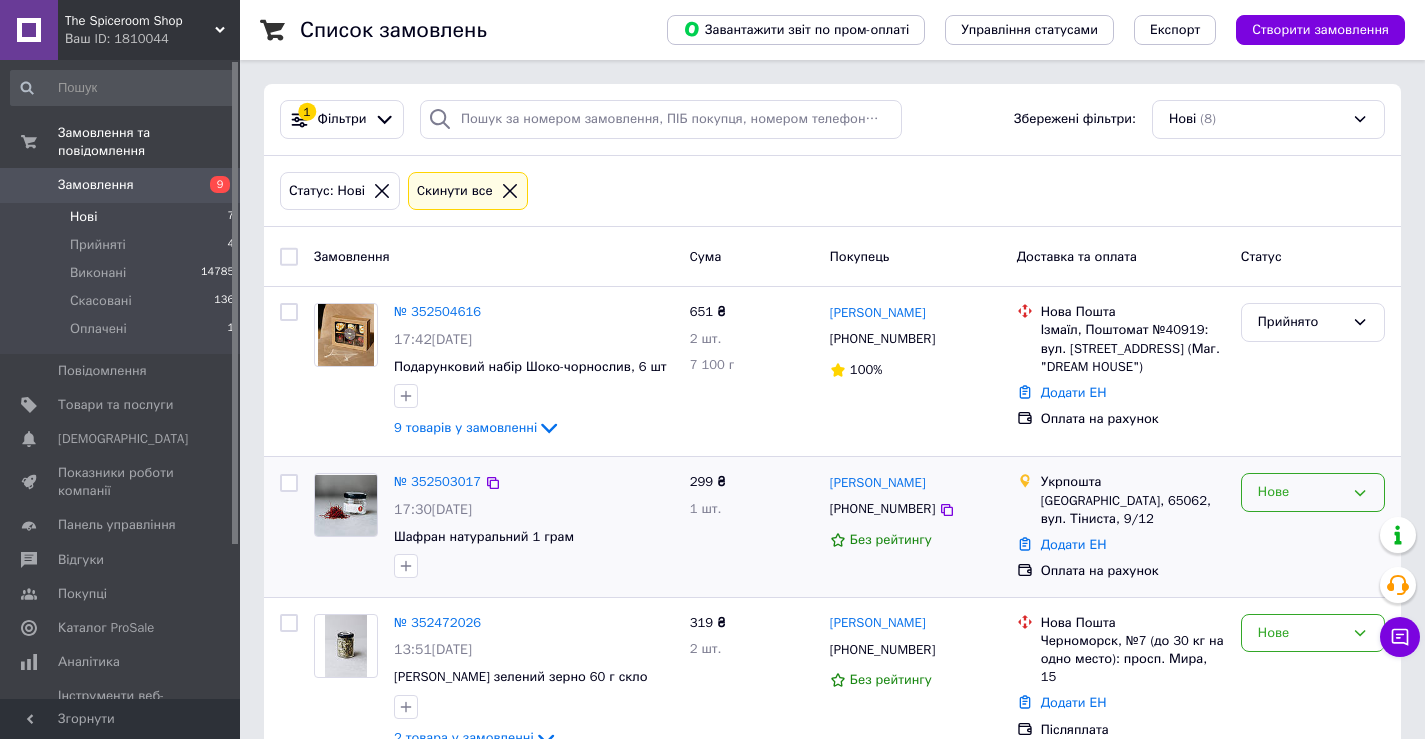 click on "Нове" at bounding box center [1301, 492] 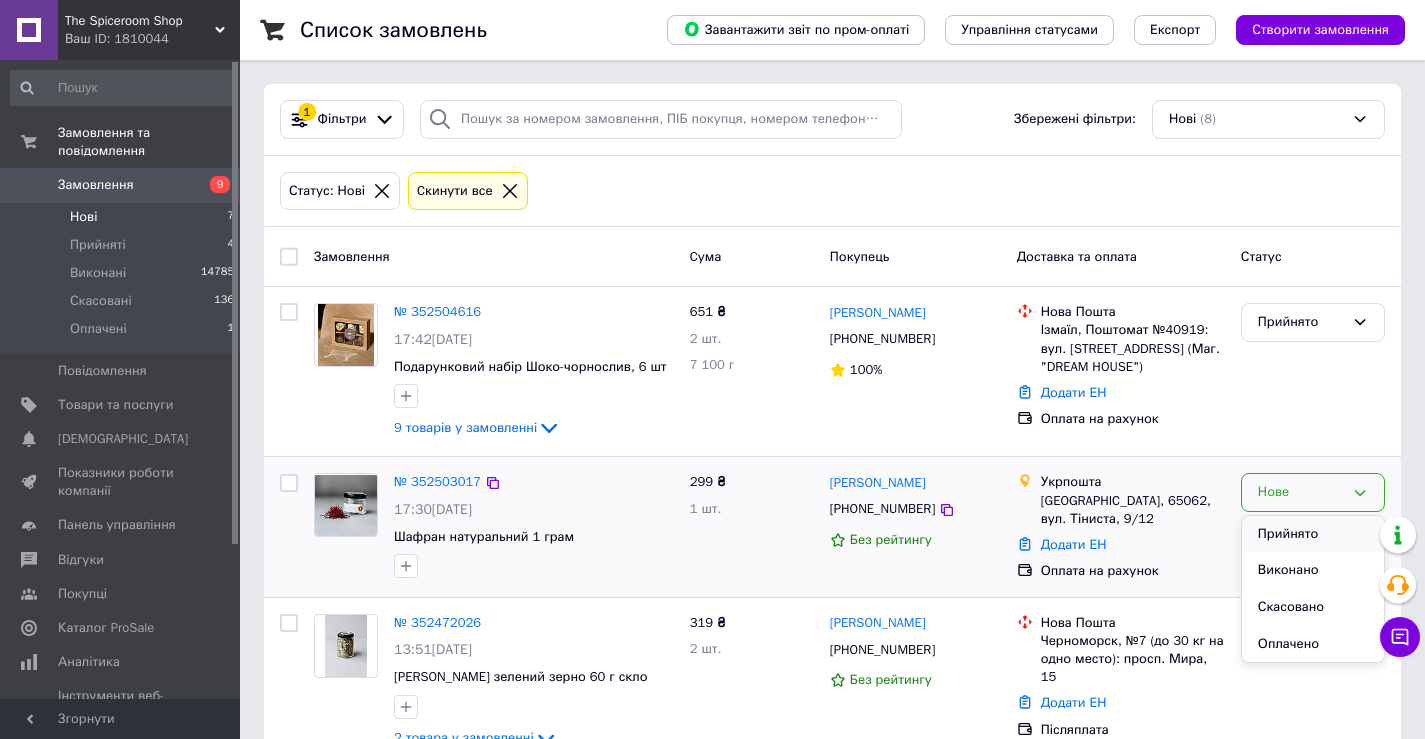 click on "Прийнято" at bounding box center [1313, 534] 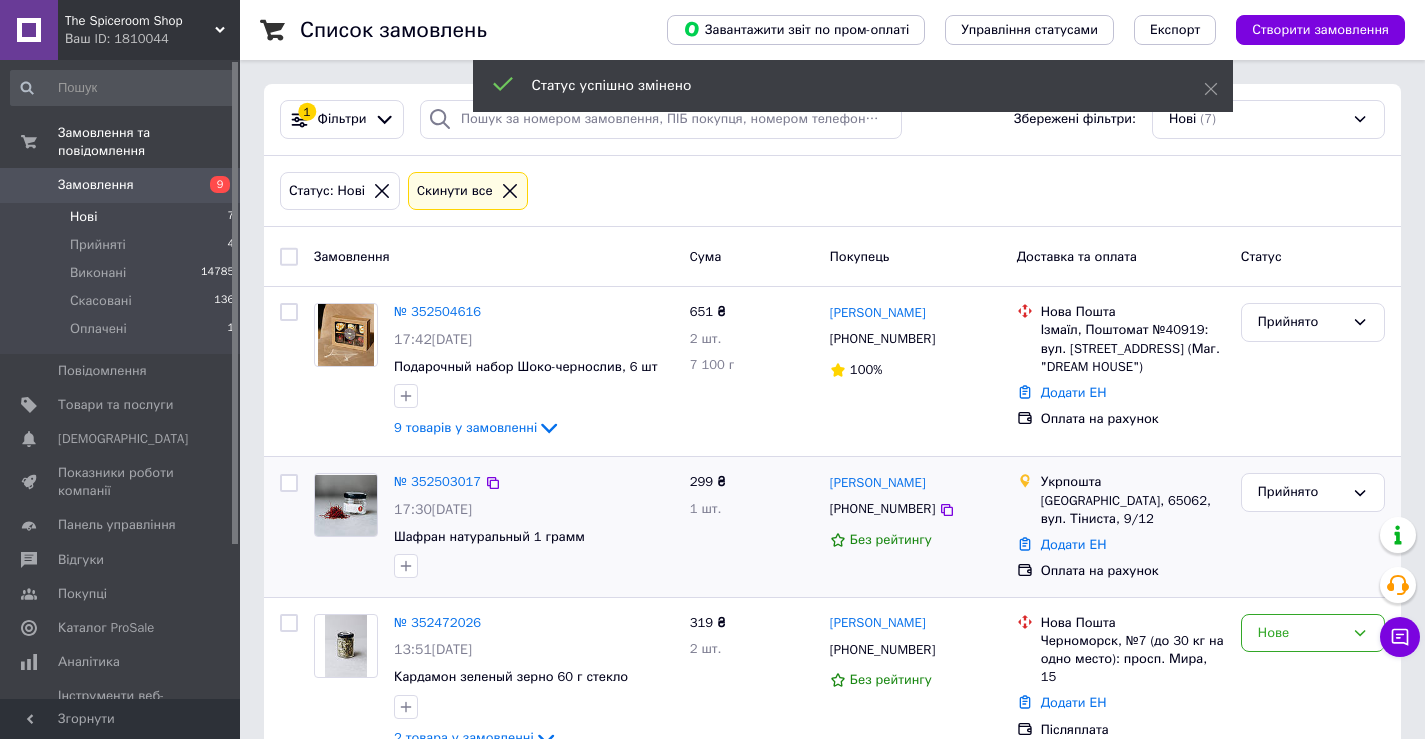 click on "№ 352503017" at bounding box center [437, 481] 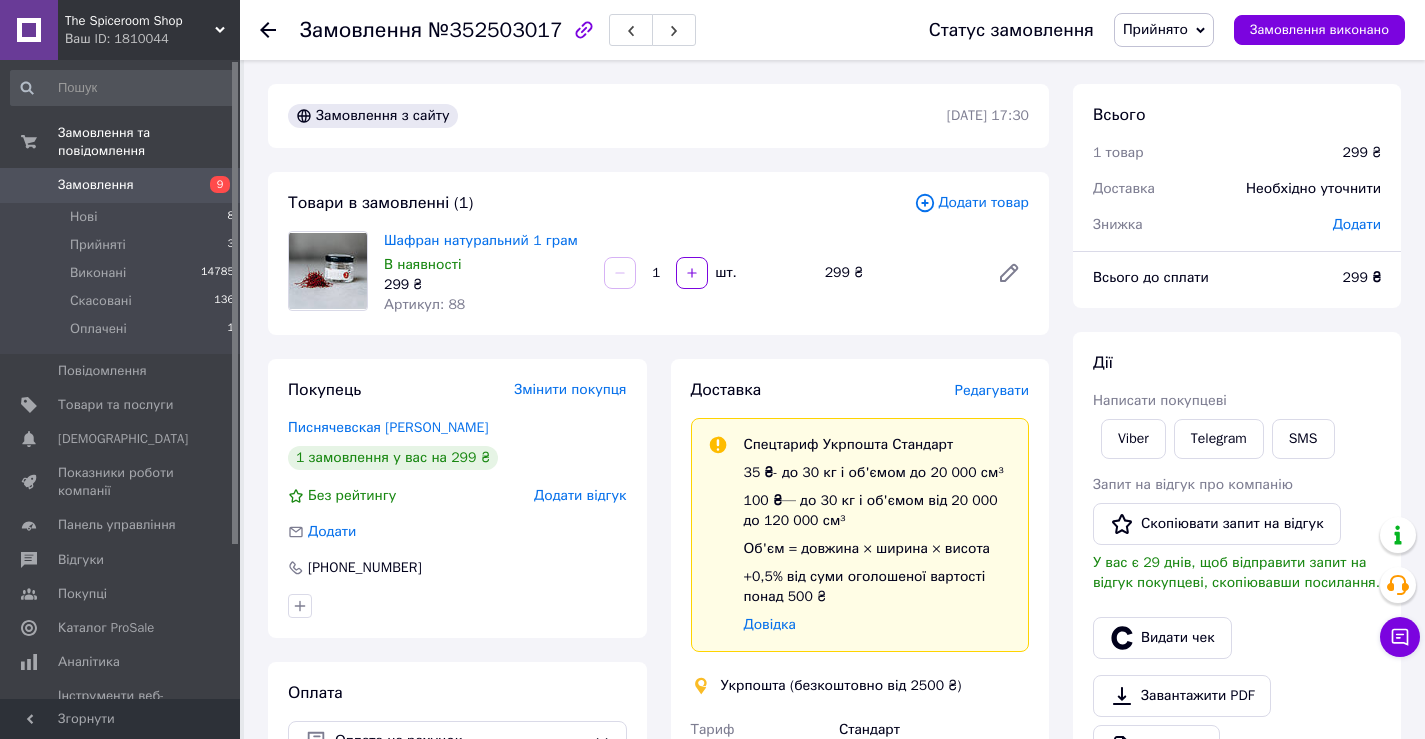 scroll, scrollTop: 100, scrollLeft: 0, axis: vertical 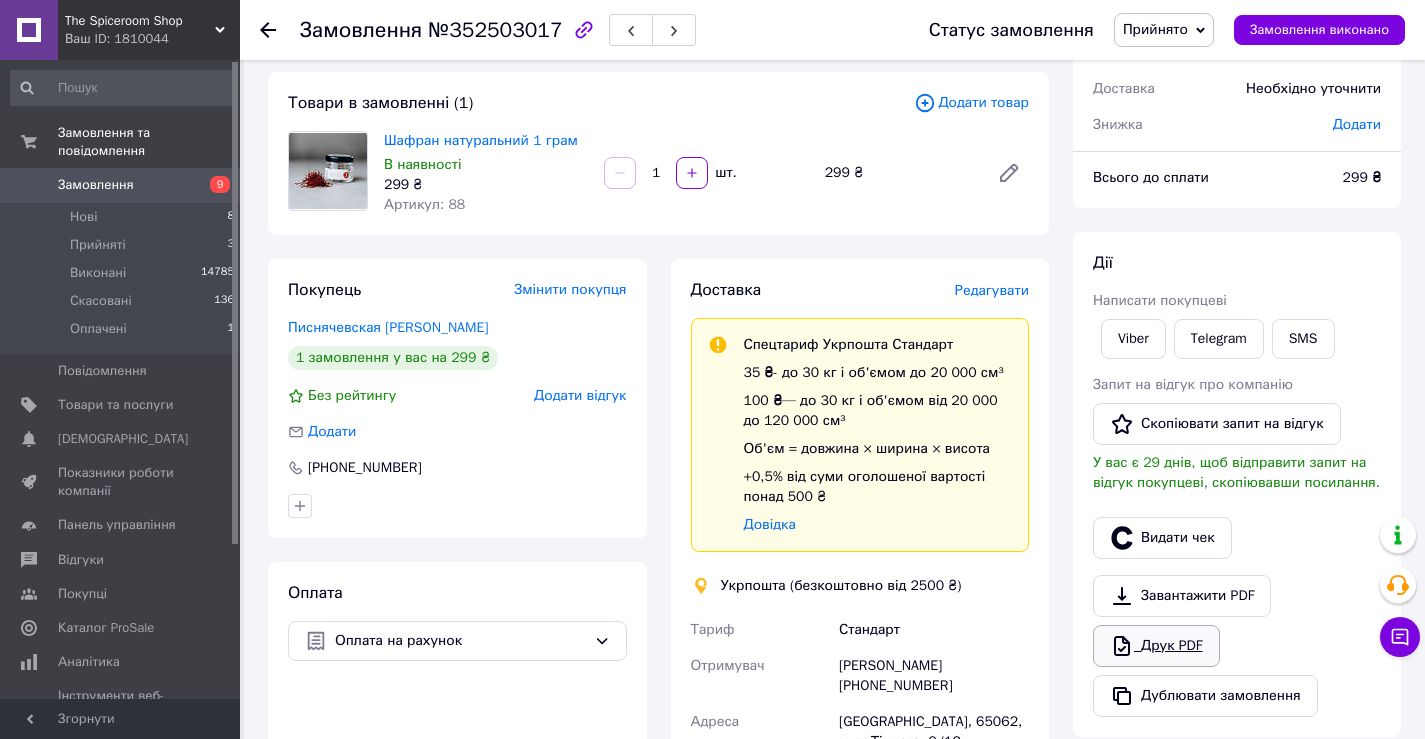 click on "Друк PDF" at bounding box center [1156, 646] 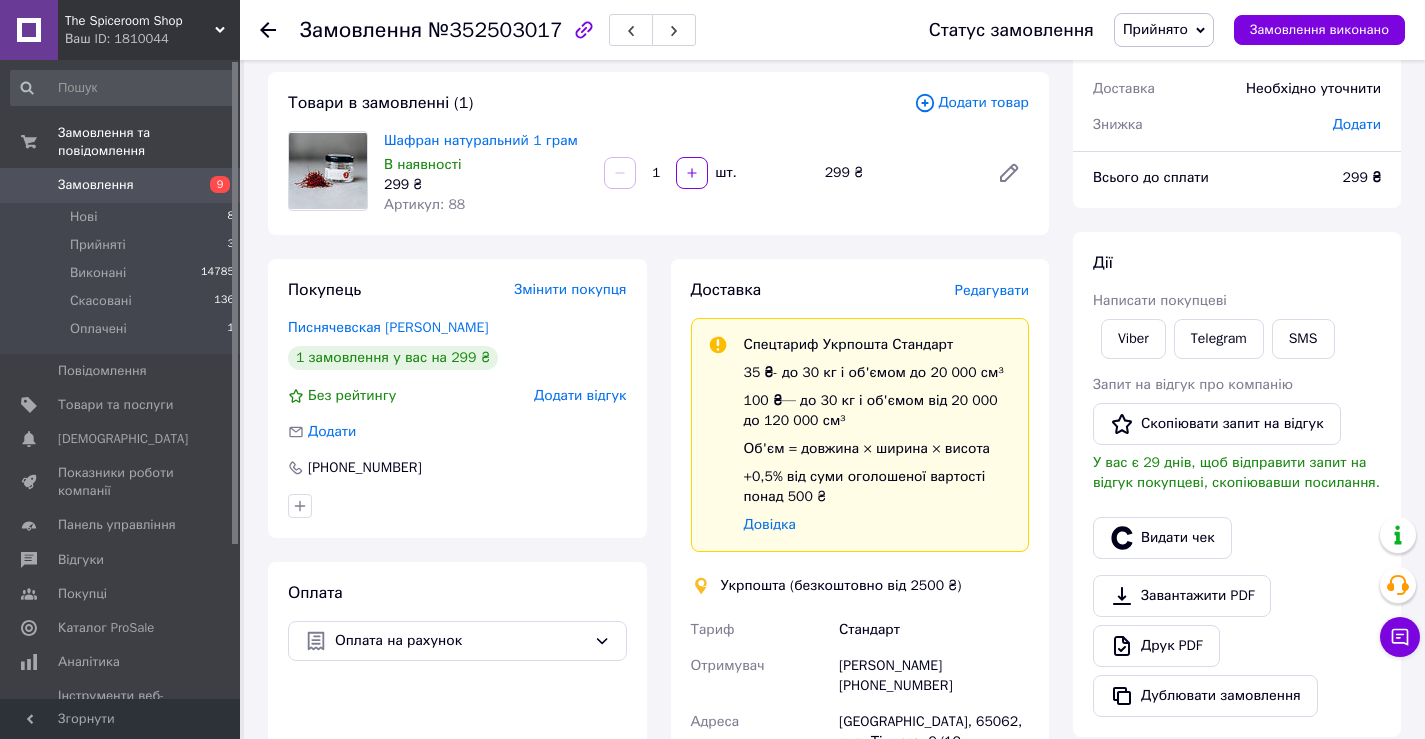 click 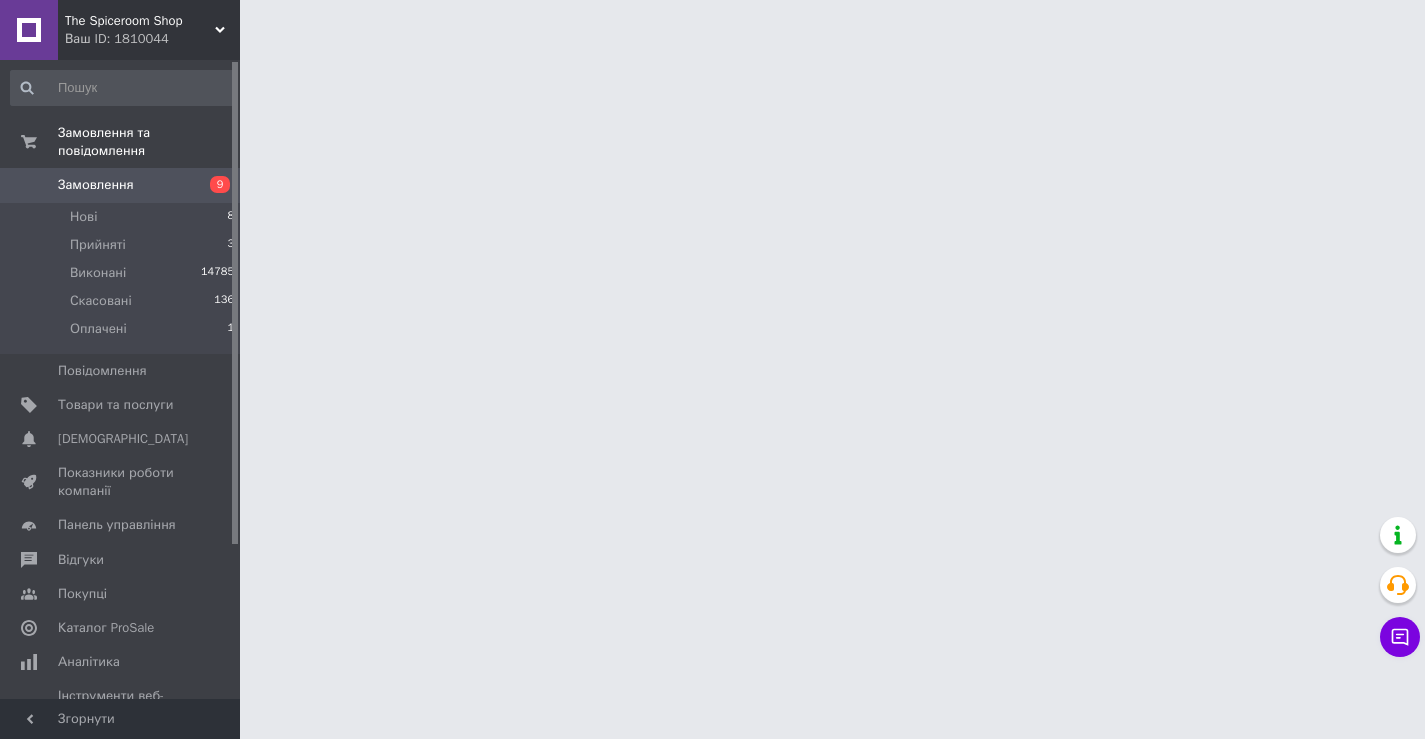 scroll, scrollTop: 0, scrollLeft: 0, axis: both 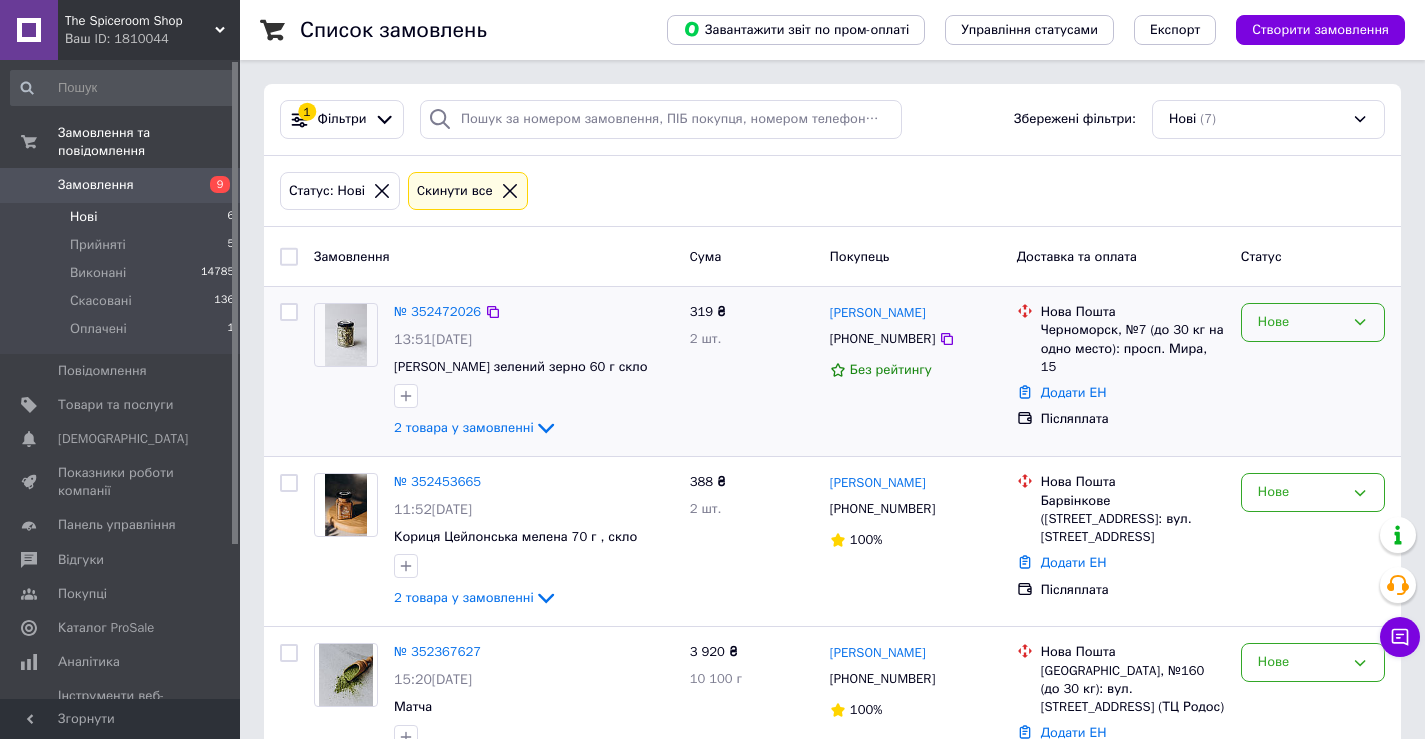 click on "Нове" at bounding box center (1301, 322) 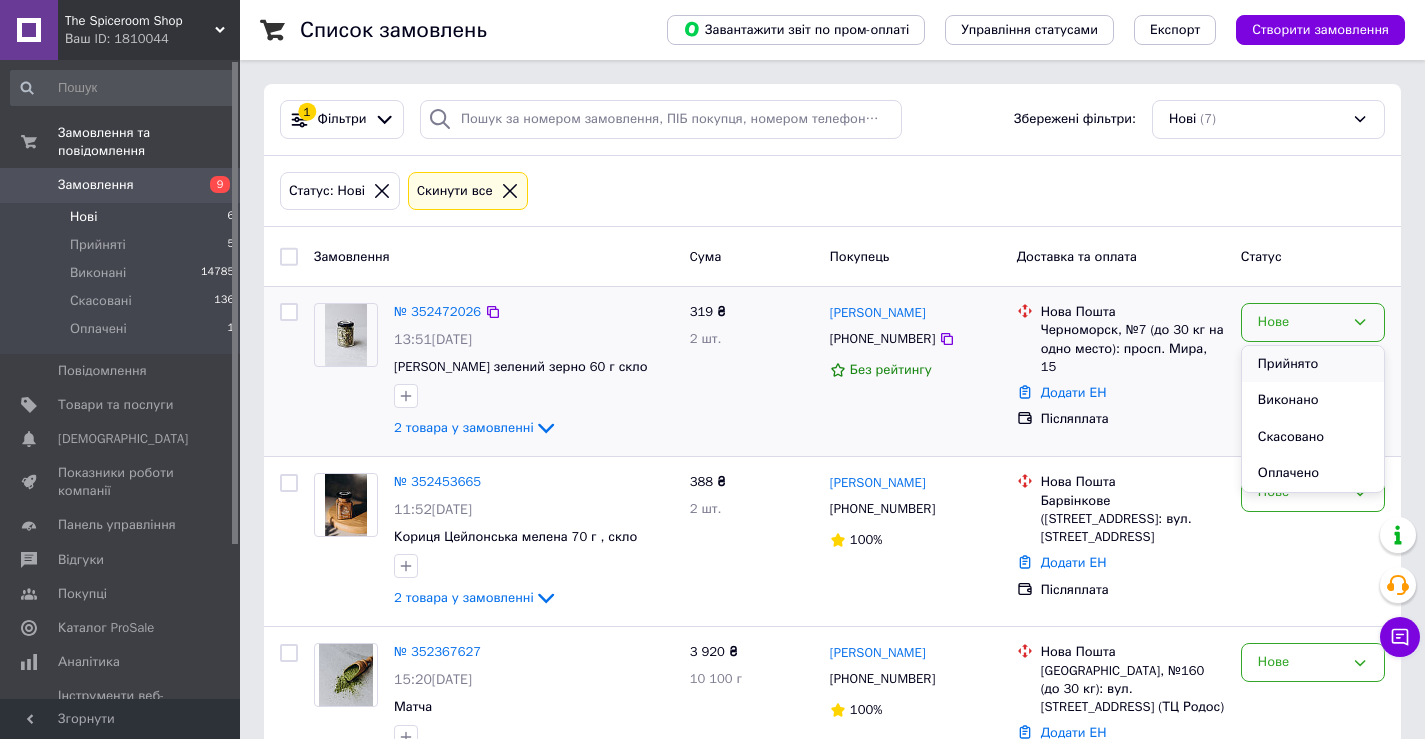 click on "Прийнято" at bounding box center (1313, 364) 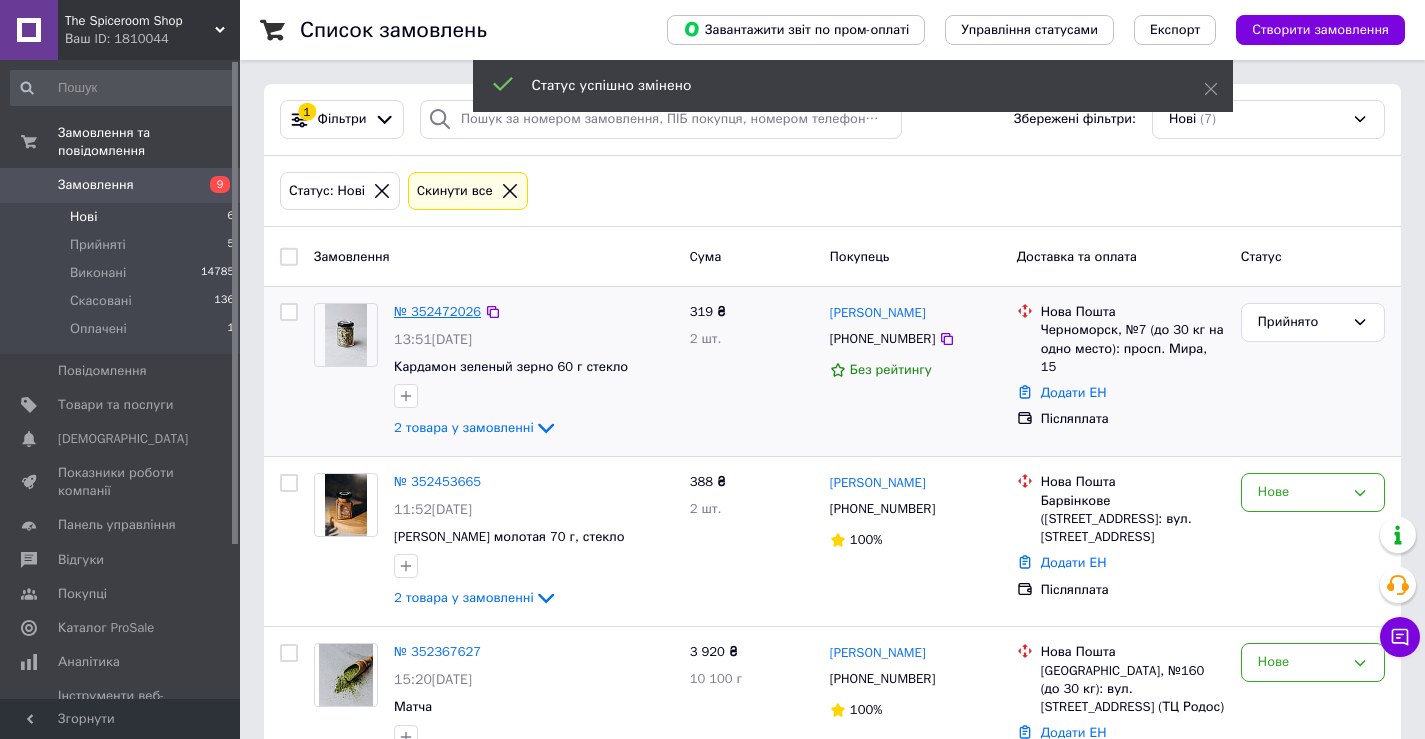 click on "№ 352472026" at bounding box center [437, 311] 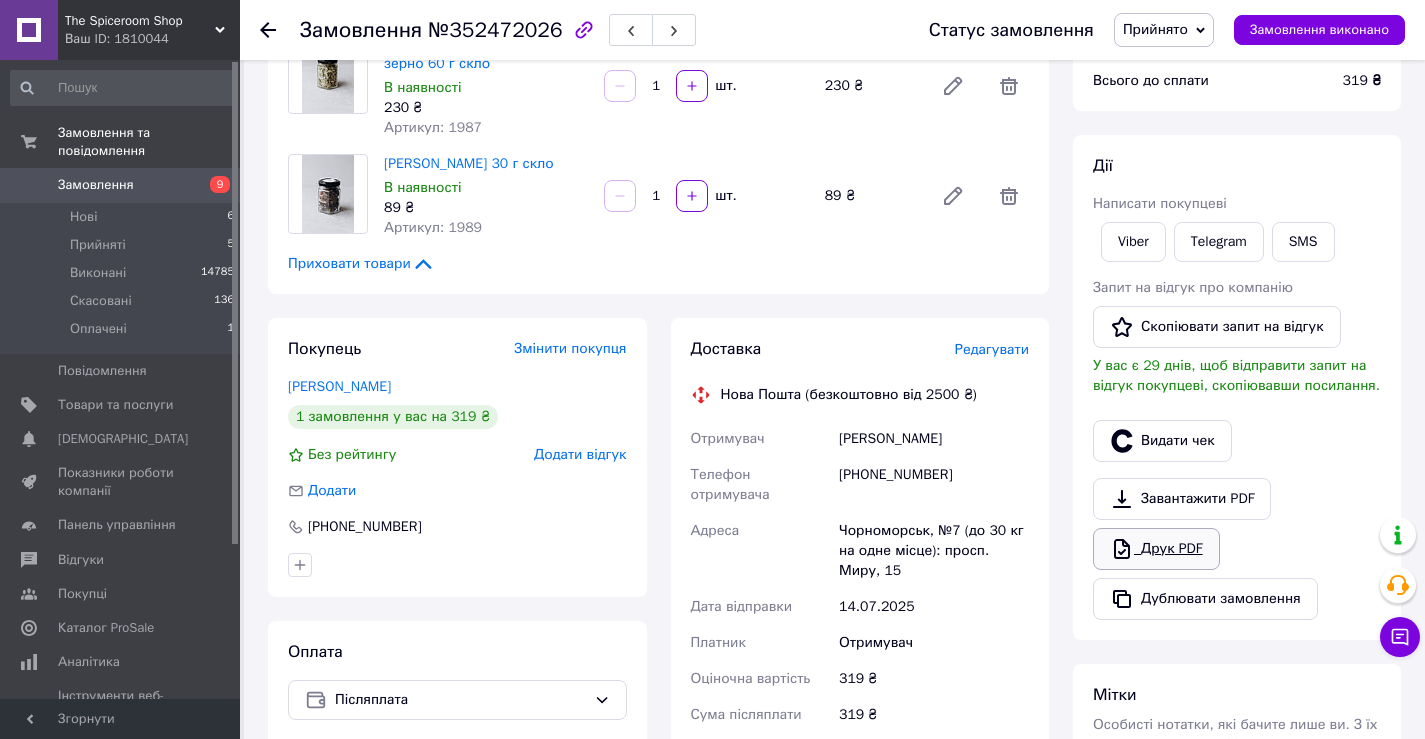 scroll, scrollTop: 200, scrollLeft: 0, axis: vertical 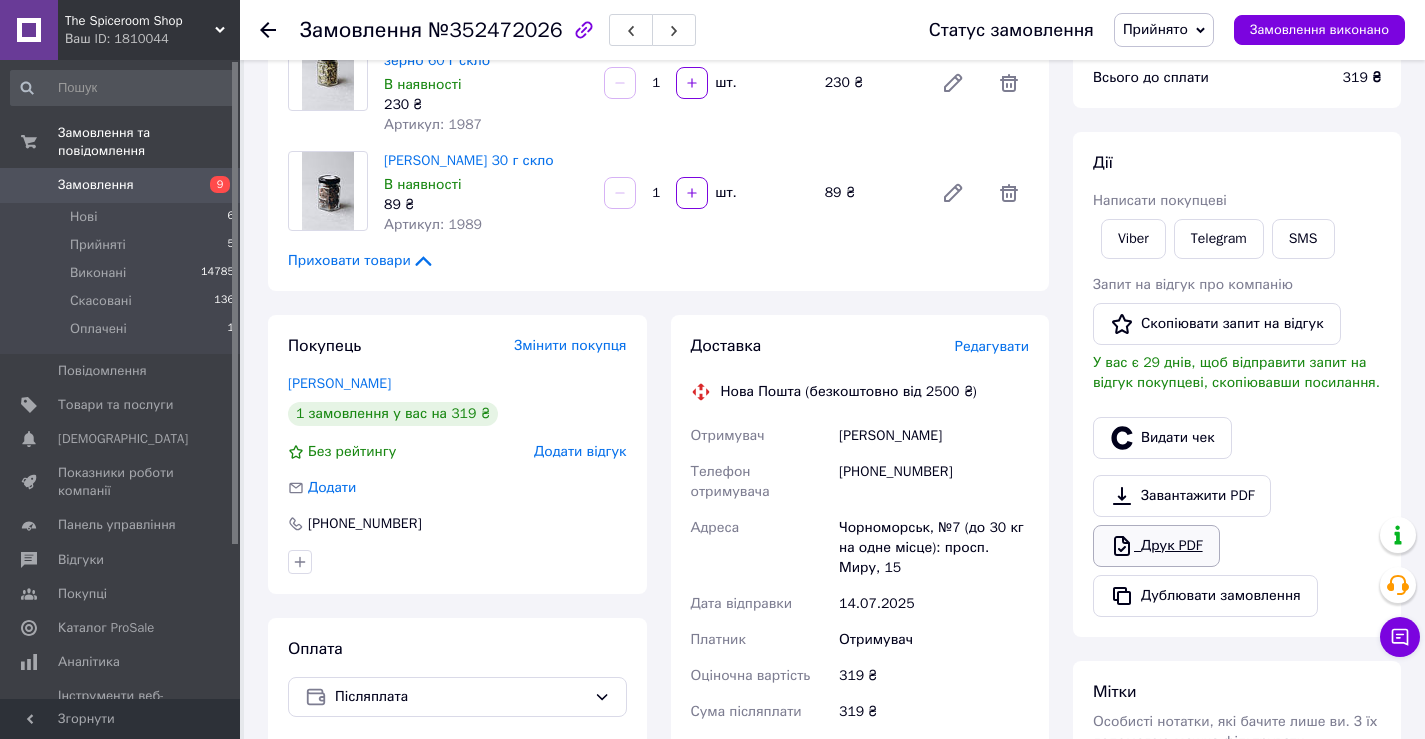click on "Друк PDF" at bounding box center (1156, 546) 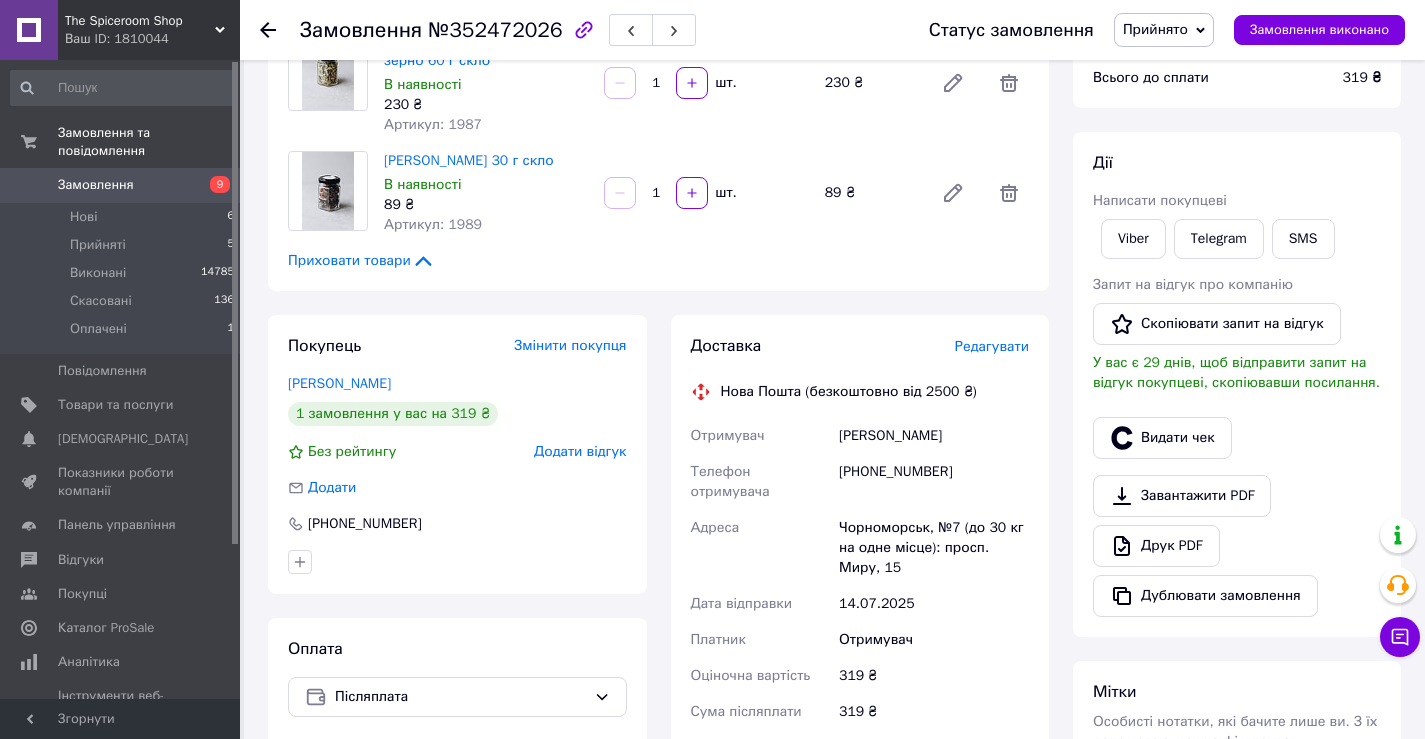 click 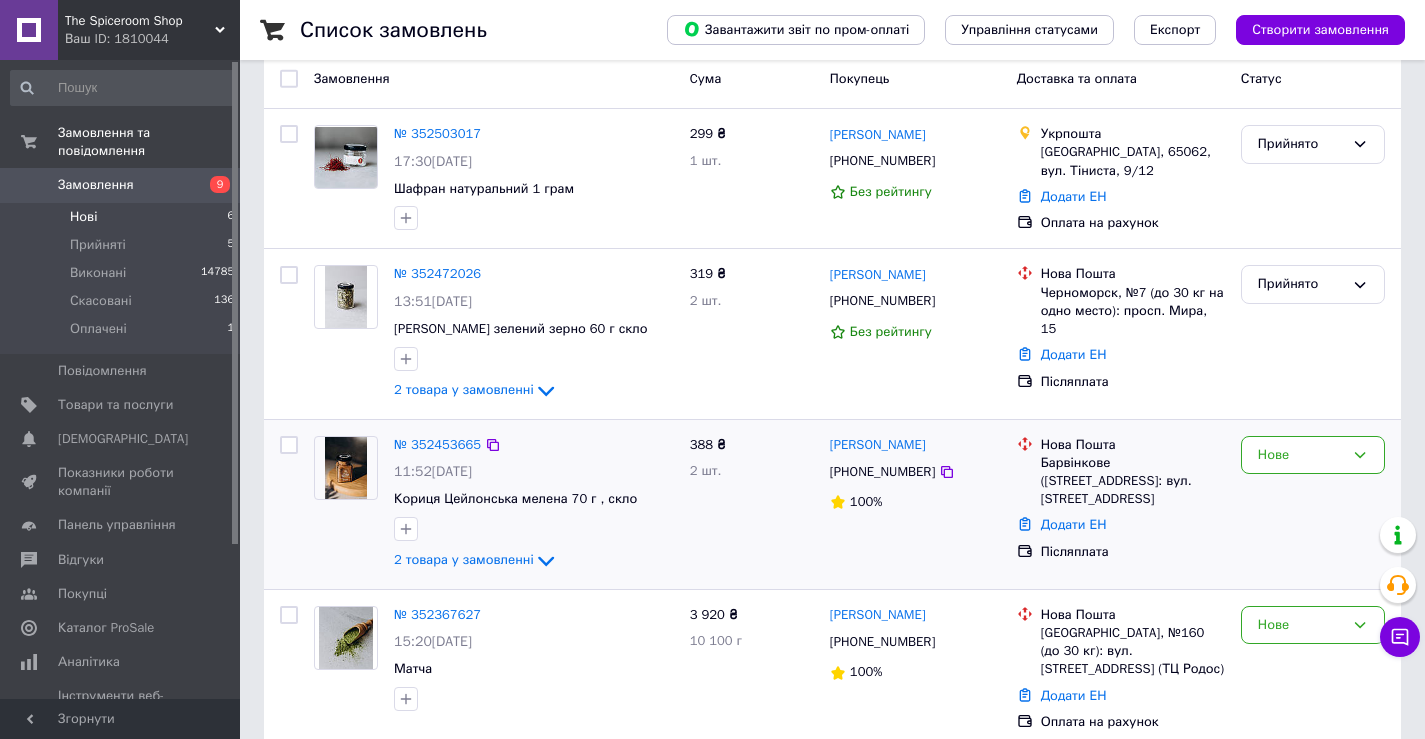 scroll, scrollTop: 200, scrollLeft: 0, axis: vertical 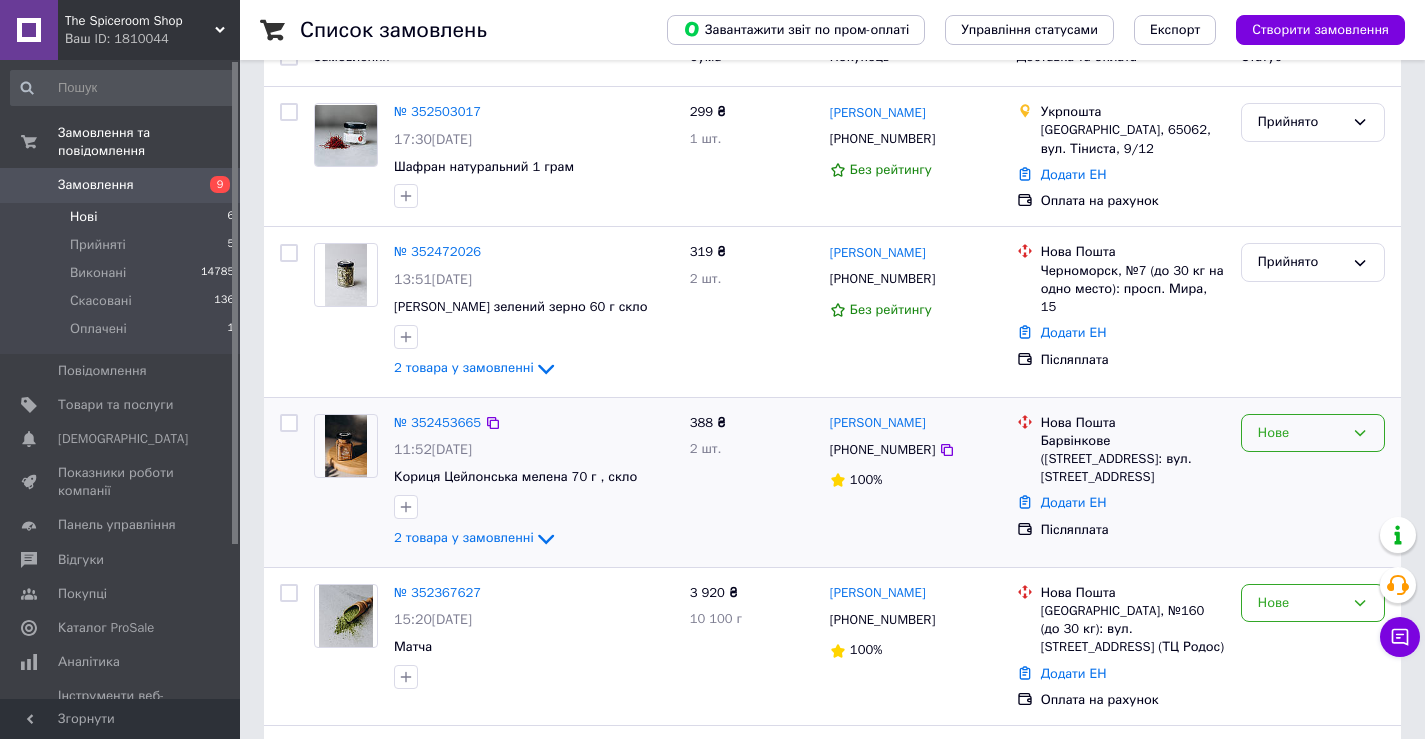 click on "Нове" at bounding box center (1301, 433) 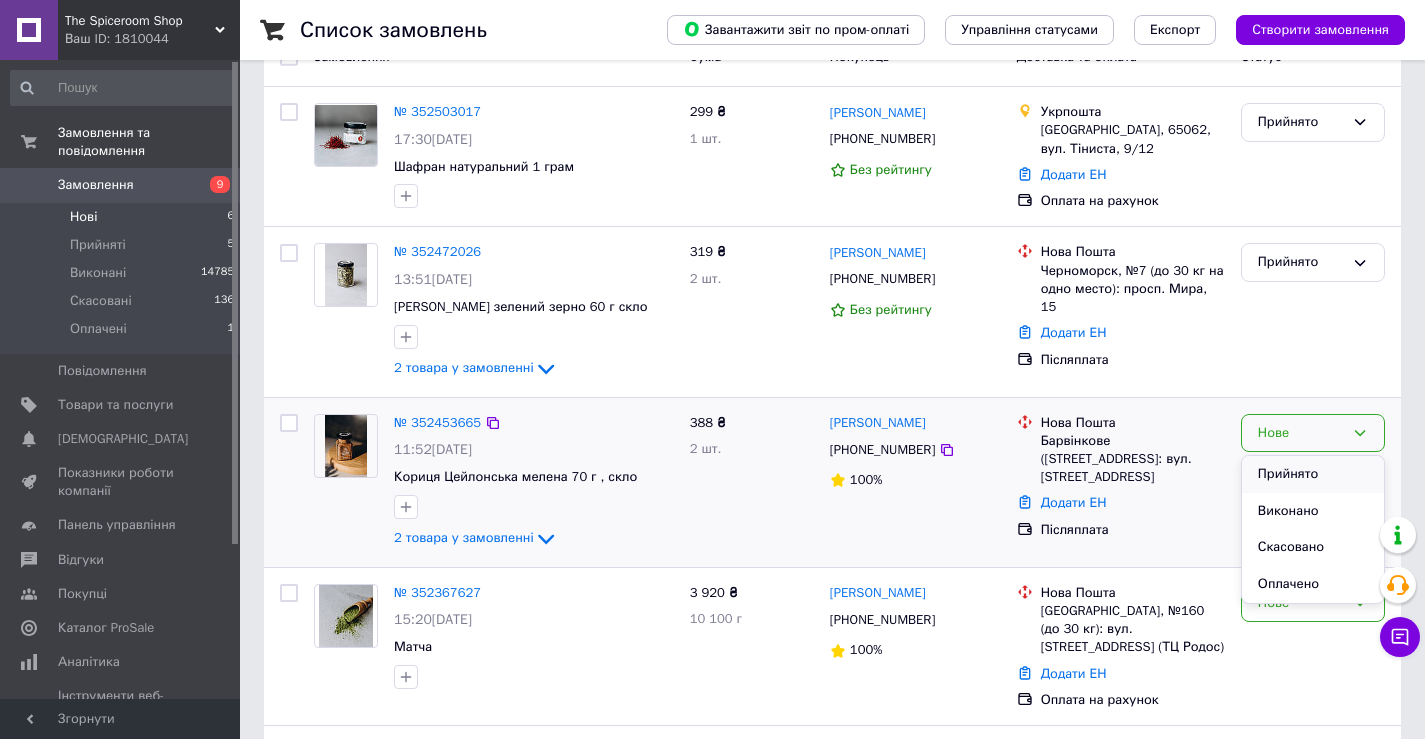 click on "Прийнято" at bounding box center (1313, 474) 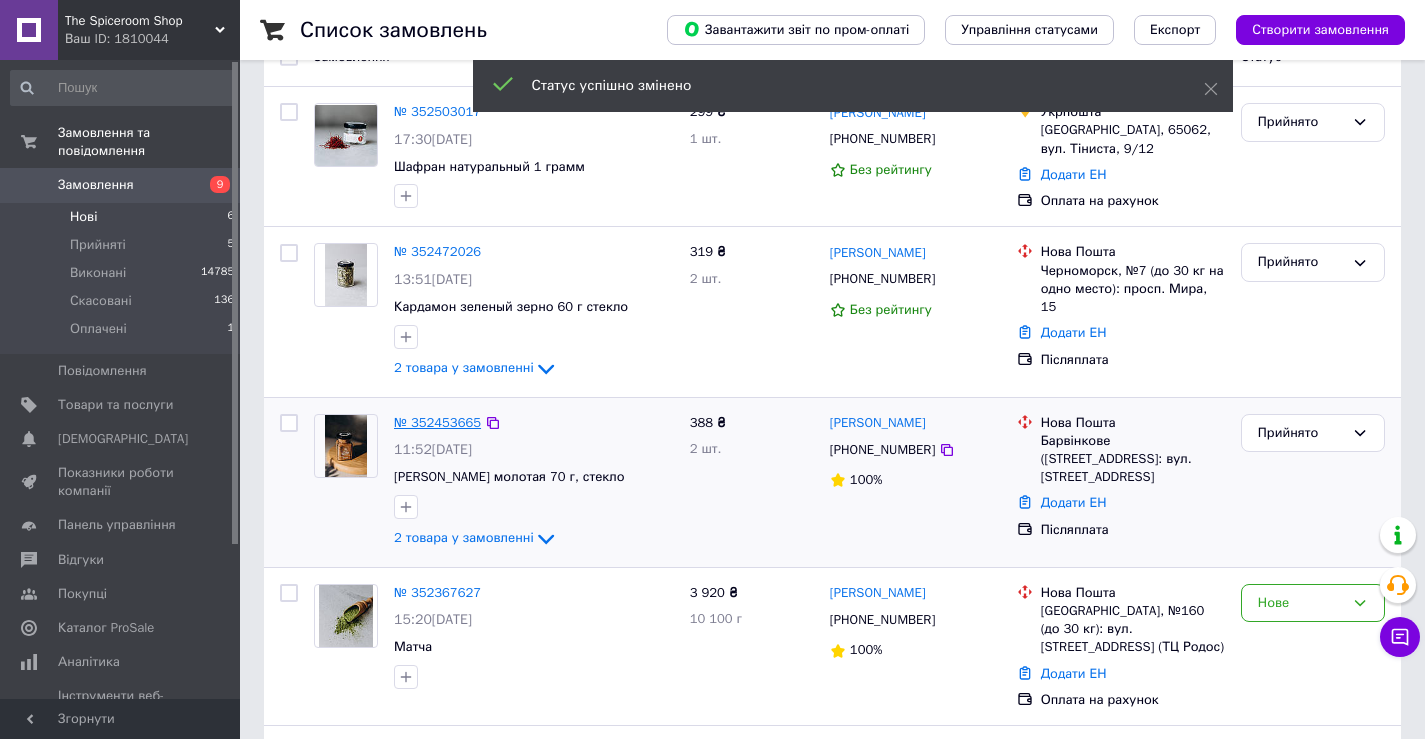 click on "№ 352453665" at bounding box center [437, 422] 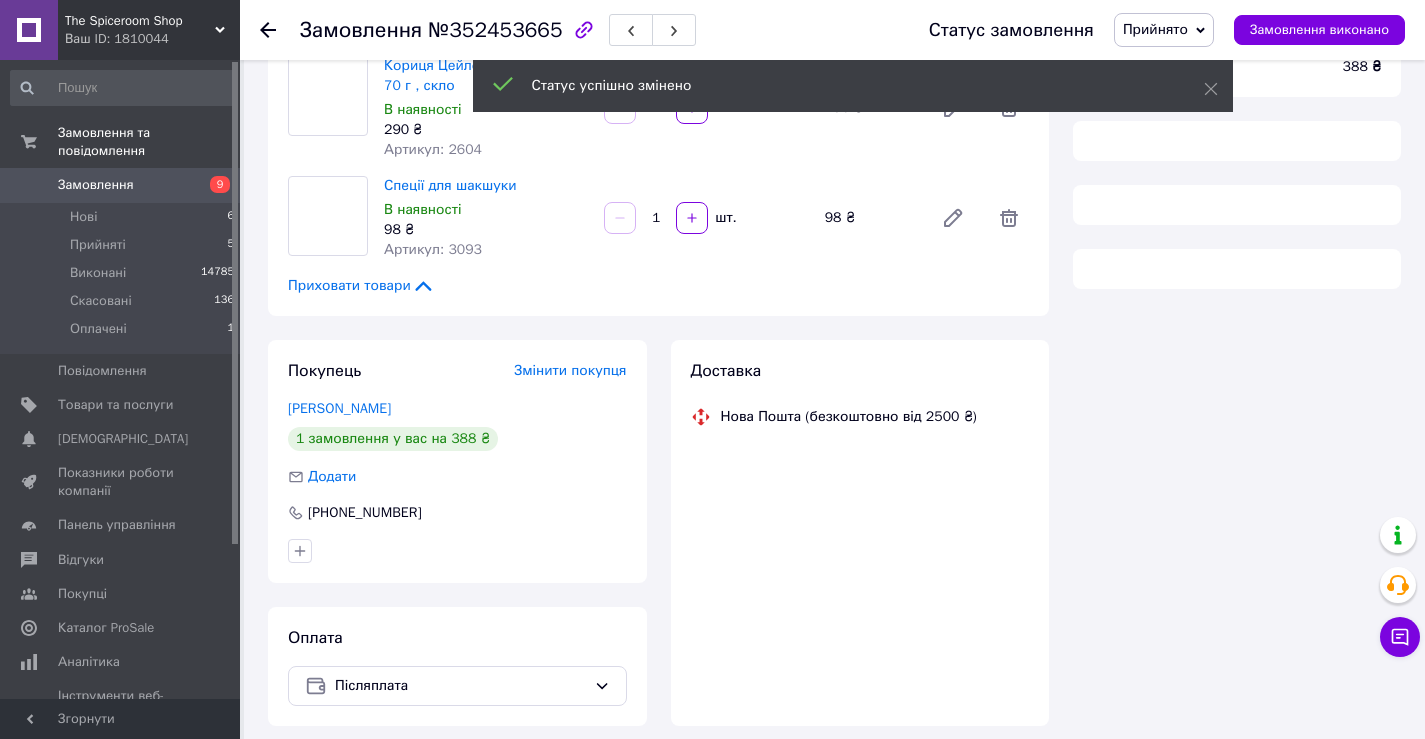 scroll, scrollTop: 200, scrollLeft: 0, axis: vertical 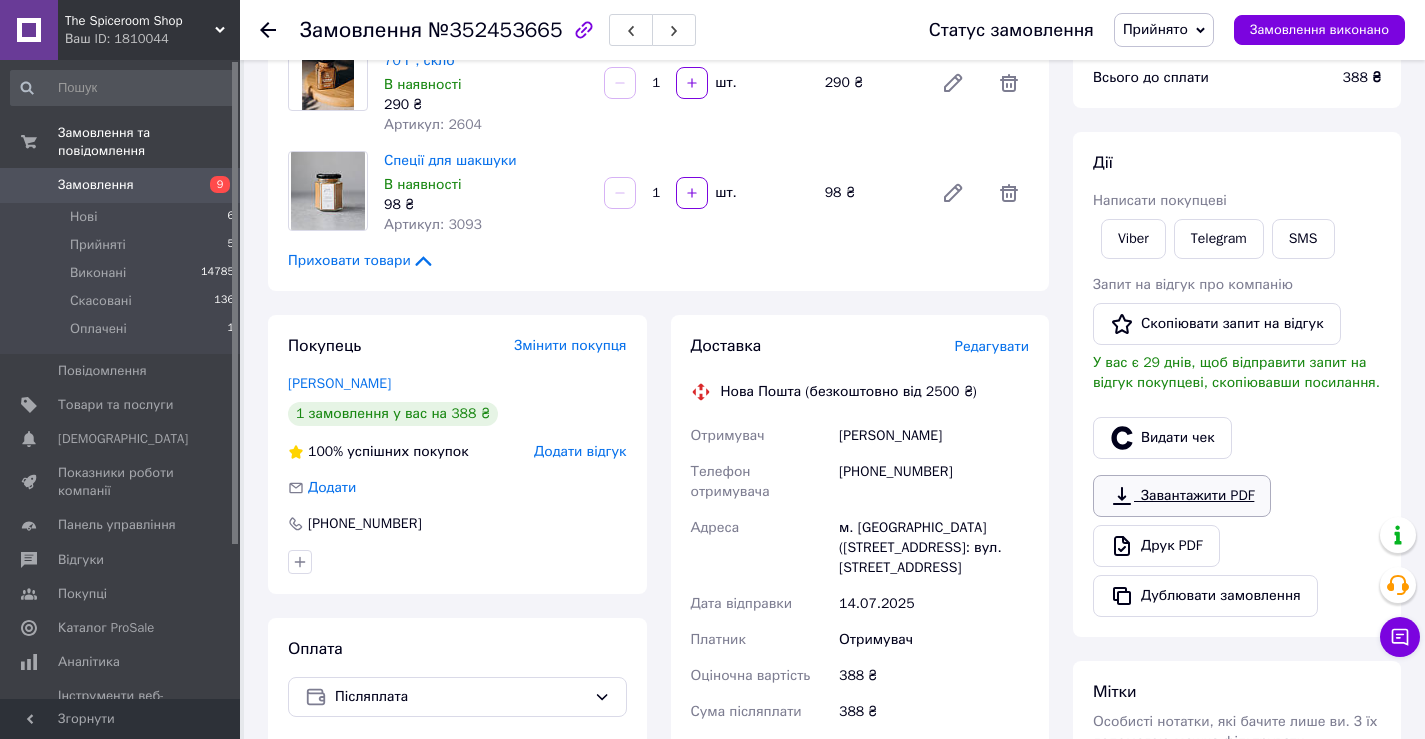 click on "Завантажити PDF" at bounding box center [1182, 496] 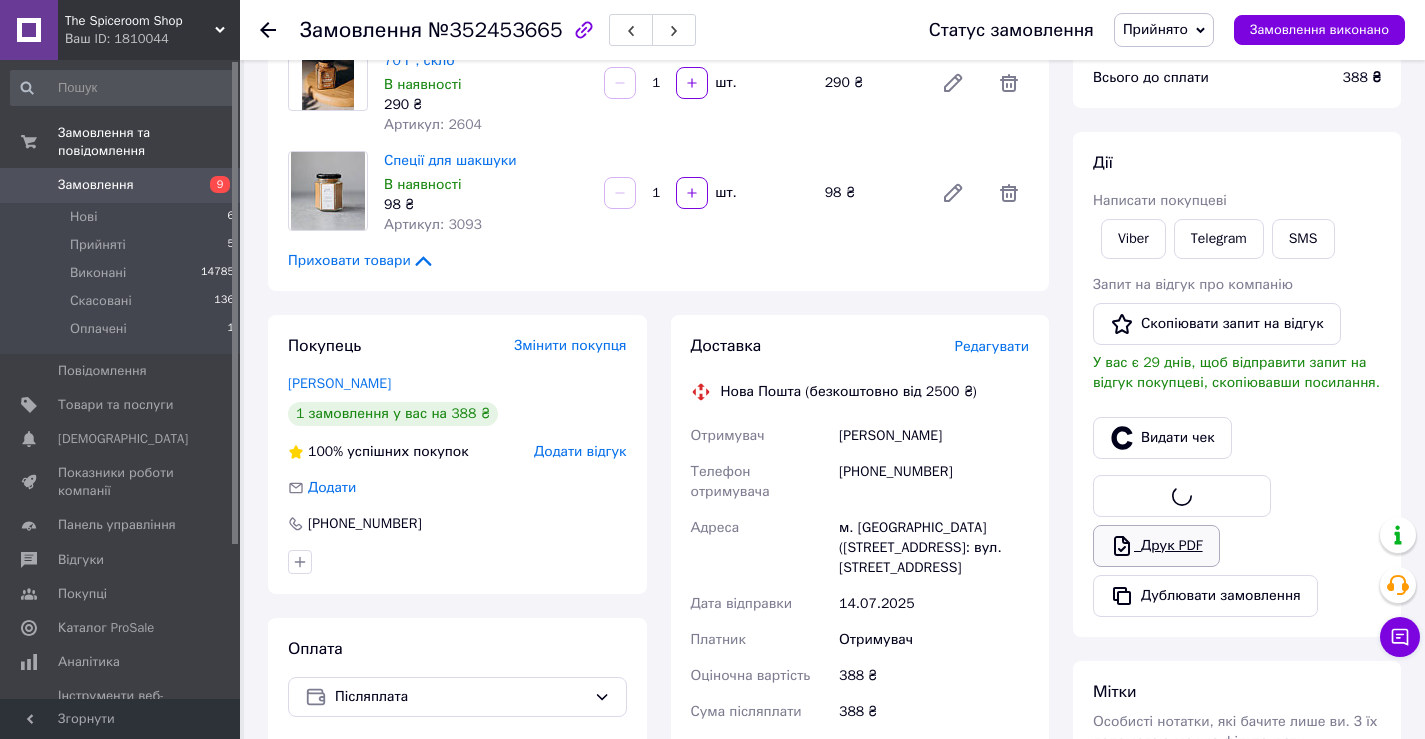 click on "Друк PDF" at bounding box center [1156, 546] 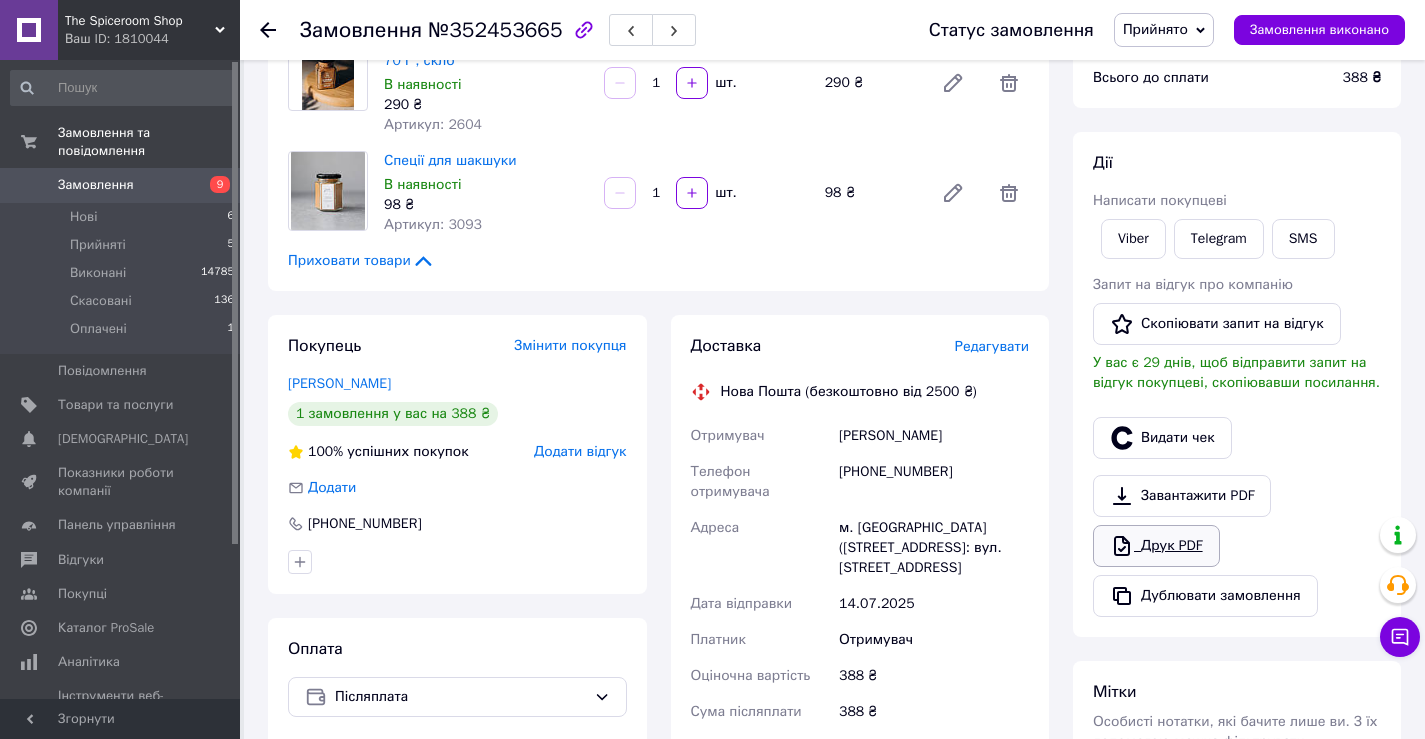 click on "Друк PDF" at bounding box center (1156, 546) 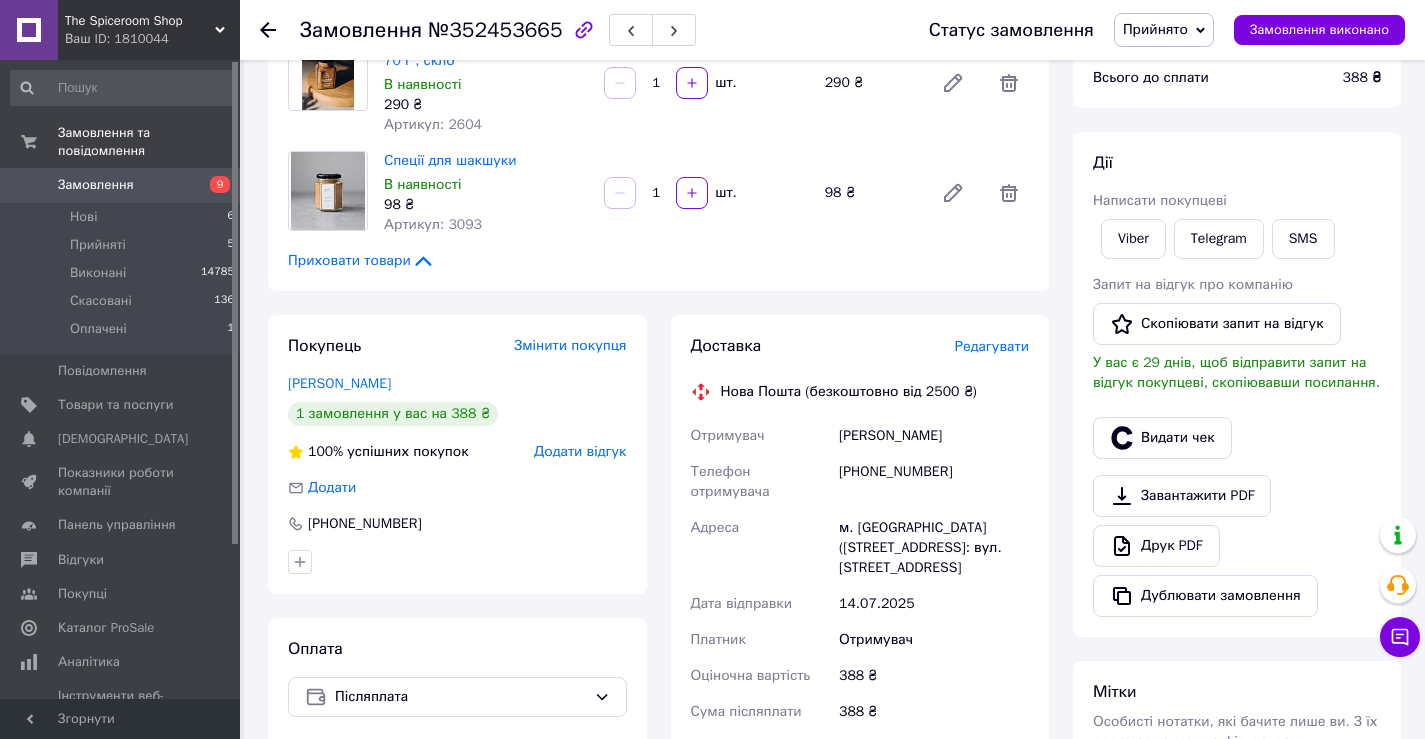 click 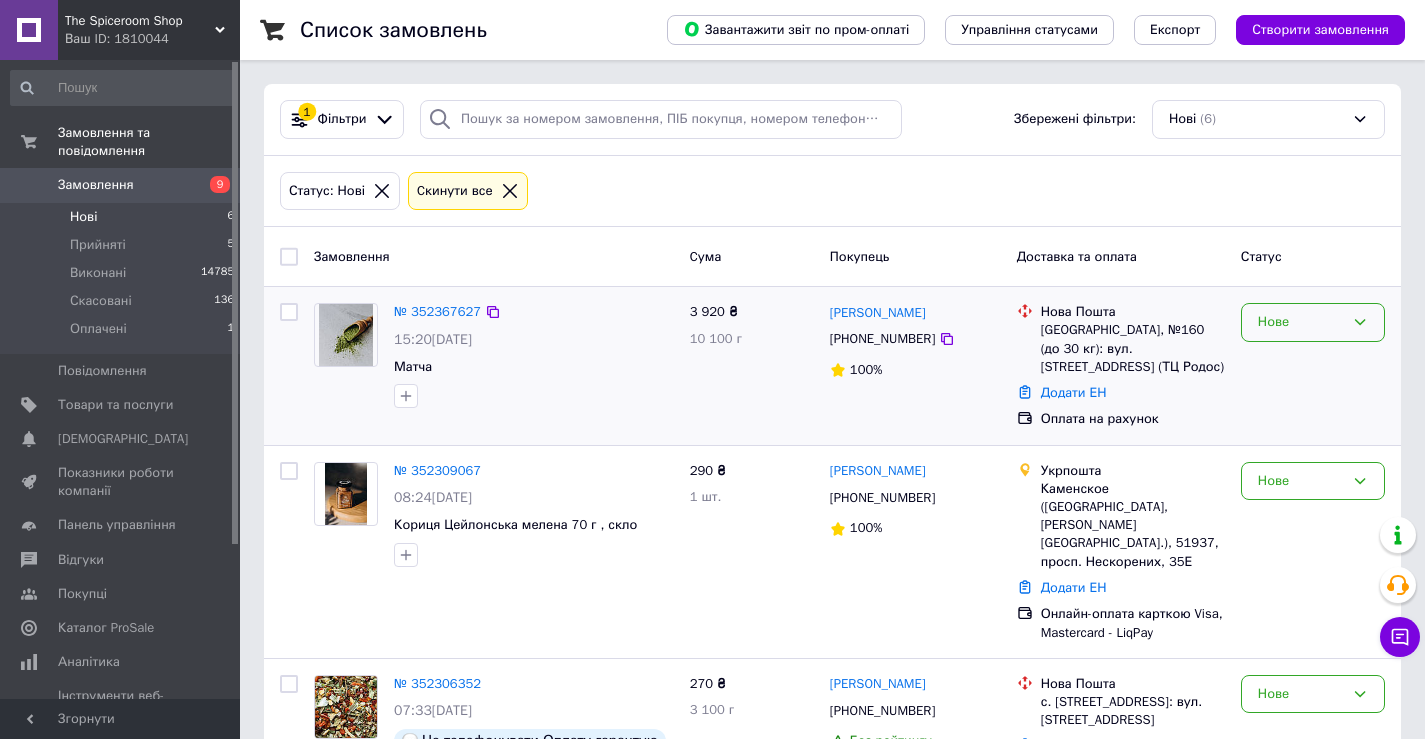 click on "Нове" at bounding box center [1301, 322] 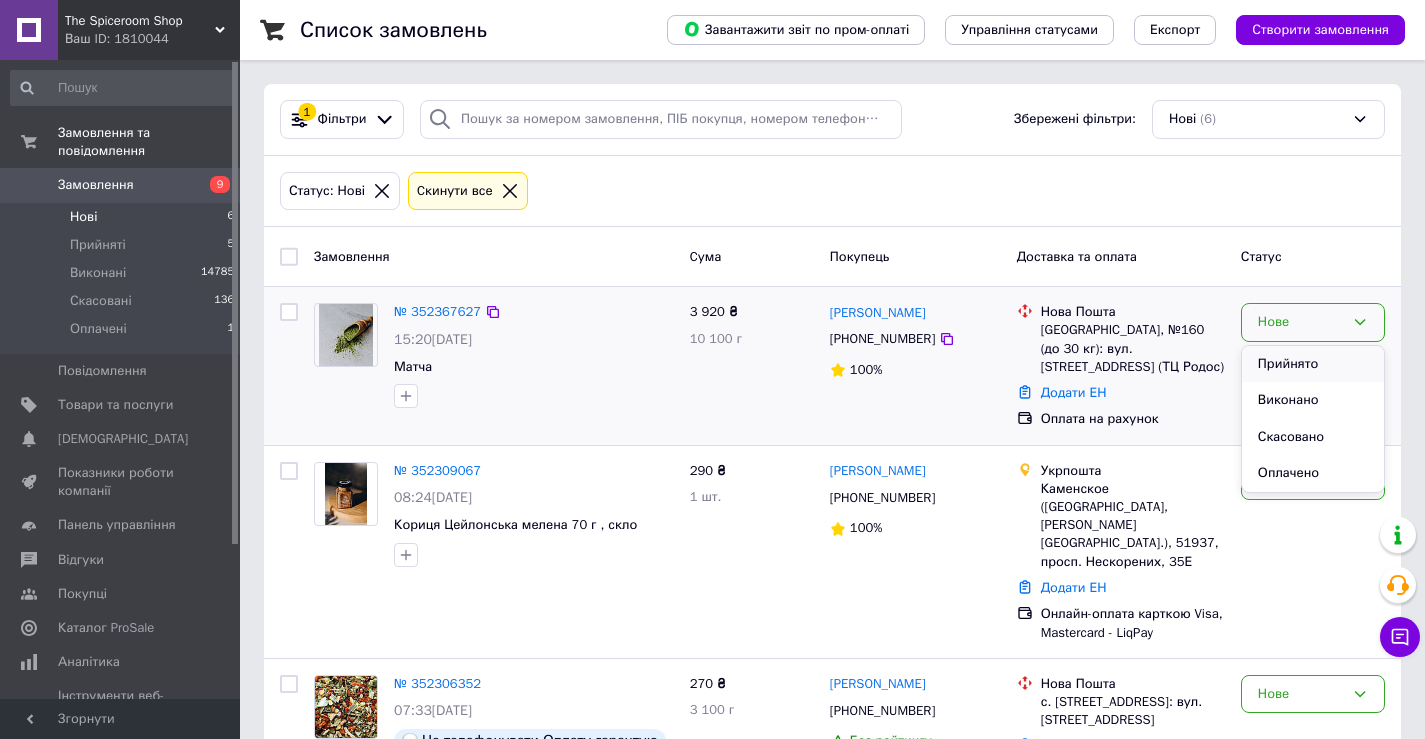 click on "Прийнято" at bounding box center (1313, 364) 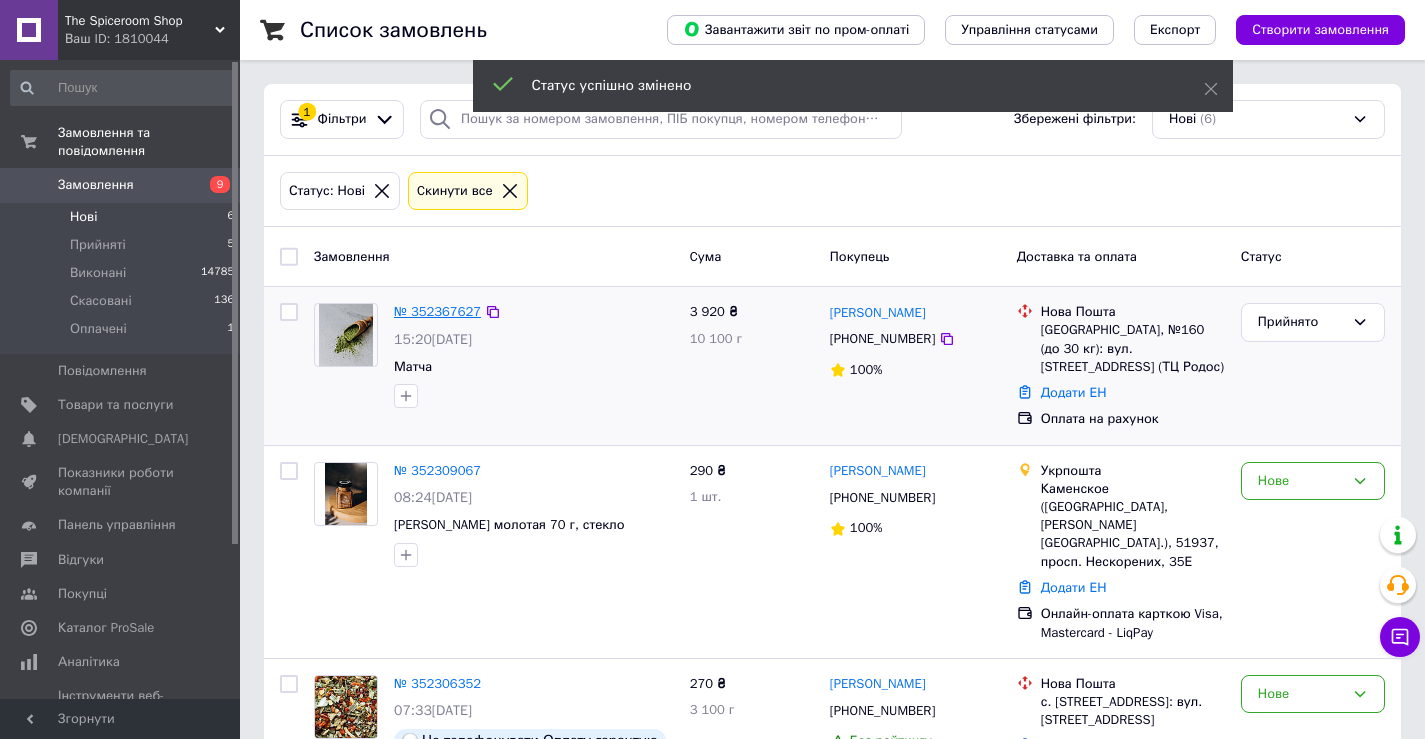 click on "№ 352367627" at bounding box center (437, 311) 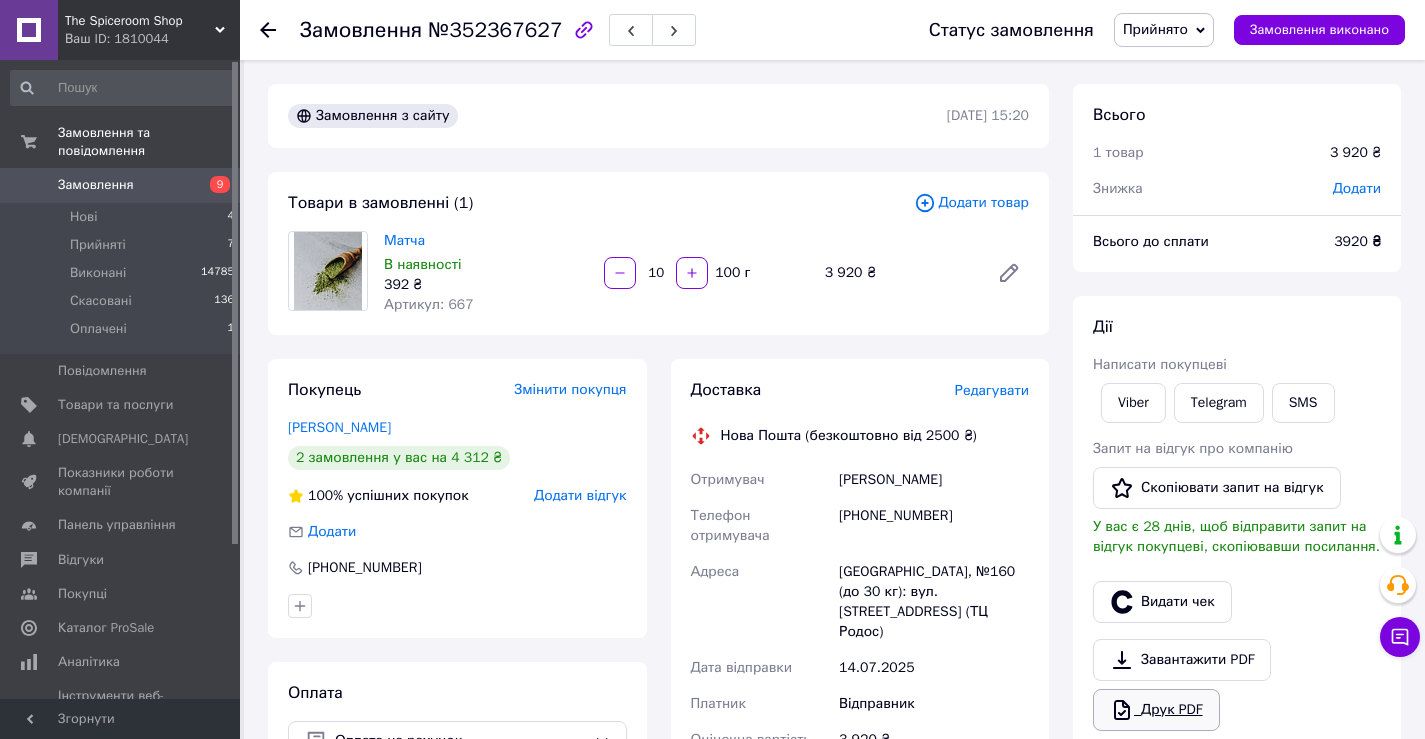 click on "Друк PDF" at bounding box center [1156, 710] 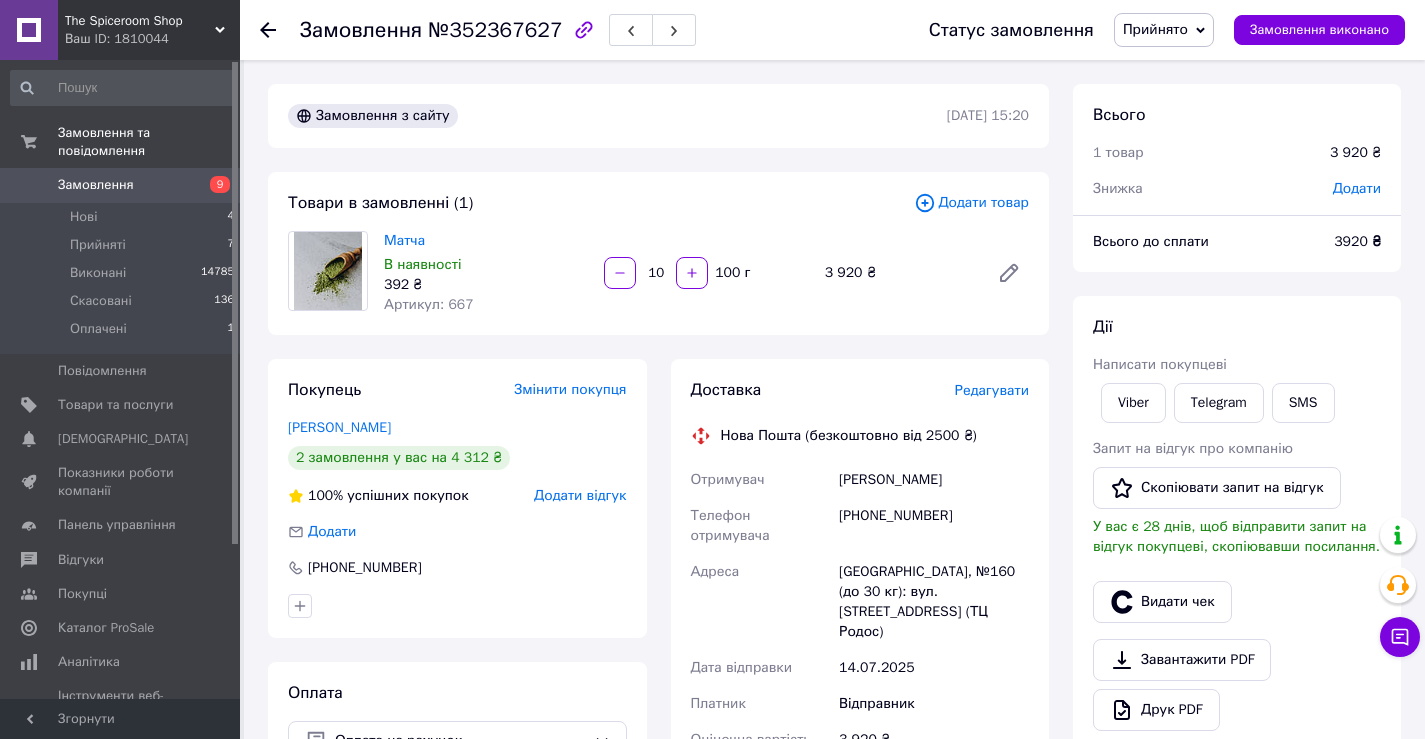 click 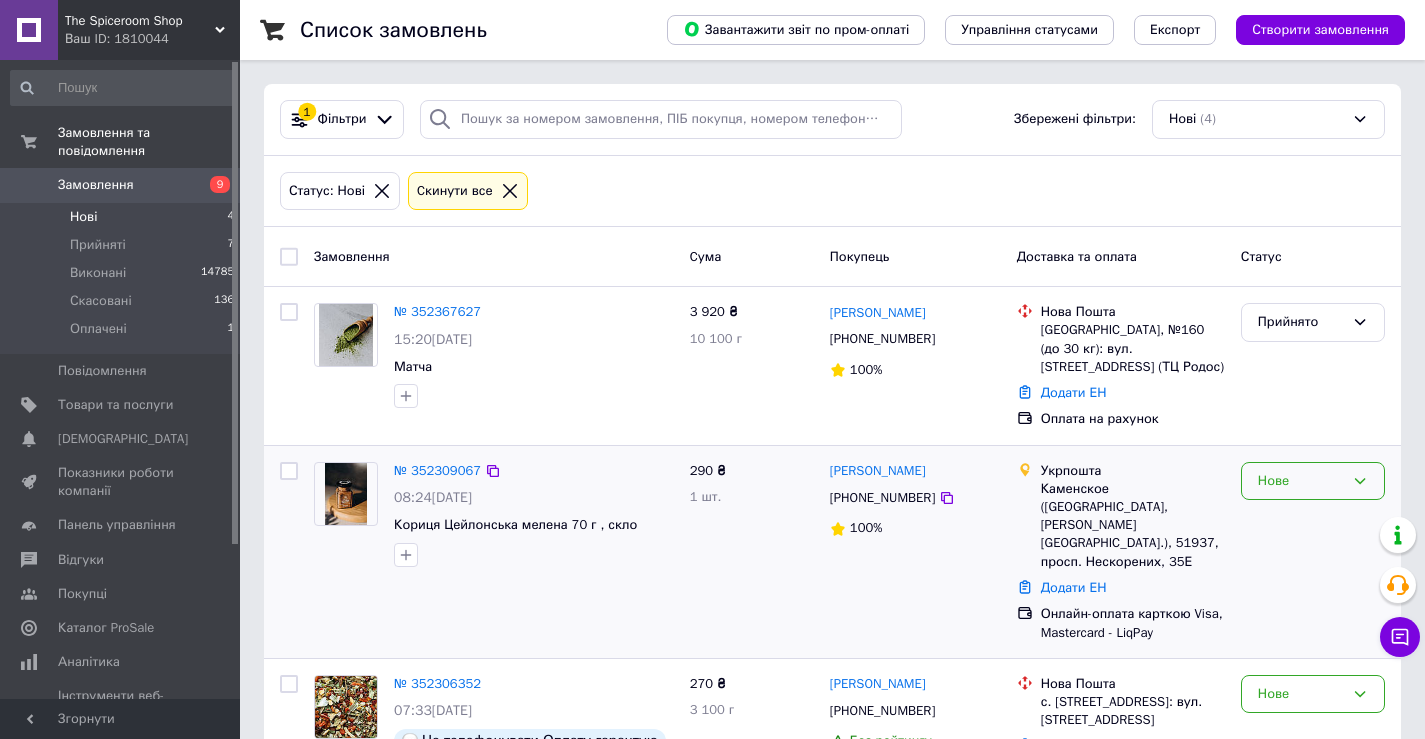 click on "Нове" at bounding box center [1301, 481] 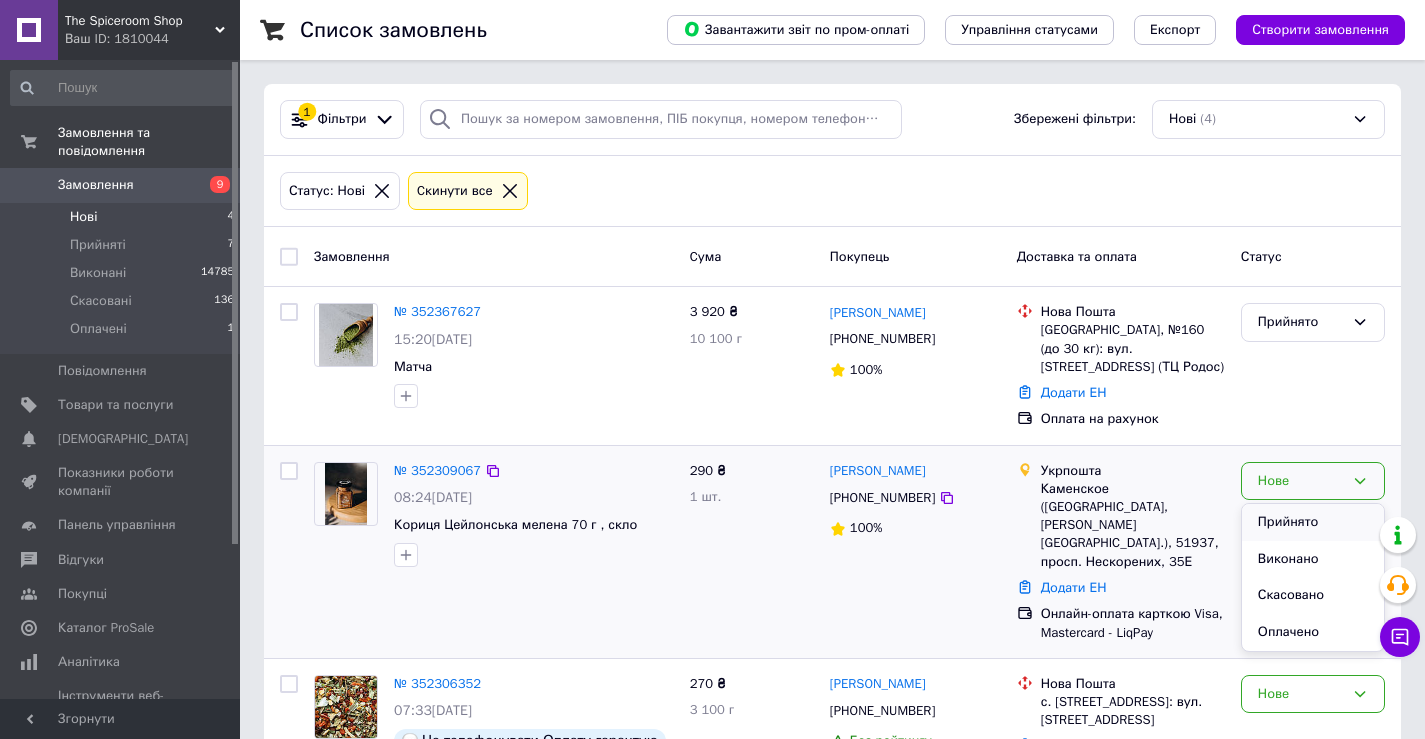 click on "Прийнято" at bounding box center (1313, 522) 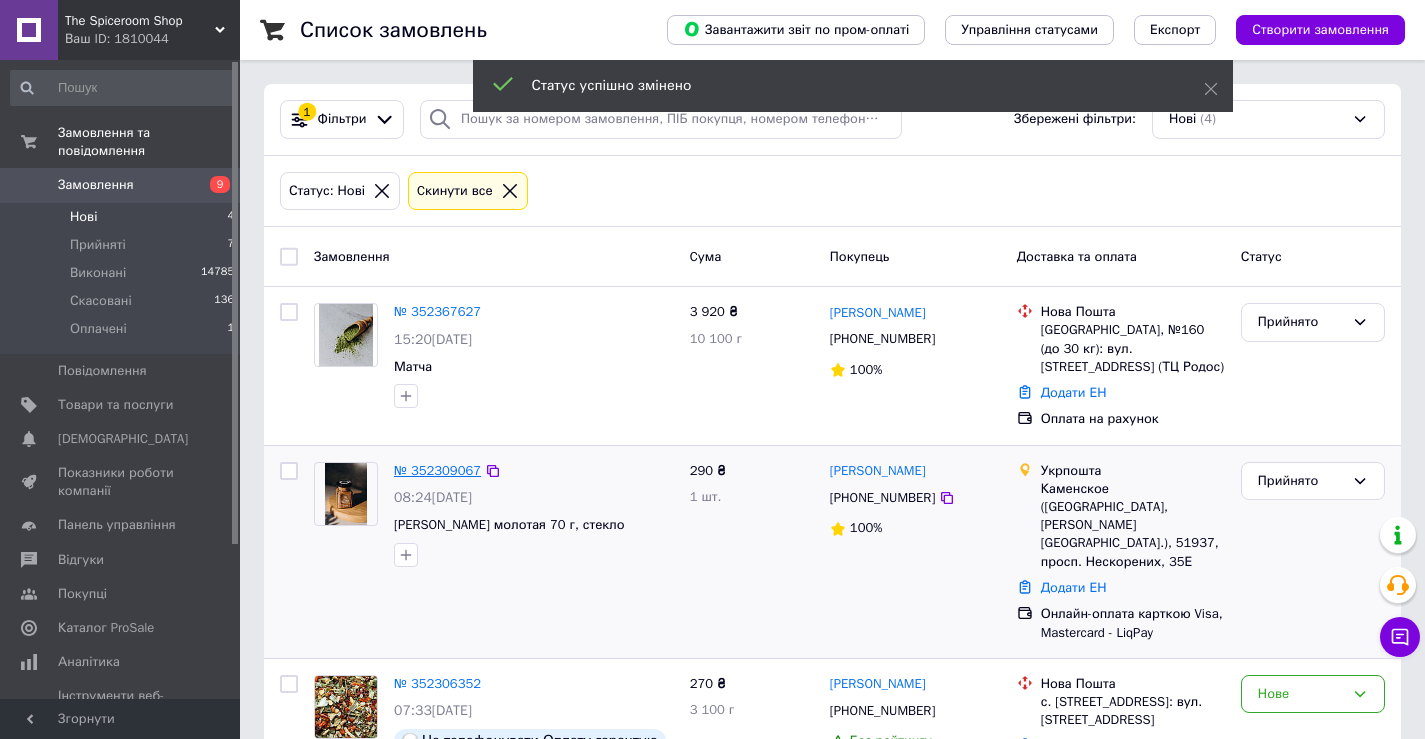 click on "№ 352309067" at bounding box center (437, 470) 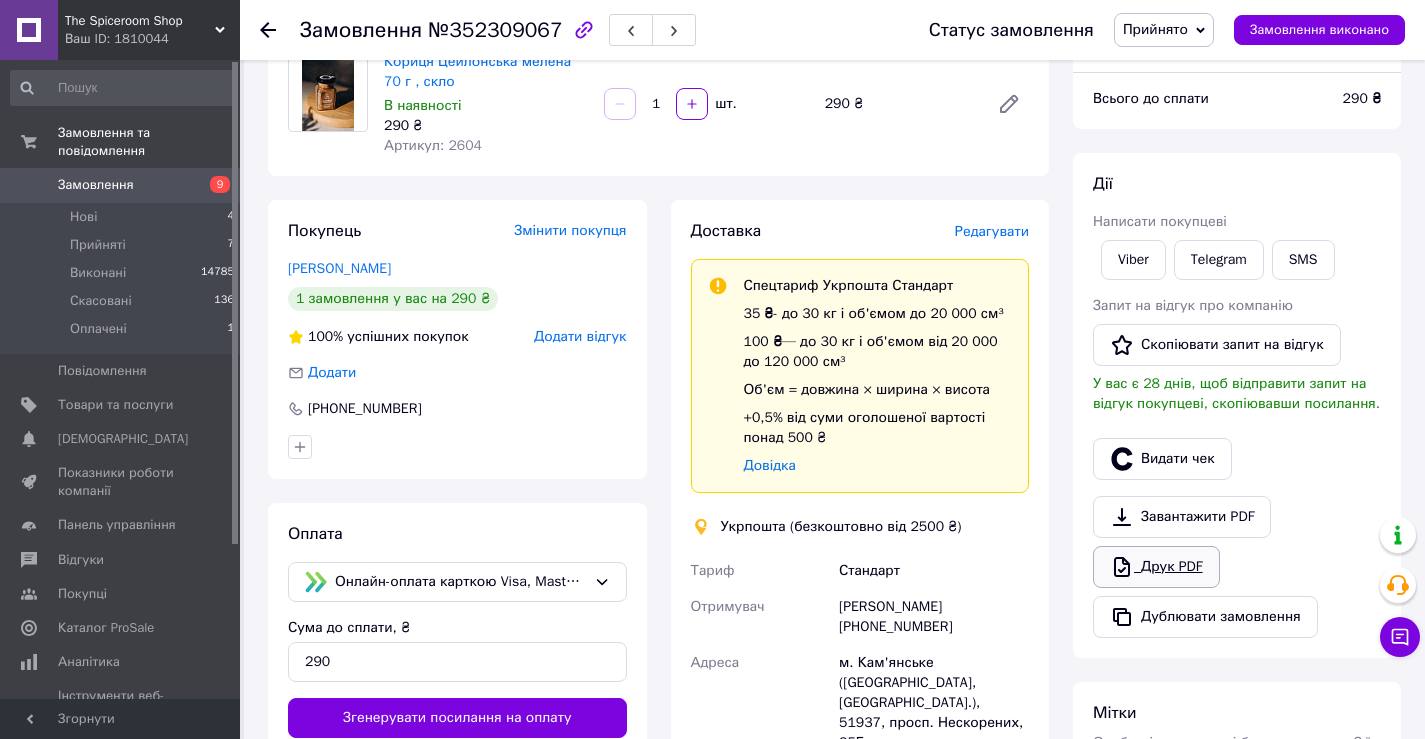 scroll, scrollTop: 200, scrollLeft: 0, axis: vertical 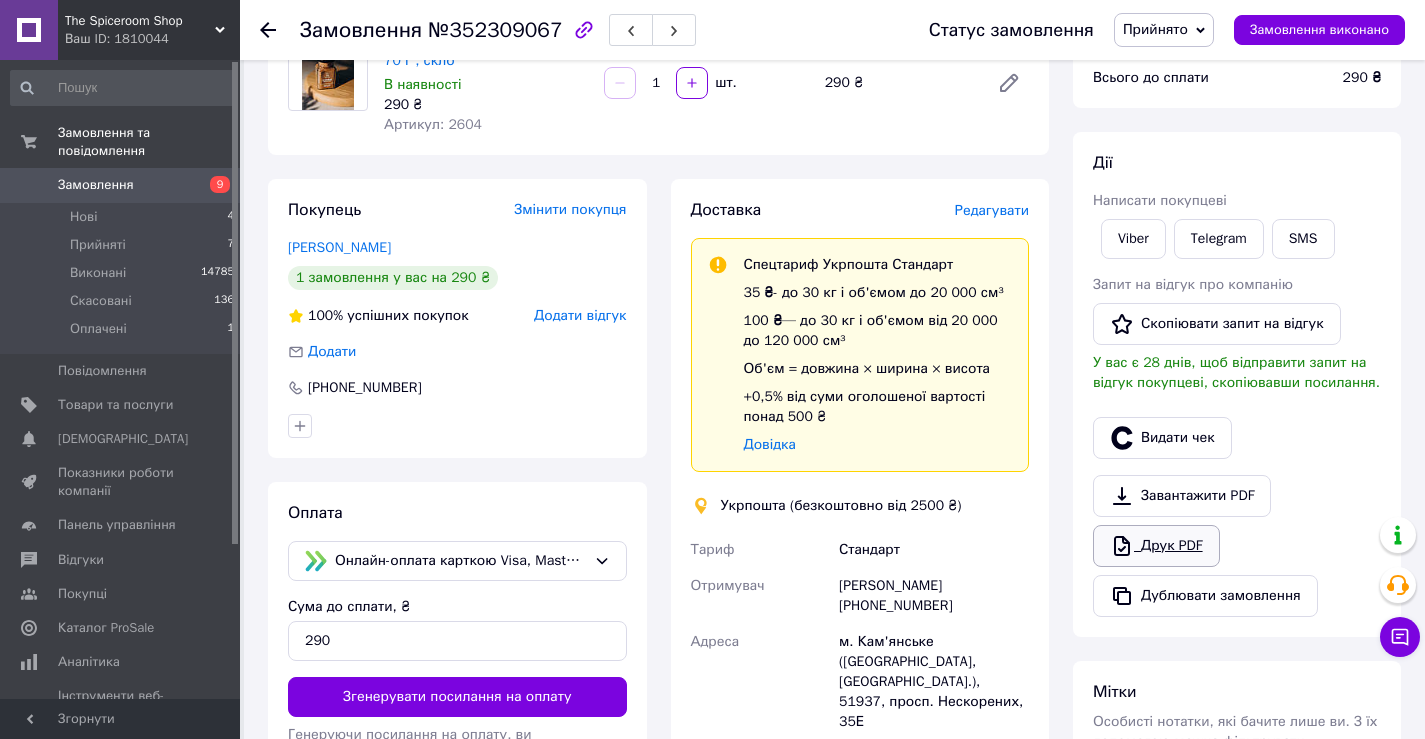 click on "Друк PDF" at bounding box center [1156, 546] 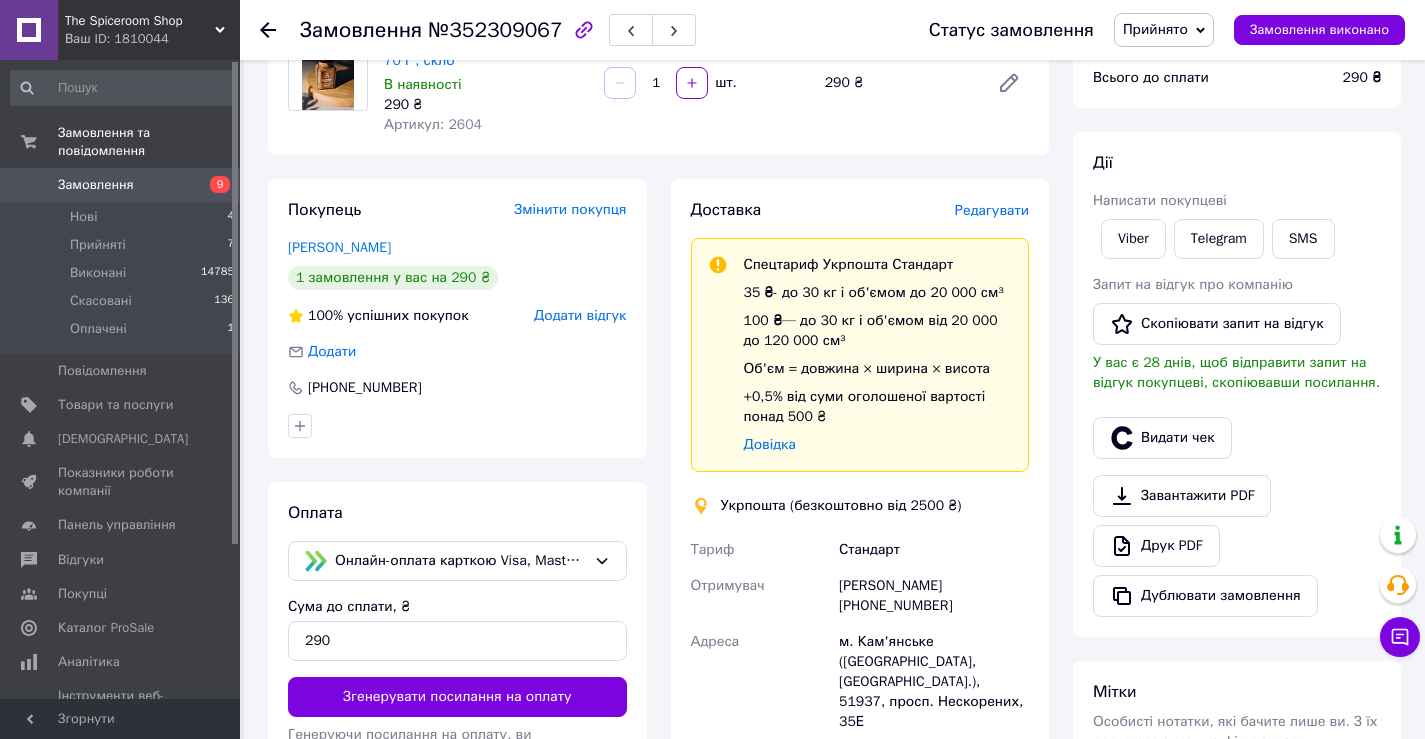 click 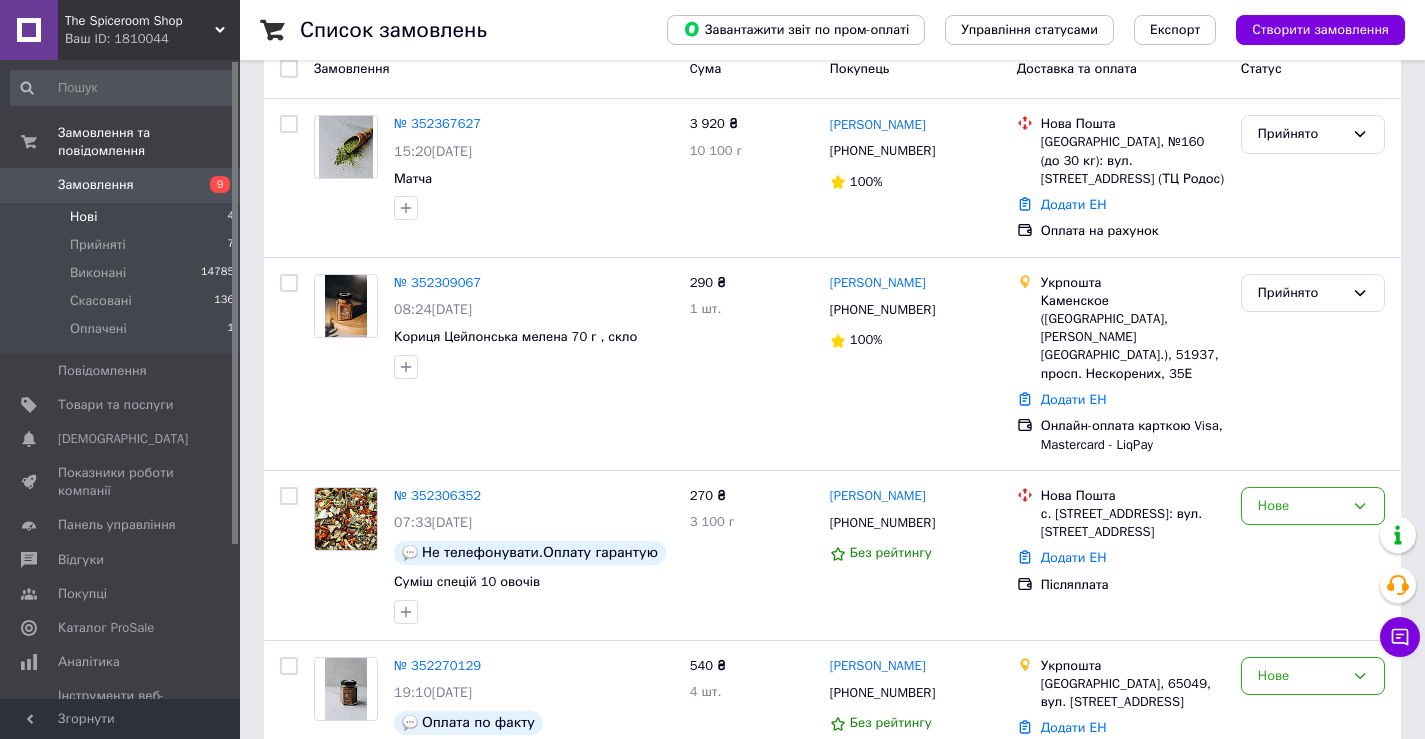 scroll, scrollTop: 200, scrollLeft: 0, axis: vertical 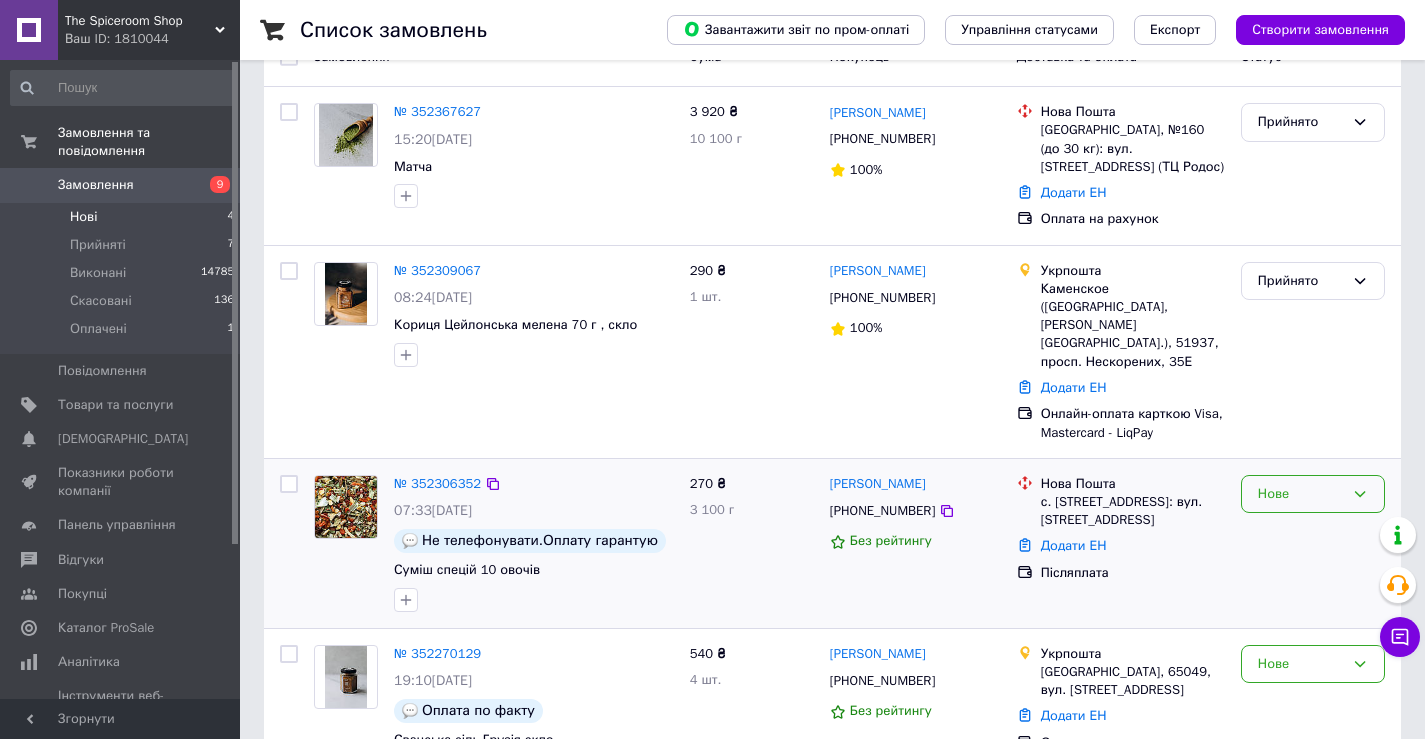click on "Нове" at bounding box center (1301, 494) 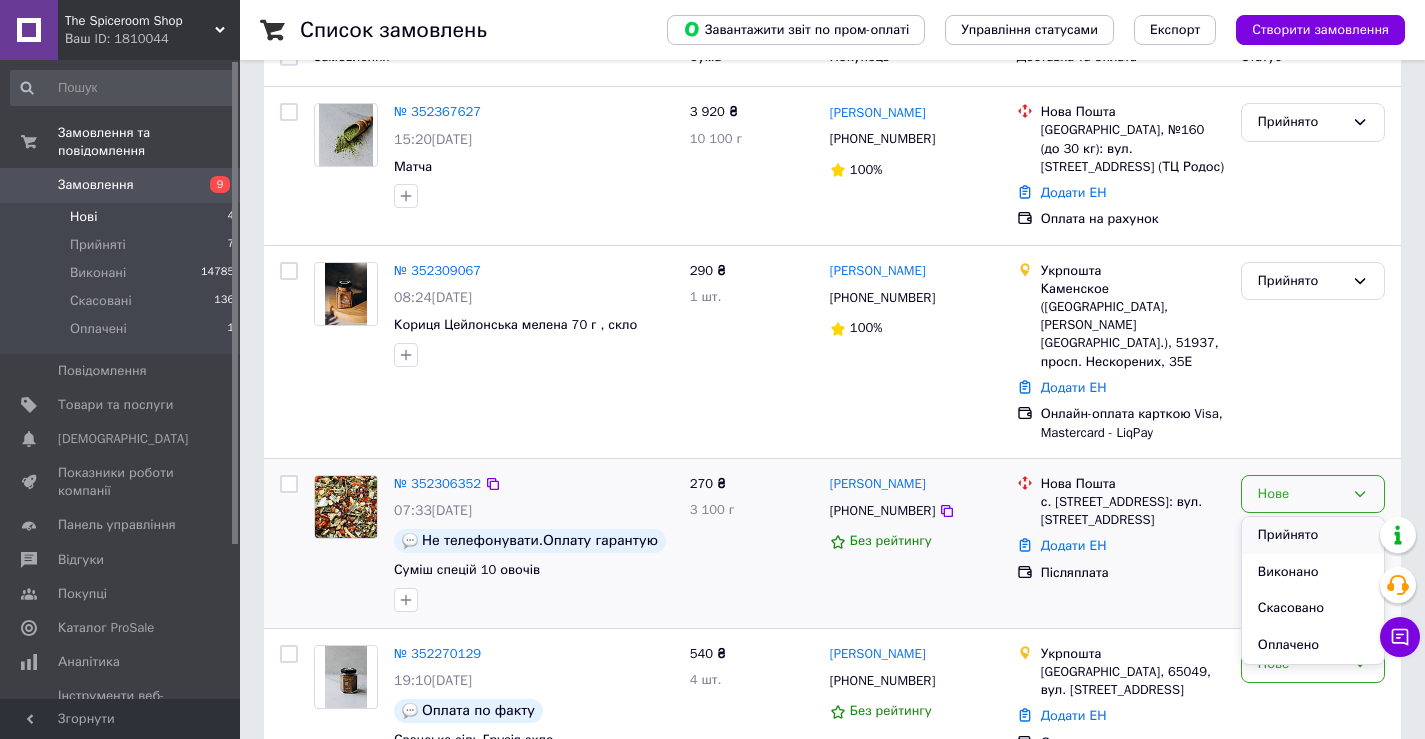 click on "Прийнято" at bounding box center [1313, 535] 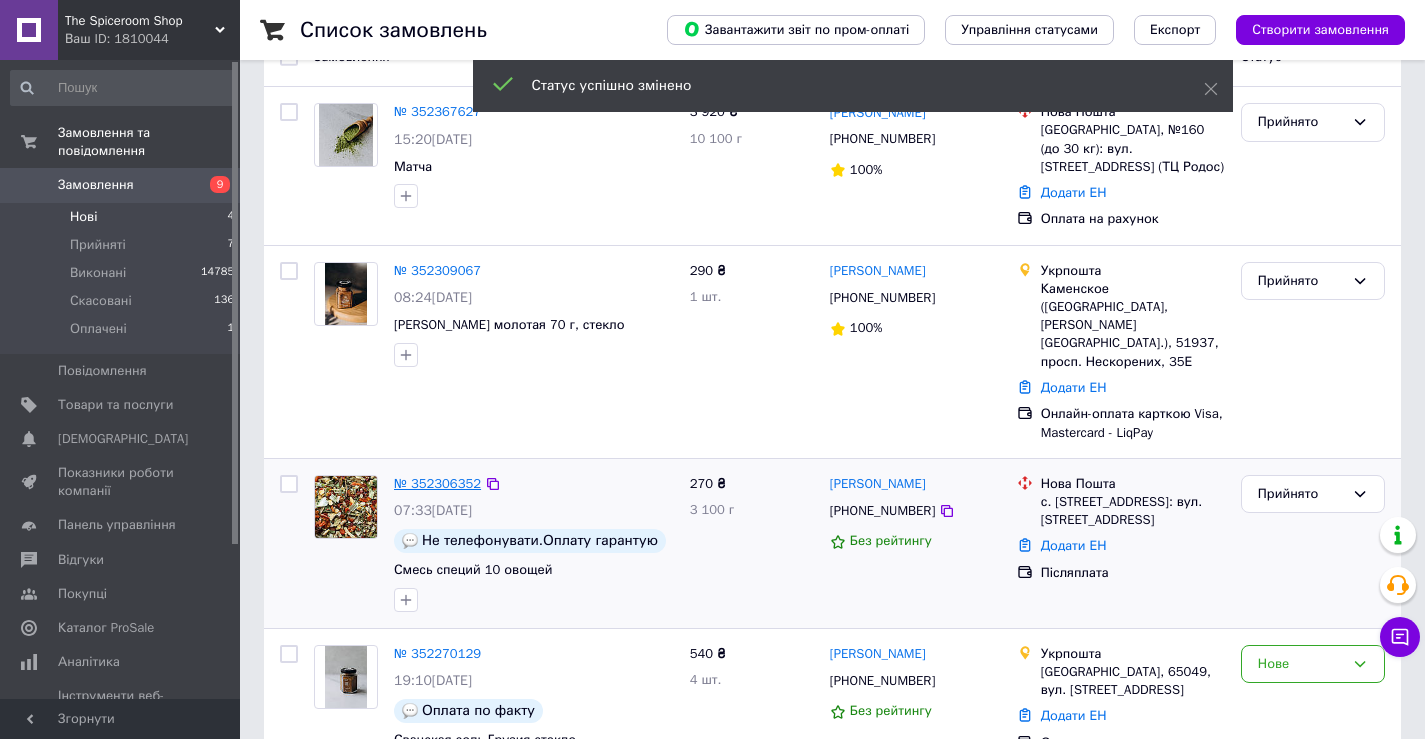 click on "№ 352306352" at bounding box center (437, 483) 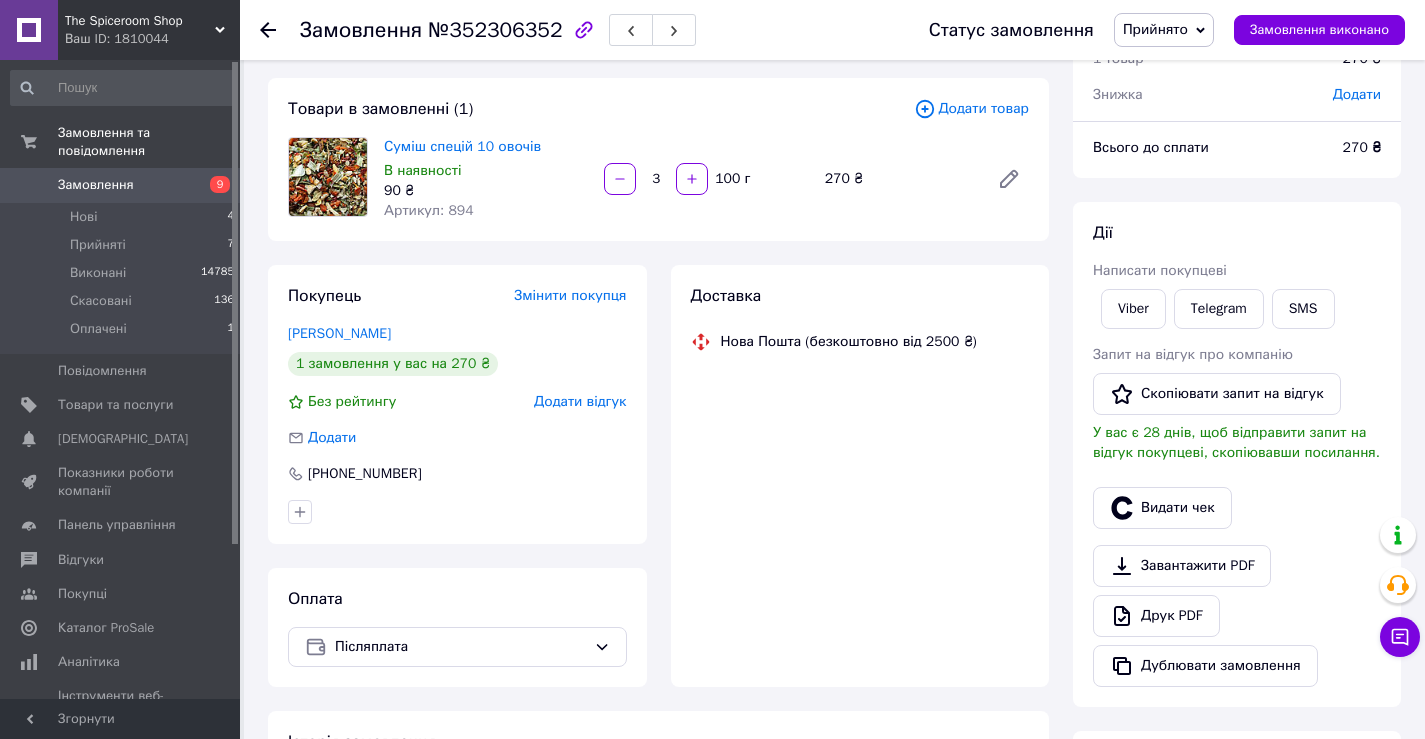 scroll, scrollTop: 200, scrollLeft: 0, axis: vertical 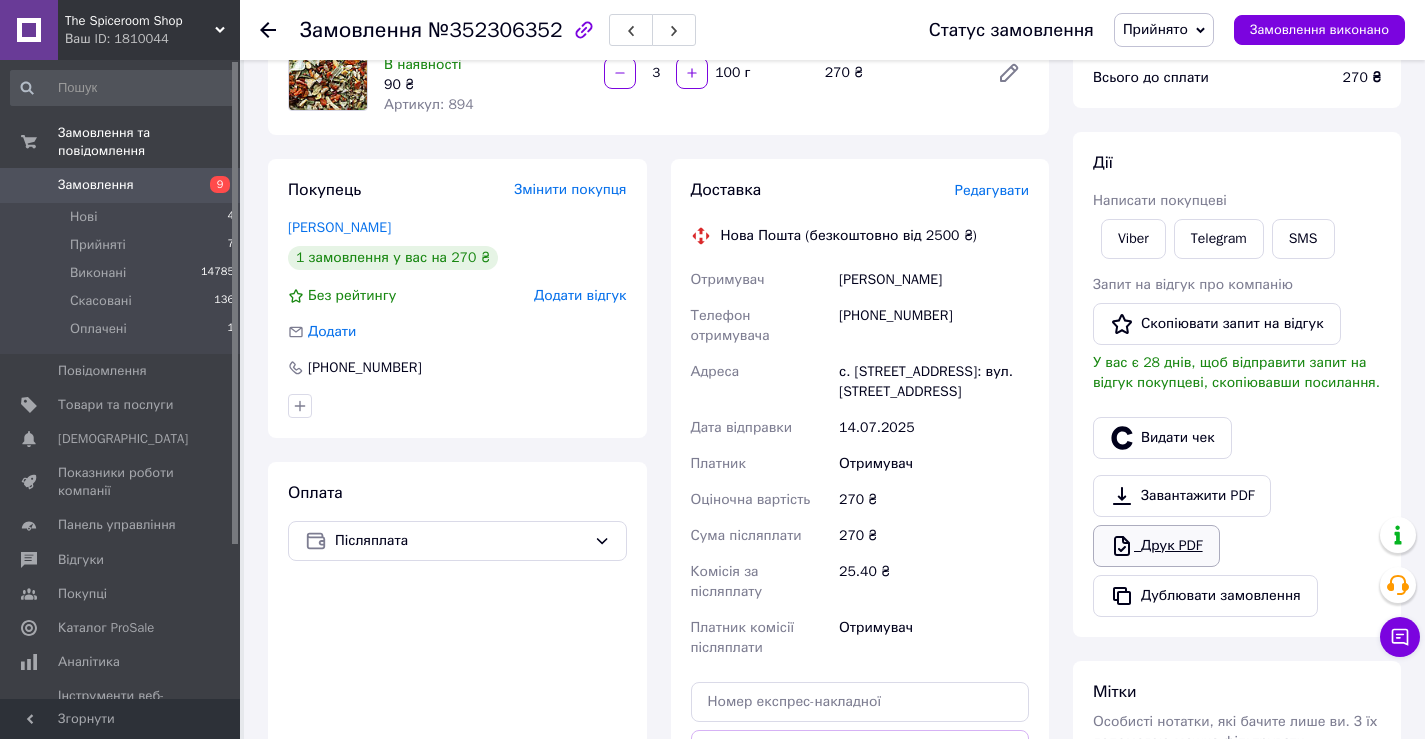 click on "Друк PDF" at bounding box center [1156, 546] 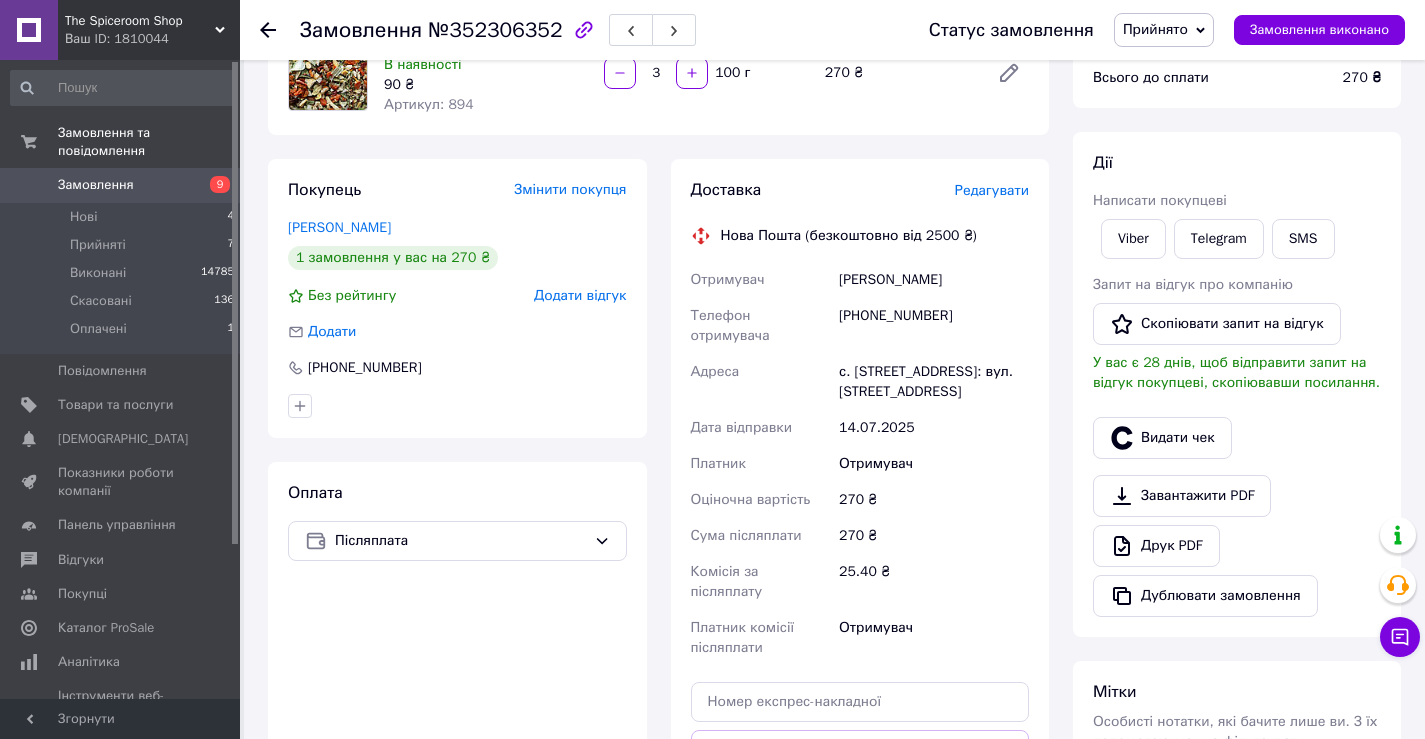 click 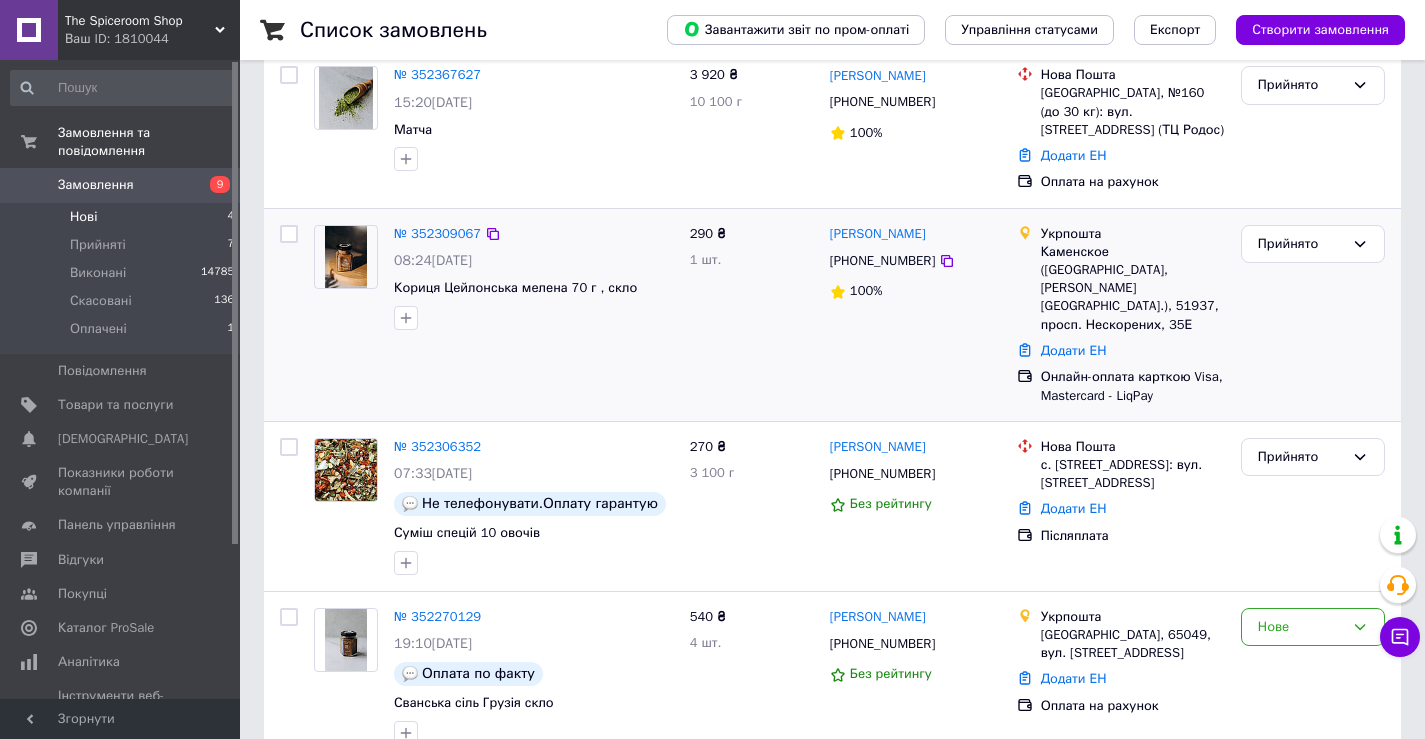 scroll, scrollTop: 247, scrollLeft: 0, axis: vertical 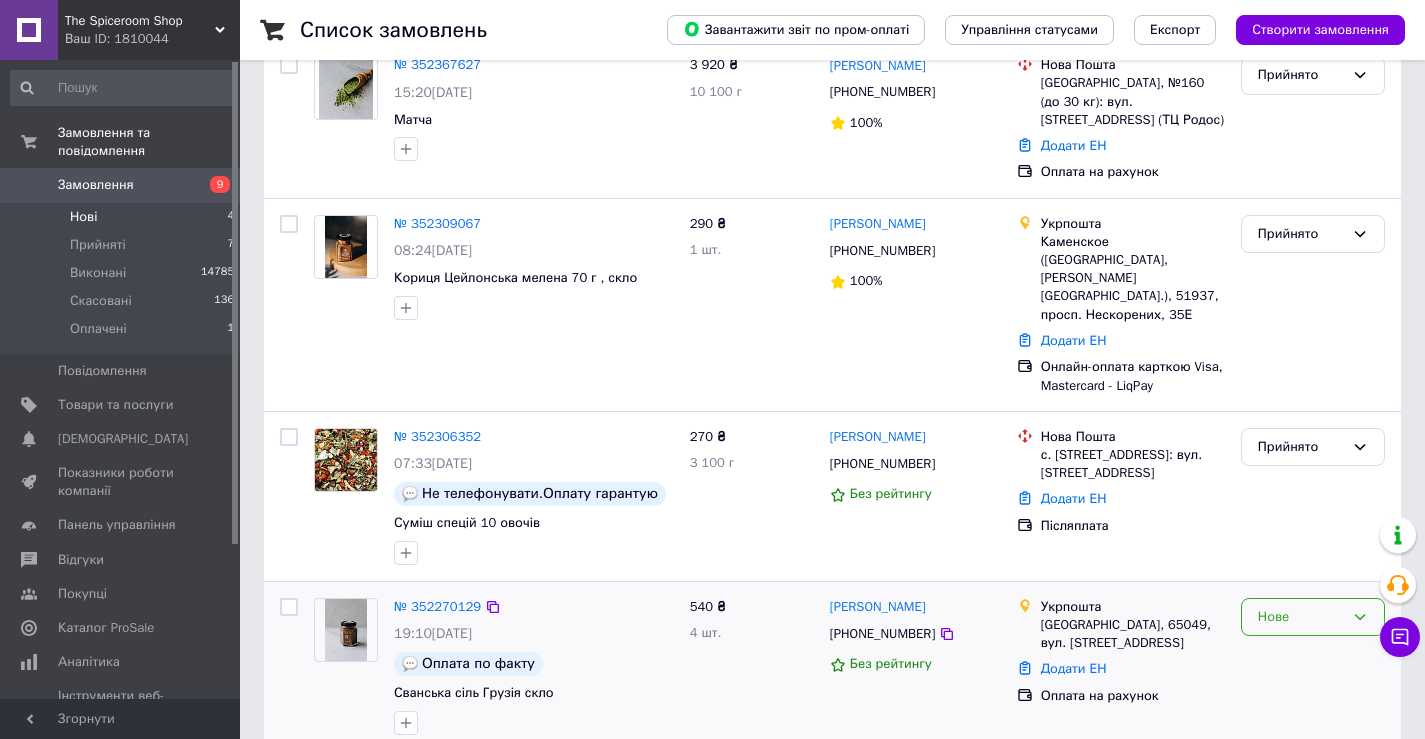 click on "Нове" at bounding box center [1301, 617] 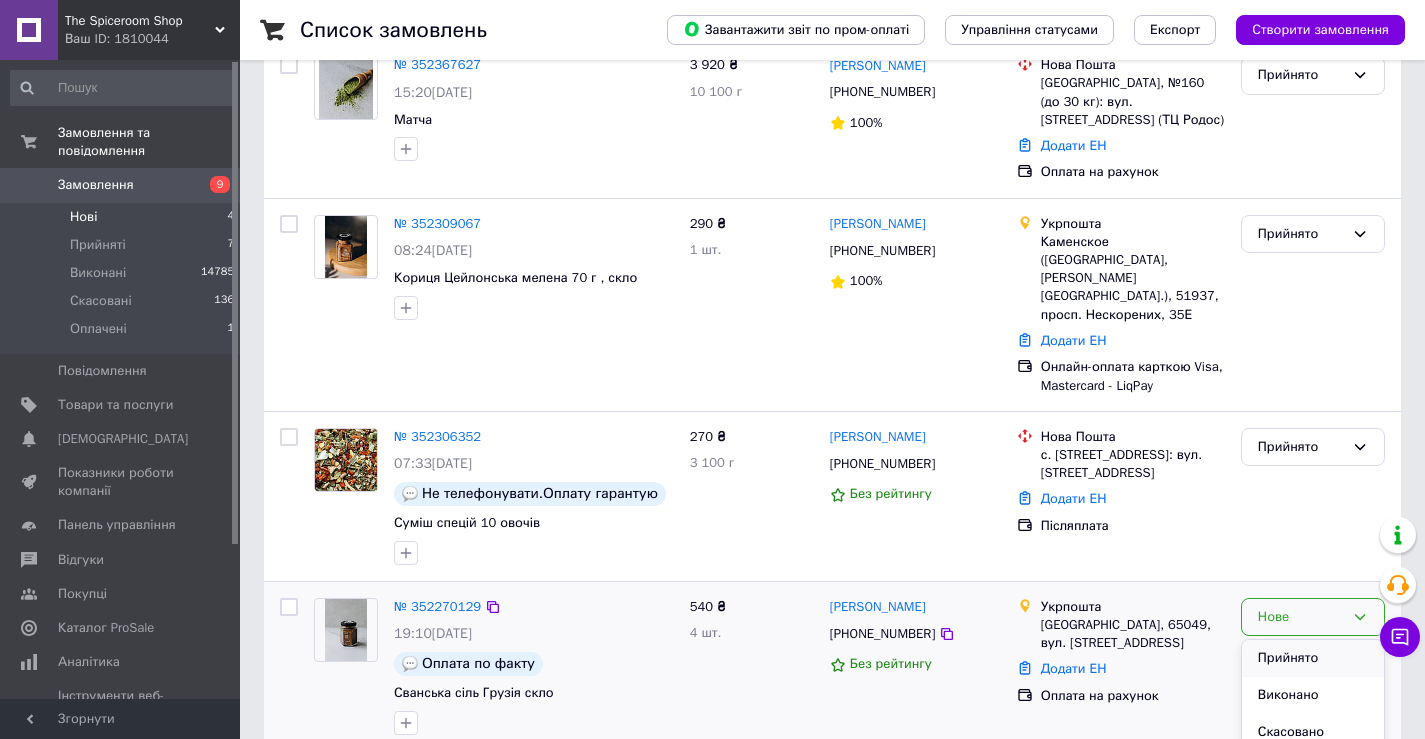 click on "Прийнято" at bounding box center [1313, 658] 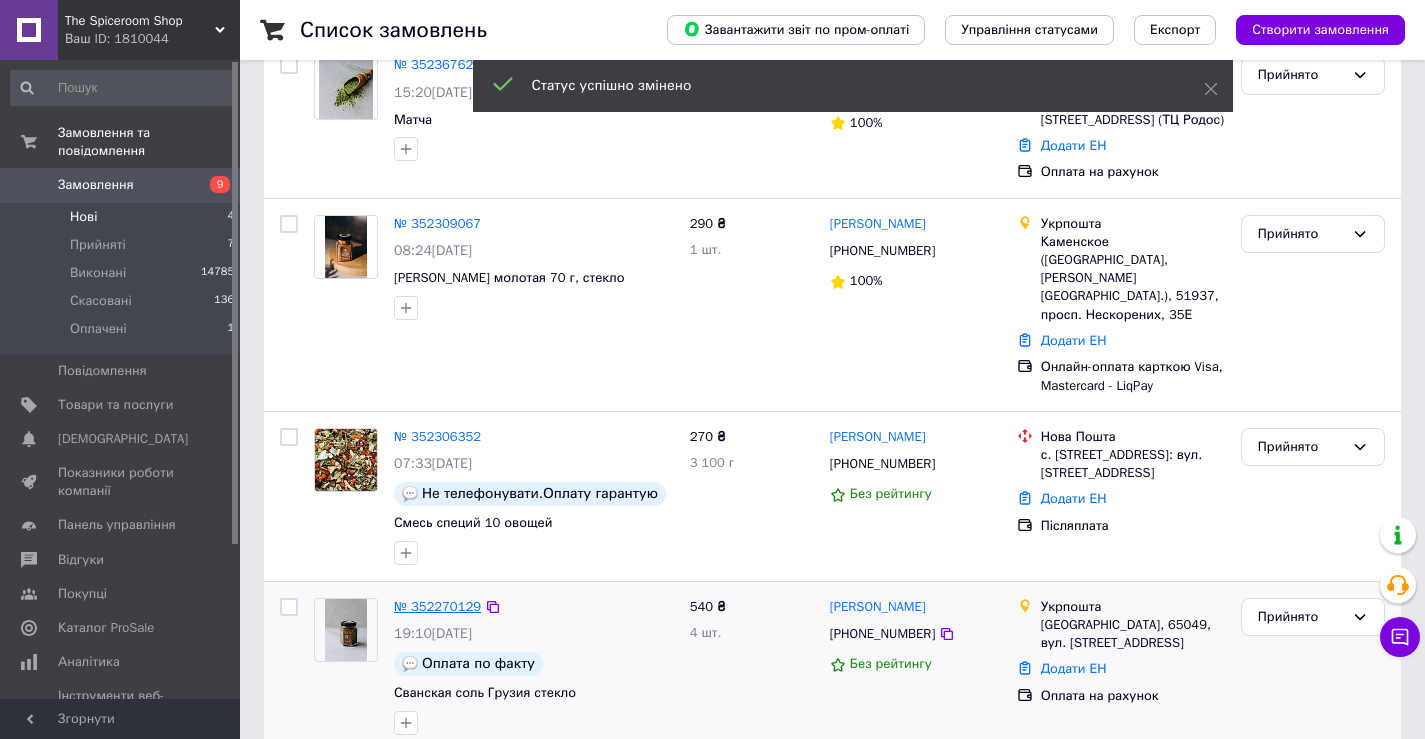 click on "№ 352270129" at bounding box center [437, 606] 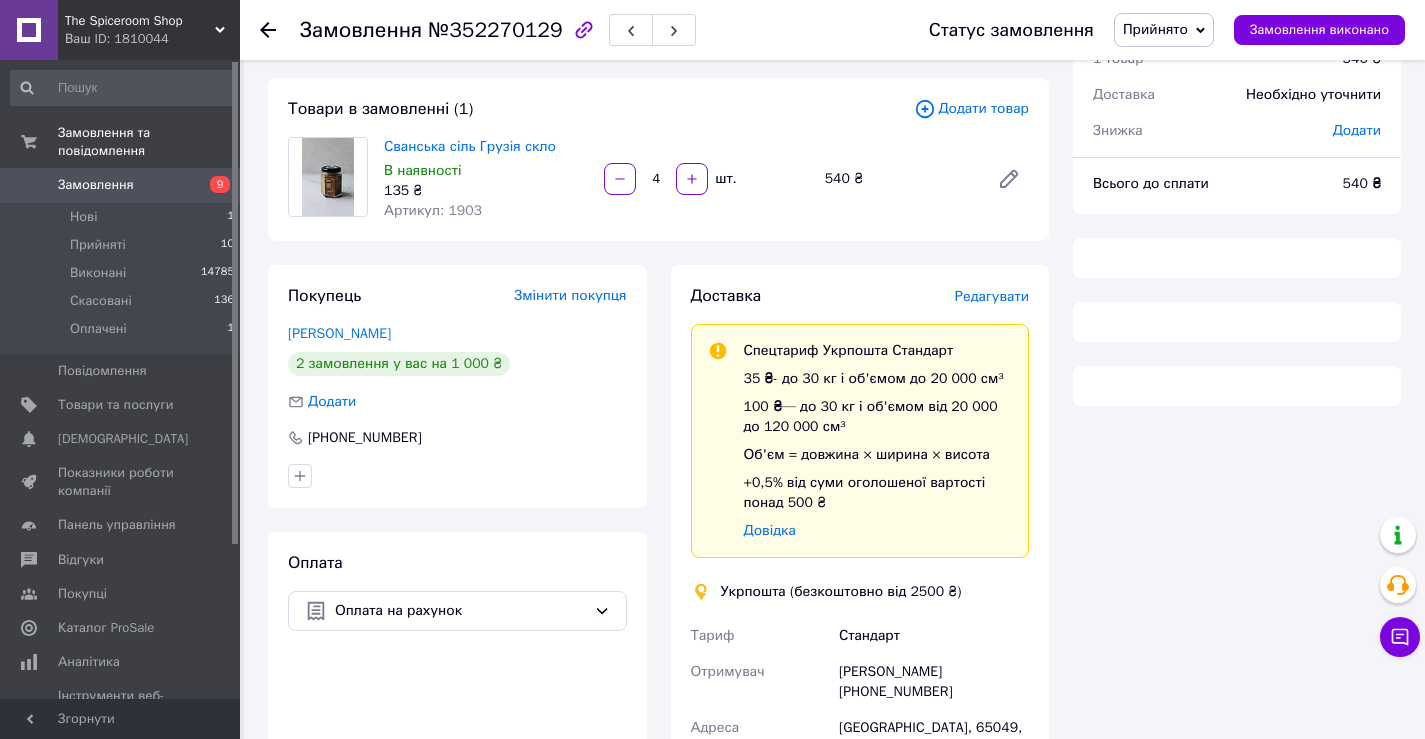 scroll, scrollTop: 247, scrollLeft: 0, axis: vertical 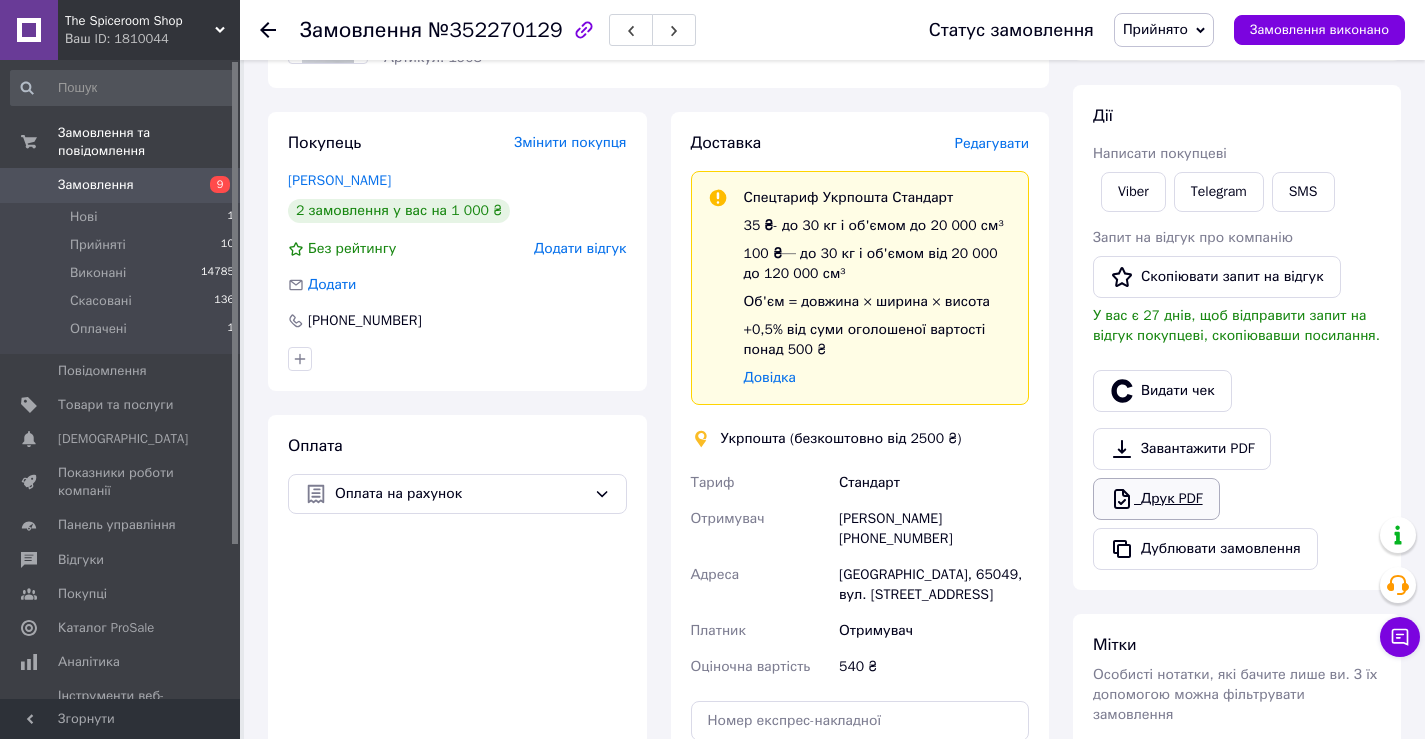click on "Друк PDF" at bounding box center [1156, 499] 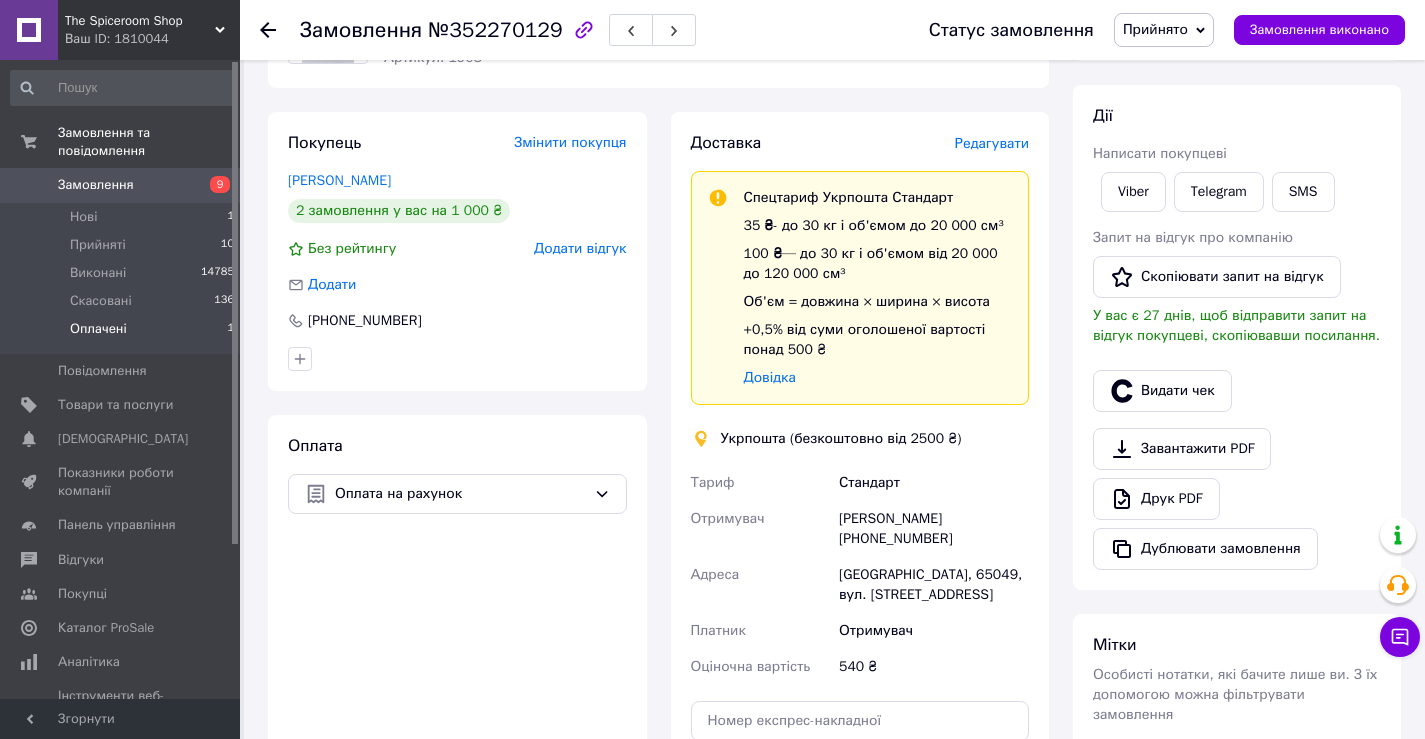 click on "Оплачені" at bounding box center (98, 329) 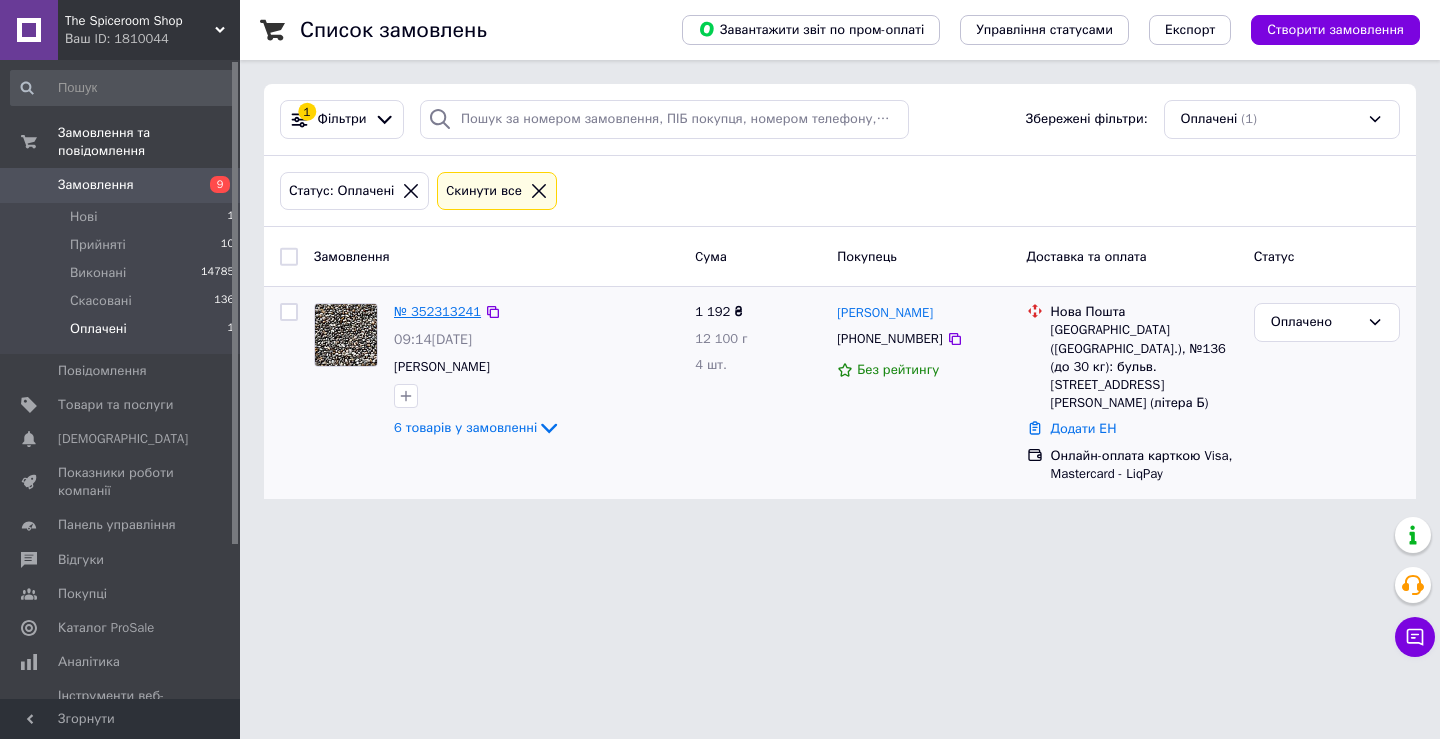 click on "№ 352313241" at bounding box center [437, 311] 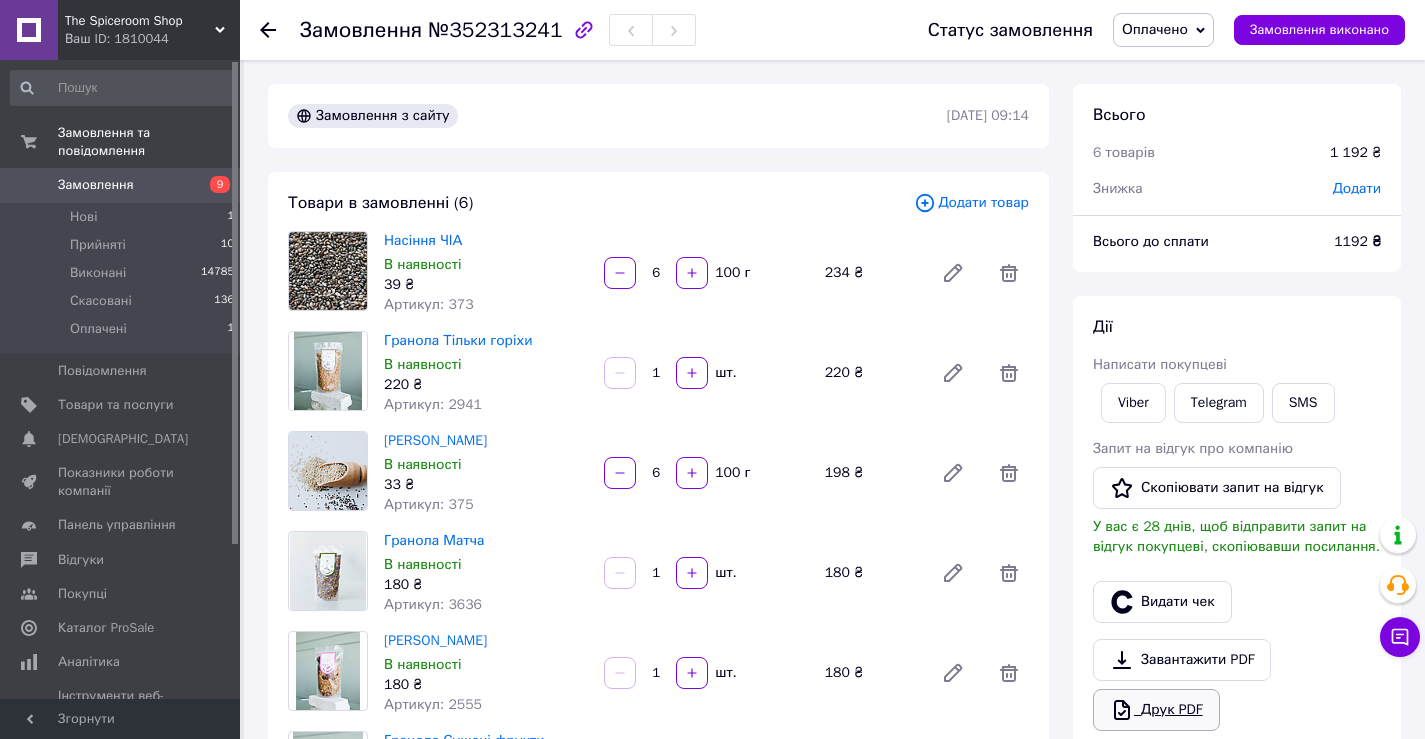 click on "Завантажити PDF" at bounding box center [1182, 660] 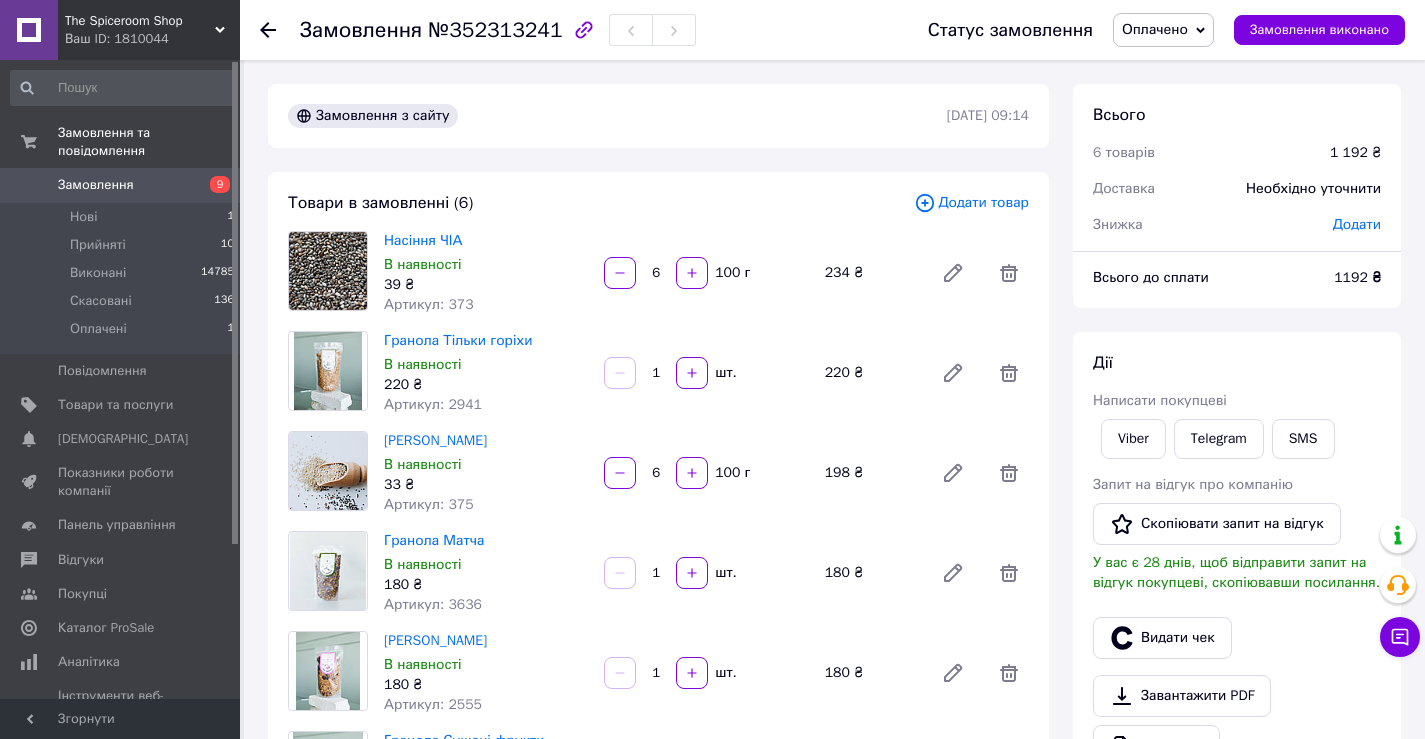 click on "Замовлення №352313241 Статус замовлення Оплачено Прийнято Виконано Скасовано Замовлення виконано Замовлення з сайту [DATE] 09:14 Товари в замовленні (6) Додати товар Насіння ЧІА В наявності 39 ₴ Артикул: 373 6   100 г 234 ₴ Гранола Тільки горіхи В наявності 220 ₴ Артикул: 2941 1   шт. 220 ₴ Кіноа біле В наявності 33 ₴ Артикул: 375 6   100 г 198 ₴ Гранола Матча В наявності 180 ₴ Артикул: 3636 1   шт. 180 ₴ Гранола Лісова В наявності 180 ₴ Артикул: 2555 1   шт. 180 ₴ Гранола Сушені фрукти В наявності 180 ₴ Артикул: 2939 1   шт. 180 ₴ Приховати товари Покупець Змінити покупця [PERSON_NAME]" at bounding box center (834, 901) 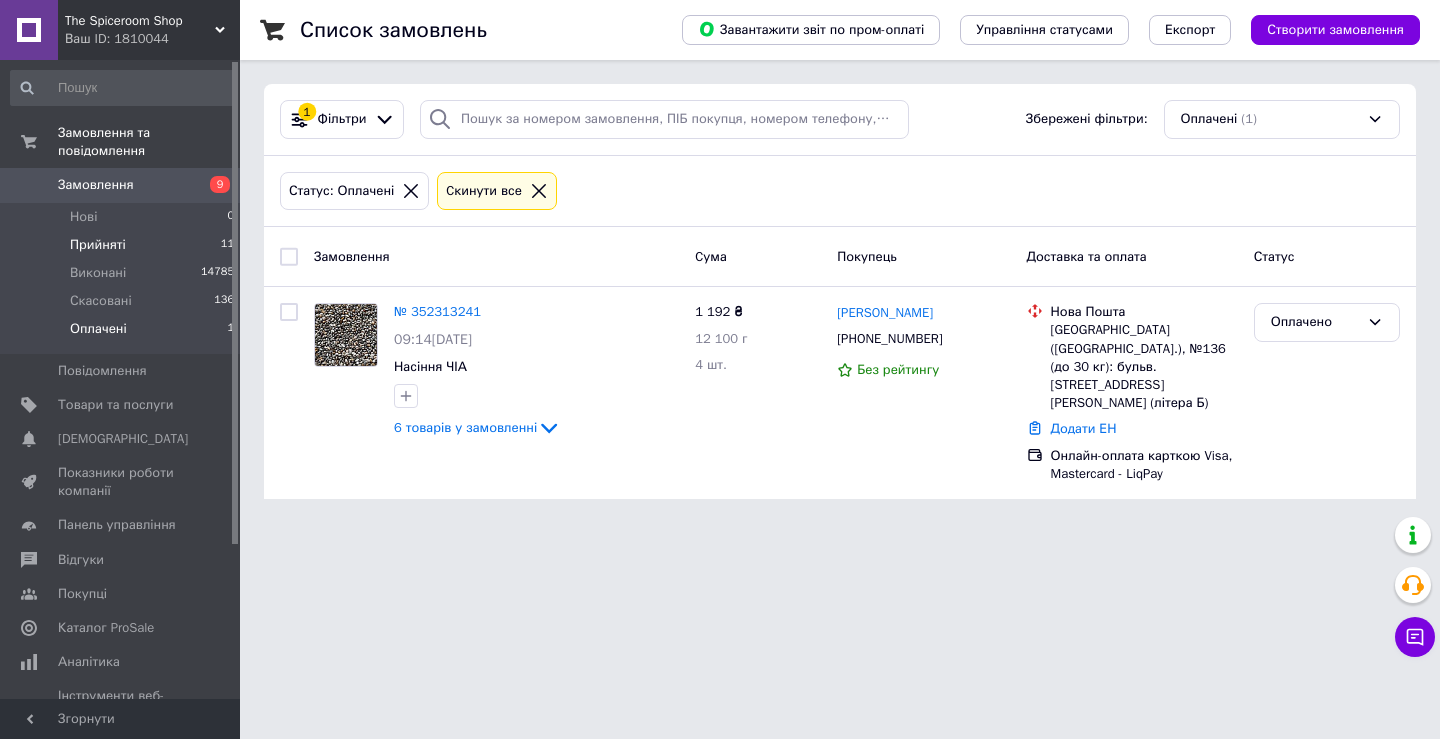click on "Прийняті 11" at bounding box center [123, 245] 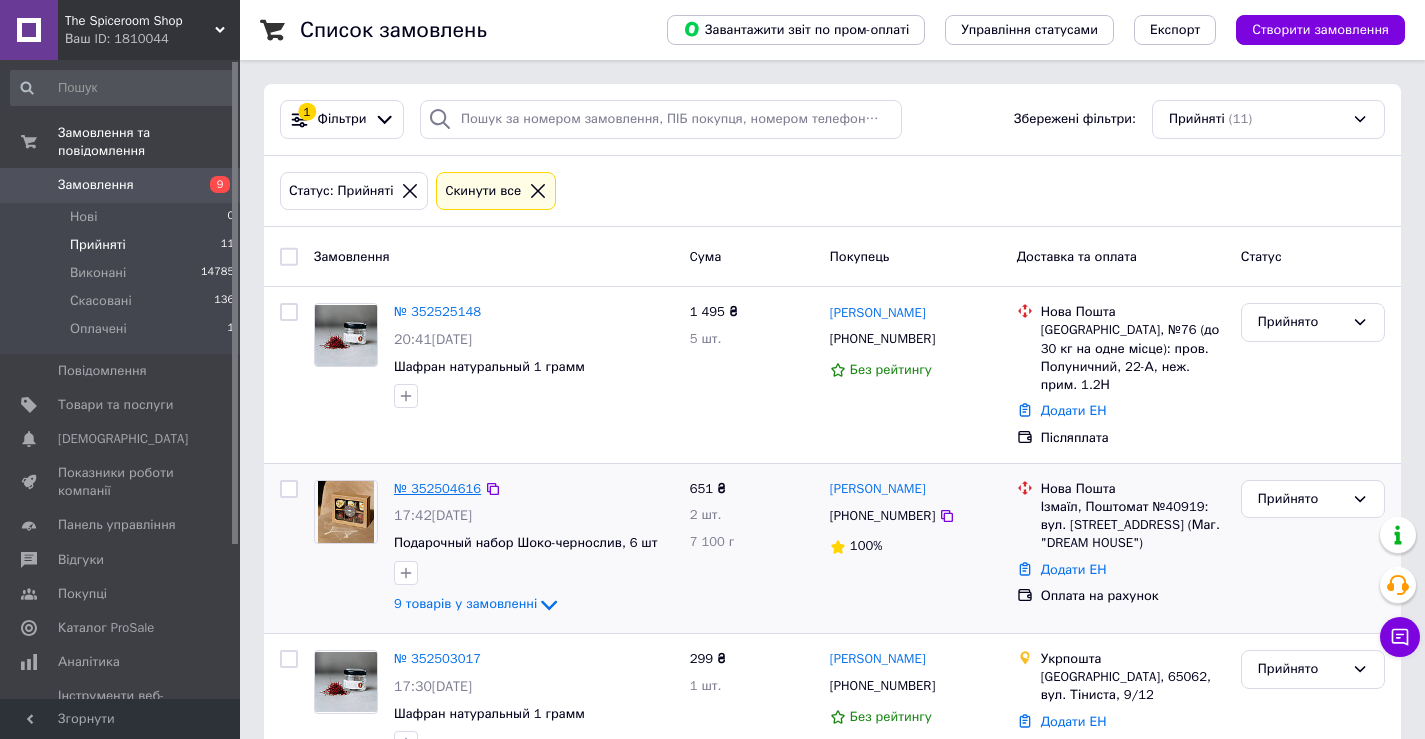 click on "№ 352504616" at bounding box center [437, 488] 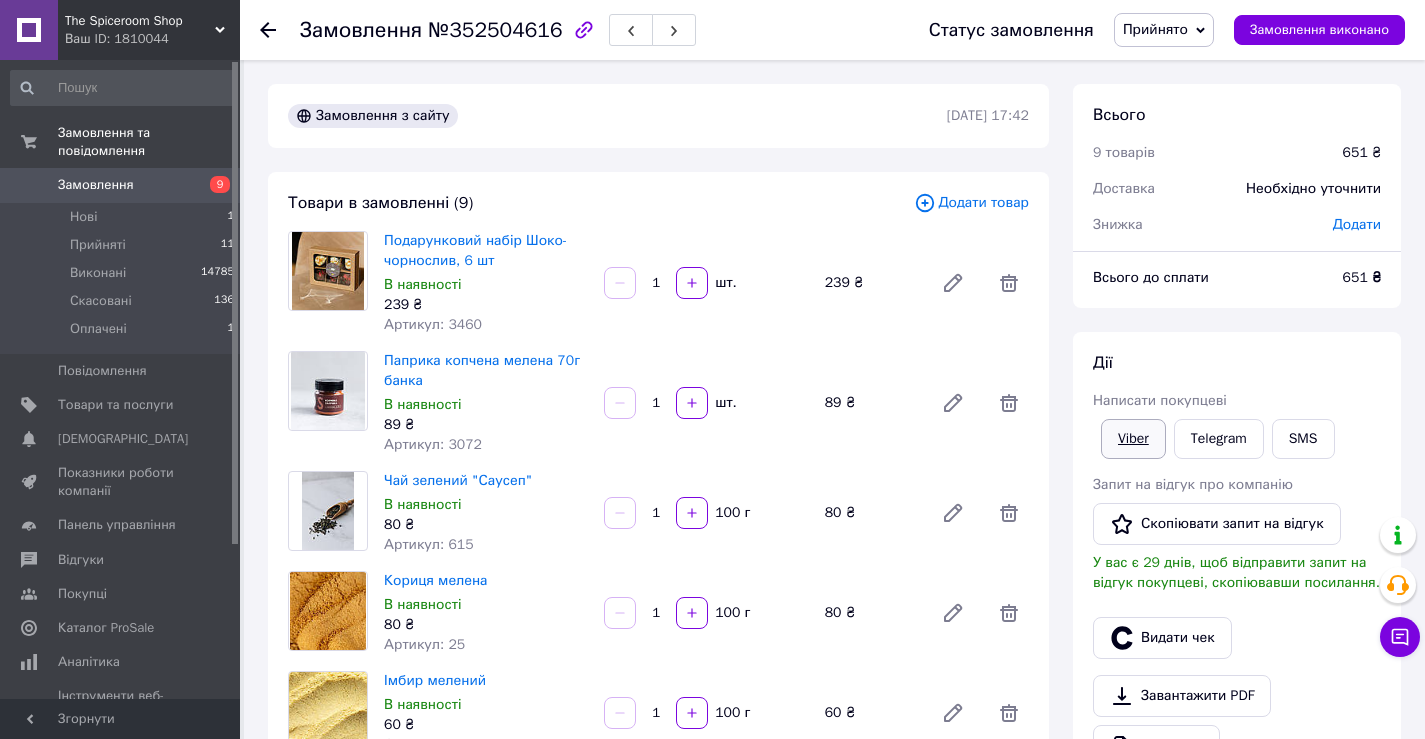 click on "Viber" at bounding box center [1133, 439] 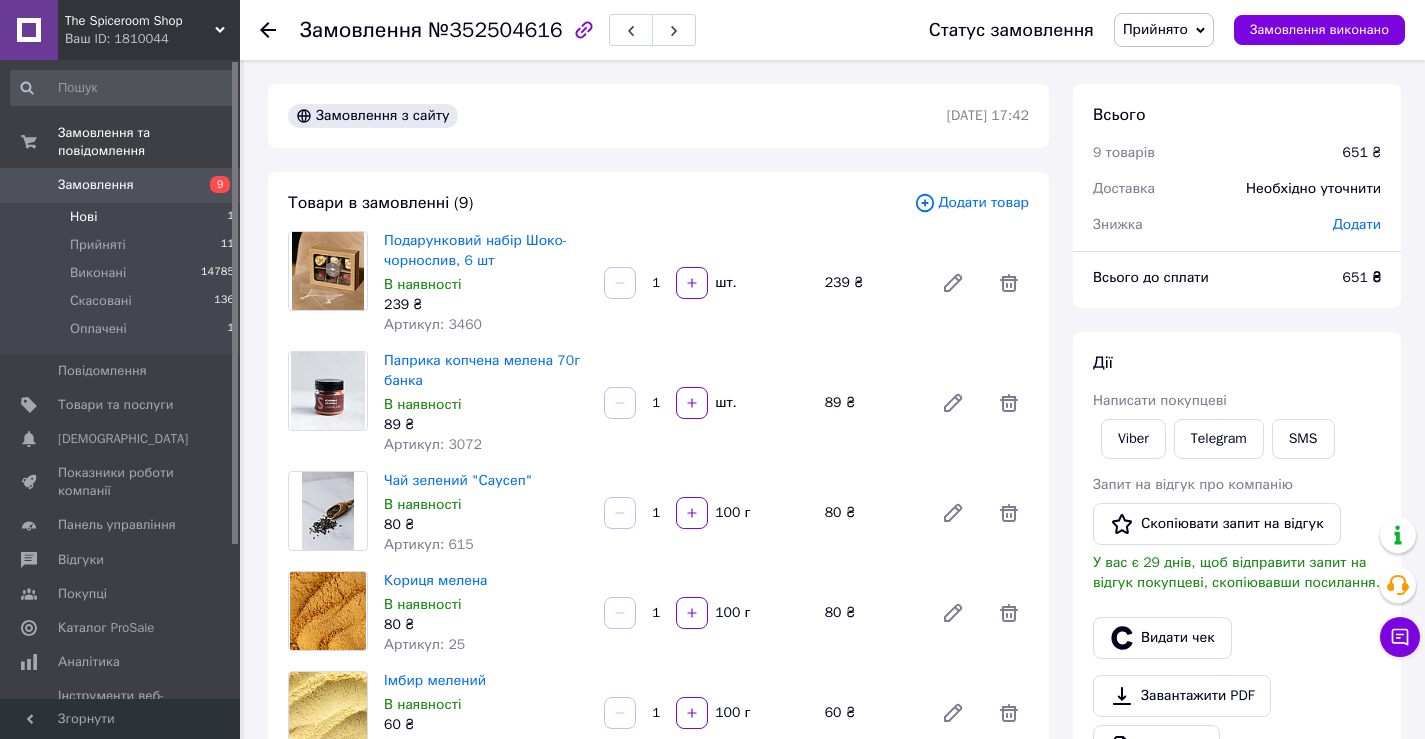 click on "Нові" at bounding box center (83, 217) 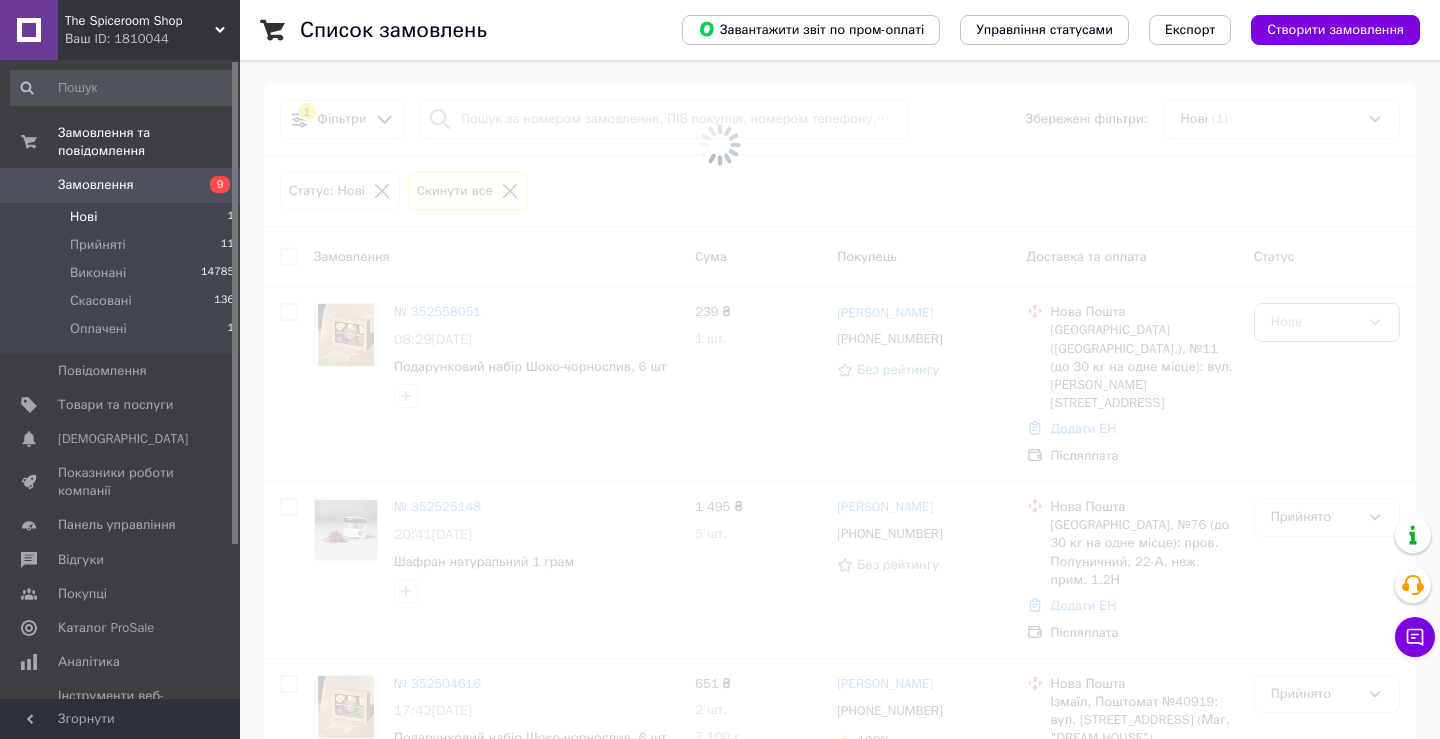click at bounding box center (720, 145) 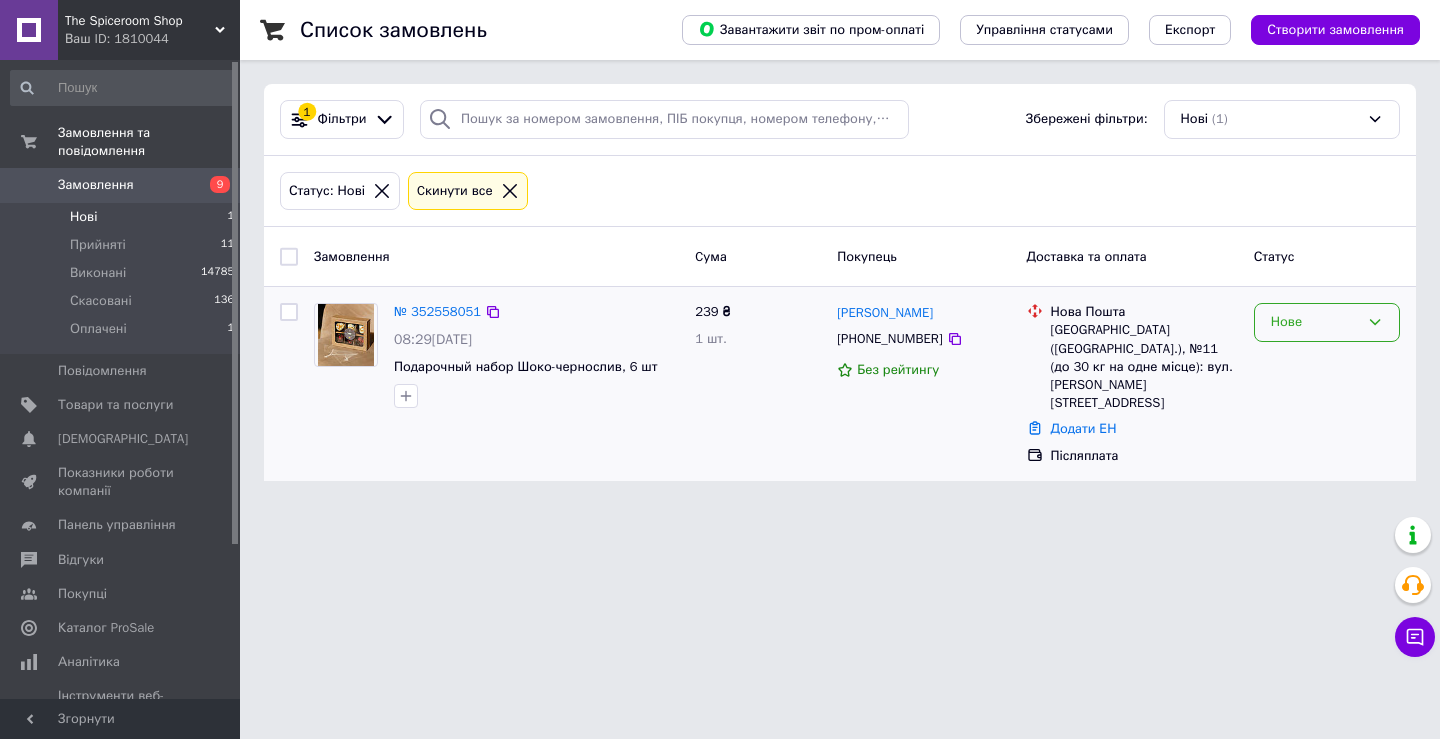 click on "Нове" at bounding box center [1315, 322] 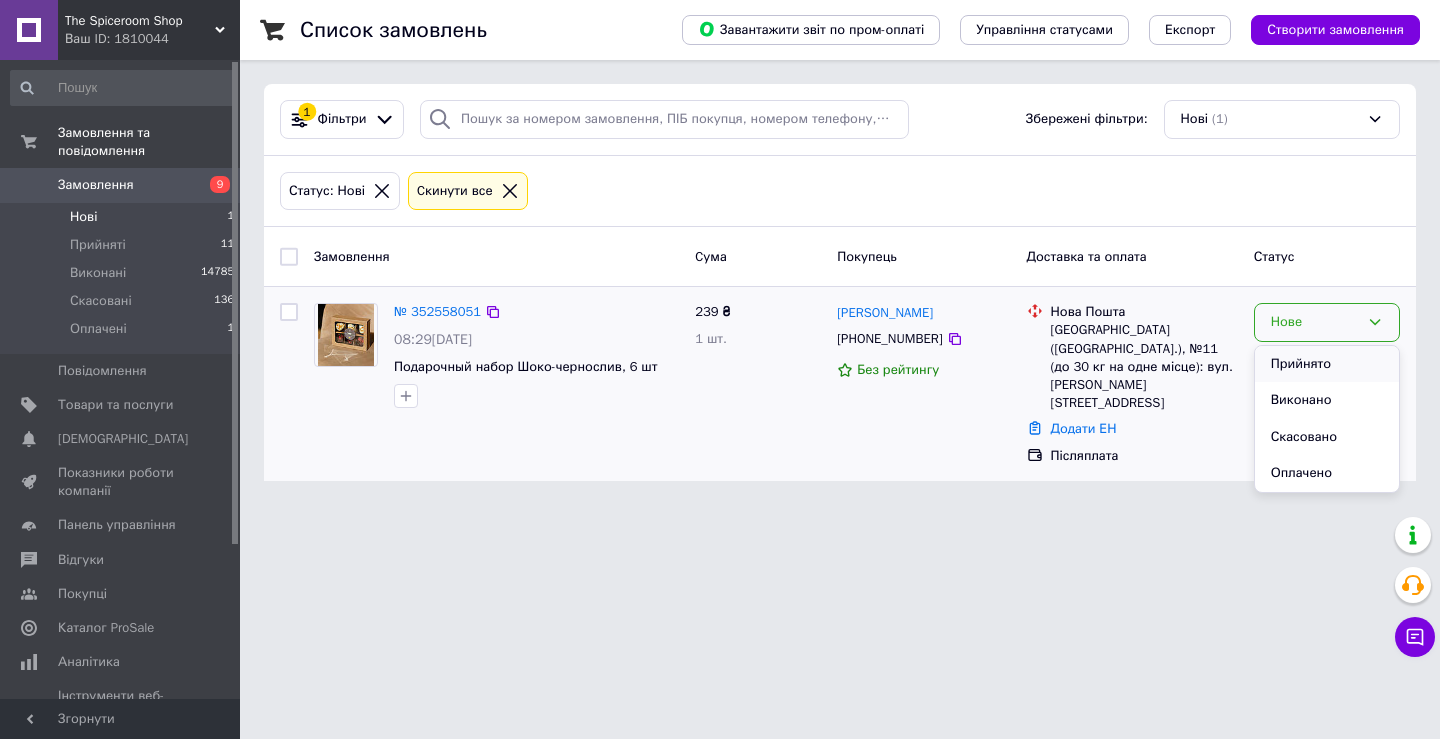 click on "Прийнято" at bounding box center [1327, 364] 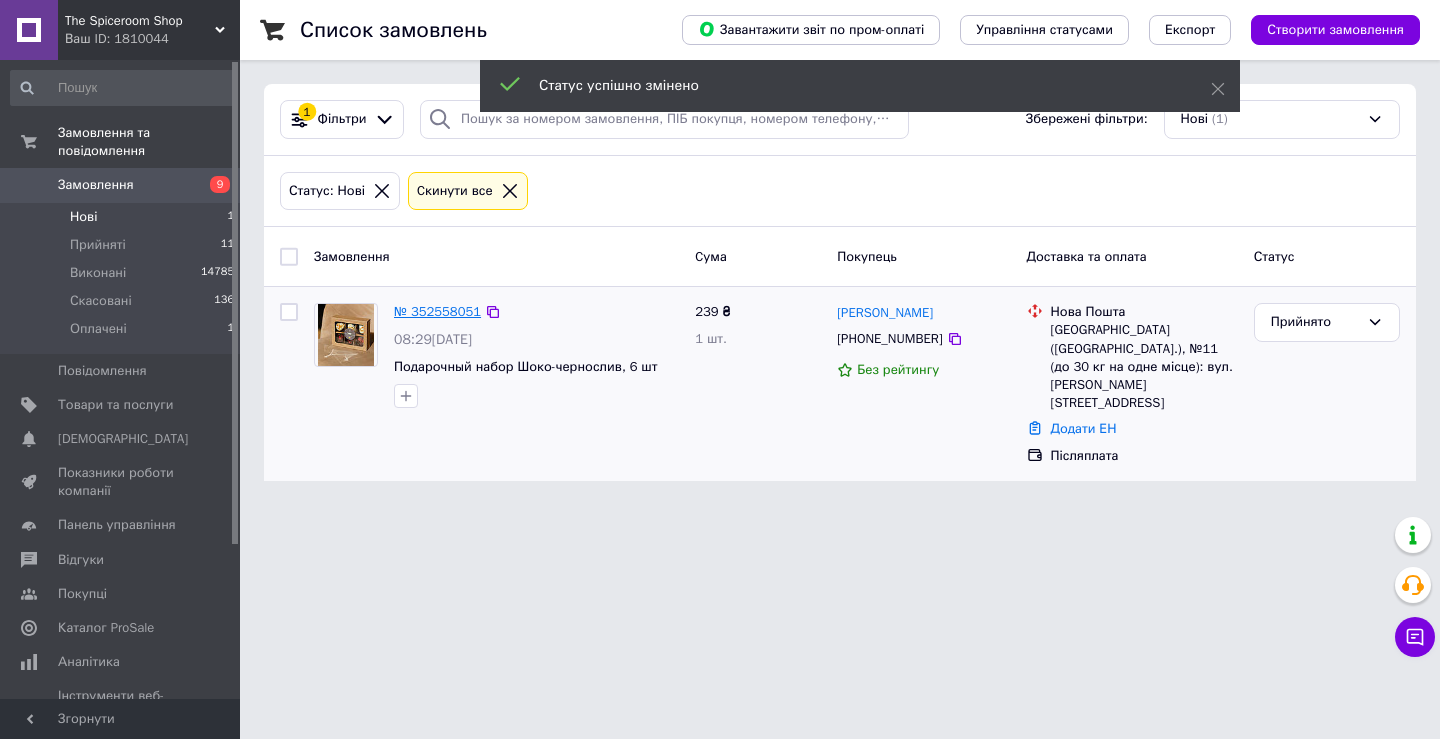 click on "№ 352558051" at bounding box center [437, 311] 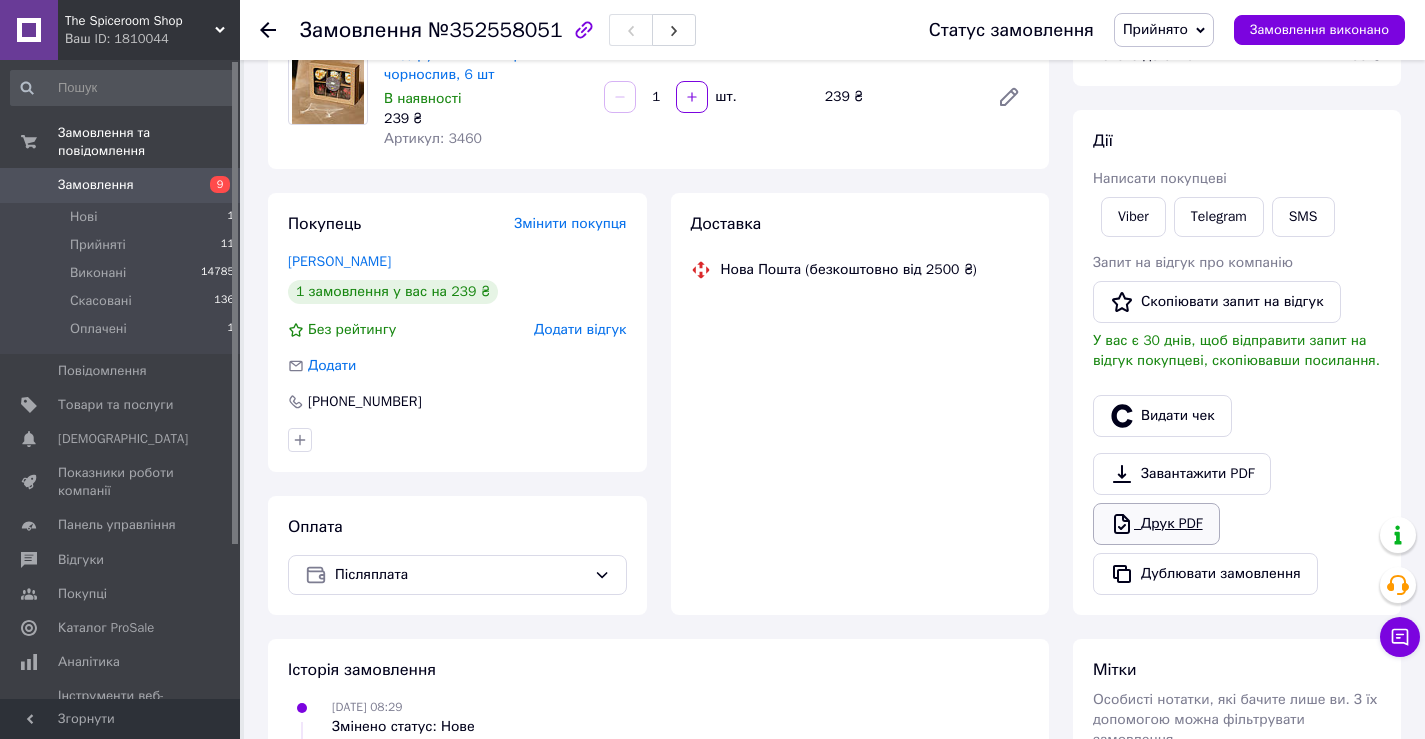 scroll, scrollTop: 200, scrollLeft: 0, axis: vertical 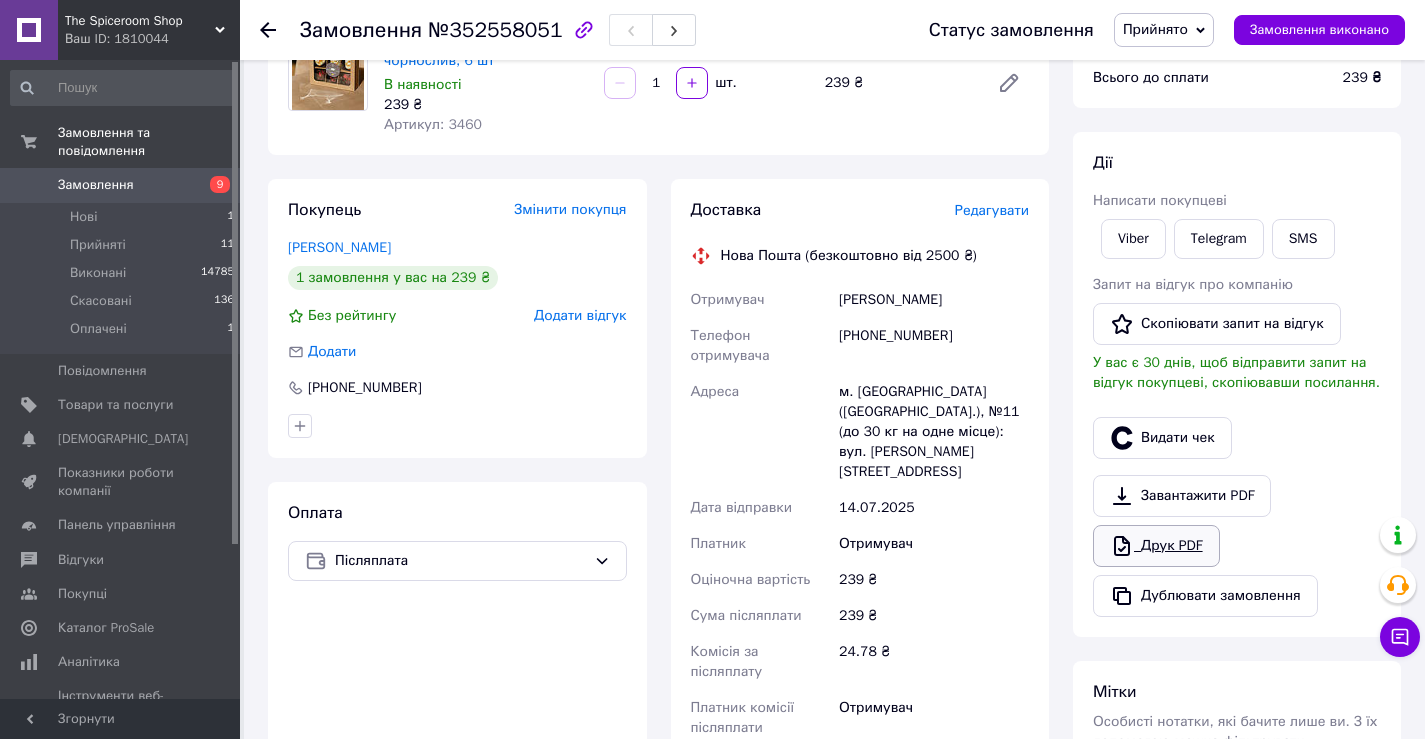 click on "Друк PDF" at bounding box center [1156, 546] 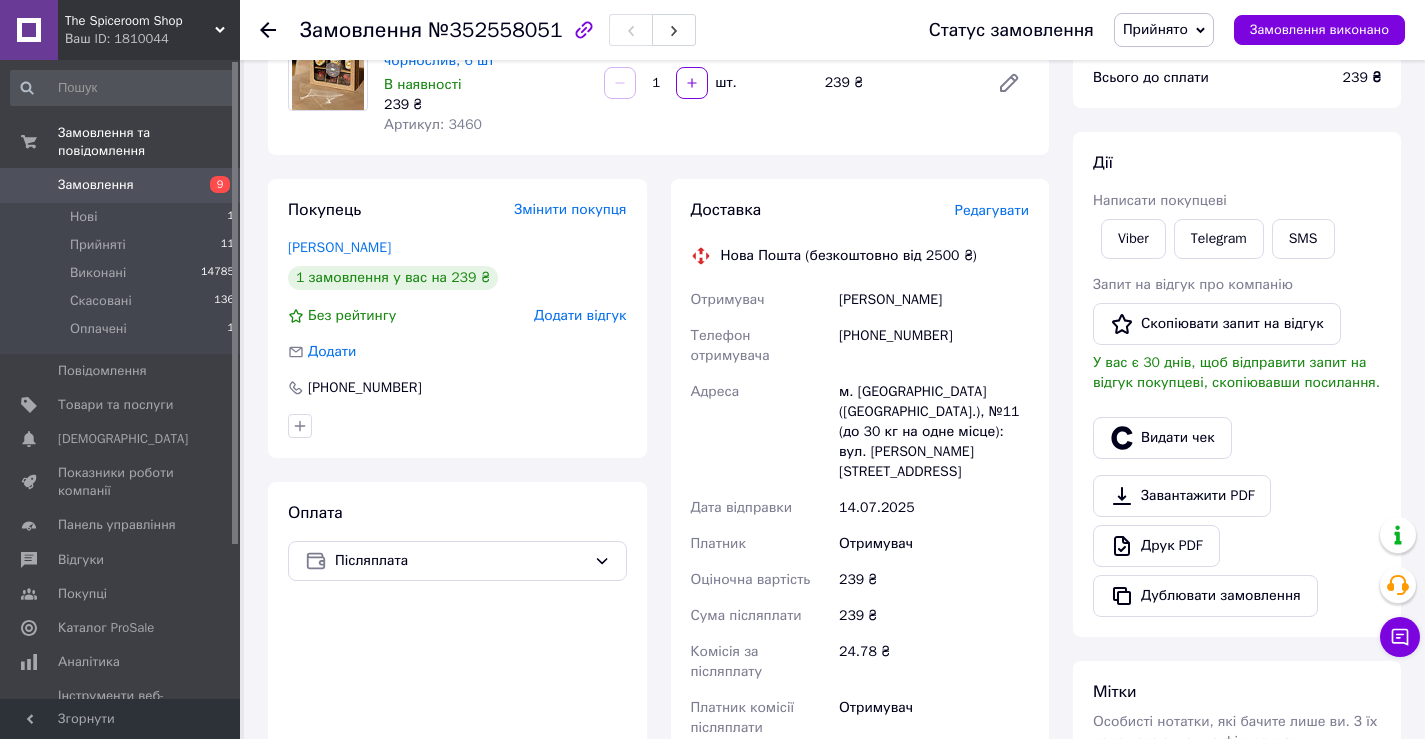 click 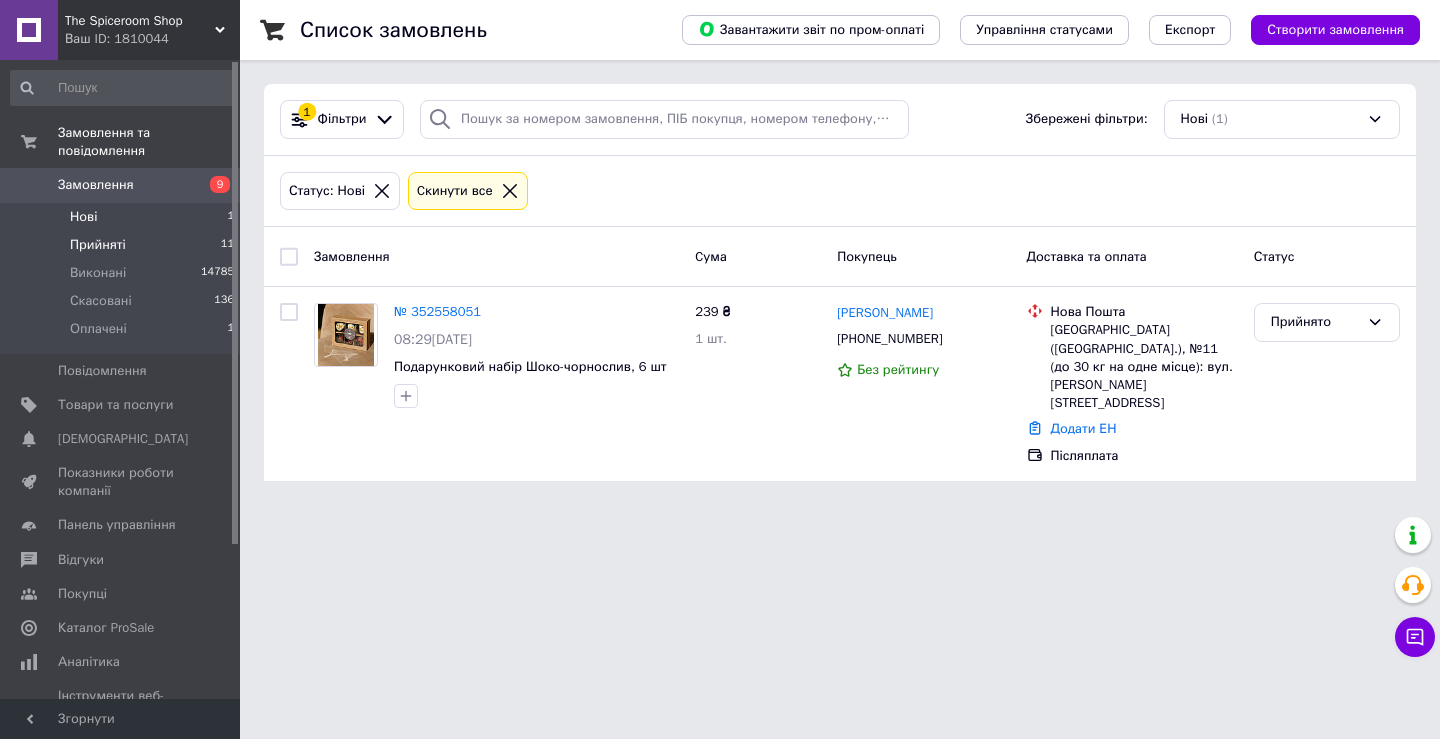 click on "Прийняті" at bounding box center [98, 245] 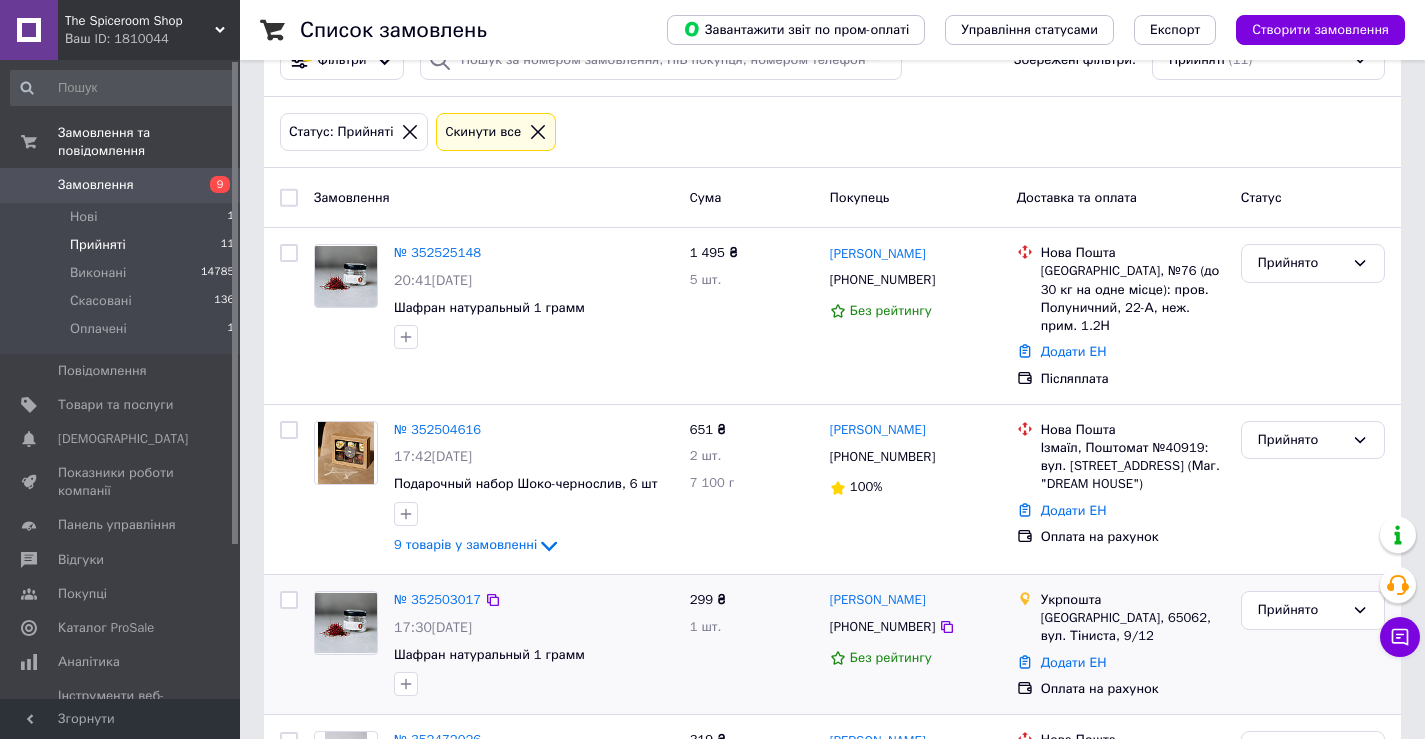 scroll, scrollTop: 200, scrollLeft: 0, axis: vertical 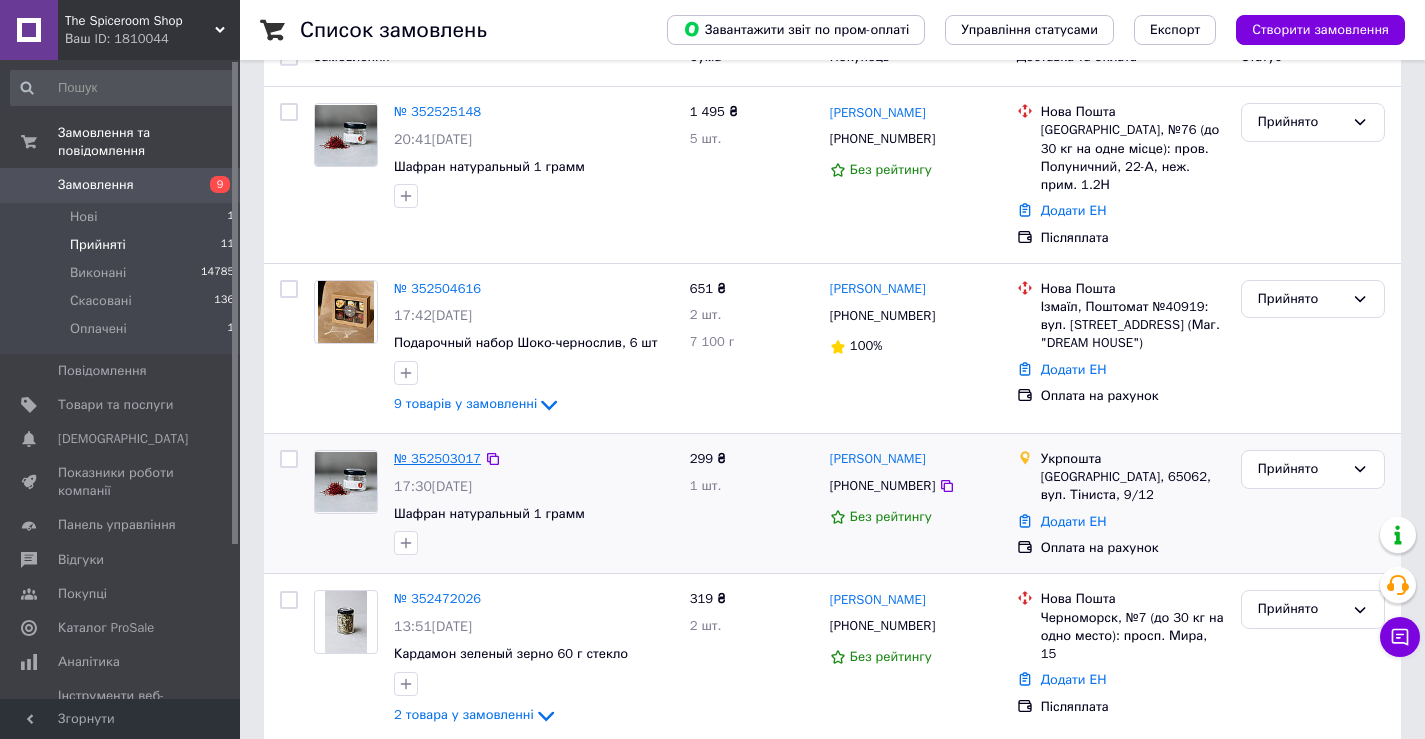 click on "№ 352503017" at bounding box center (437, 458) 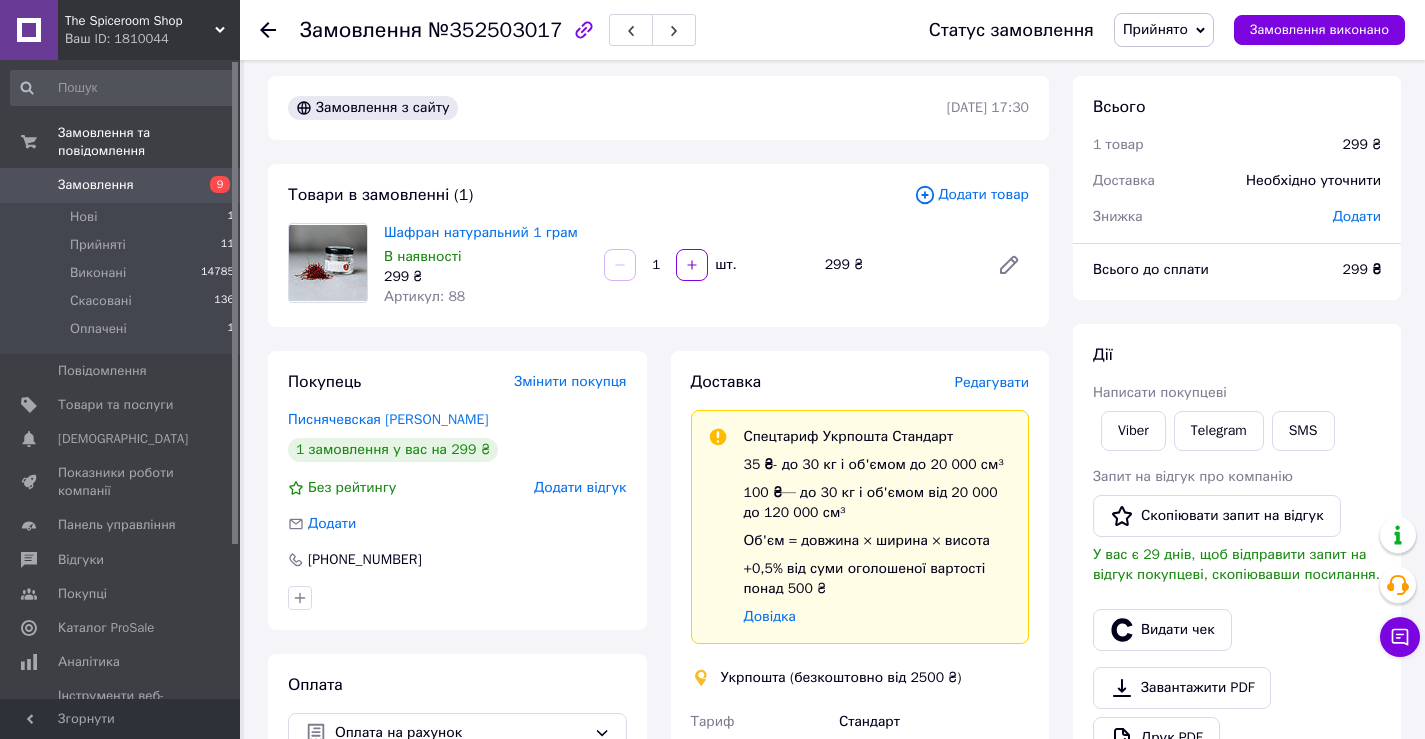 scroll, scrollTop: 0, scrollLeft: 0, axis: both 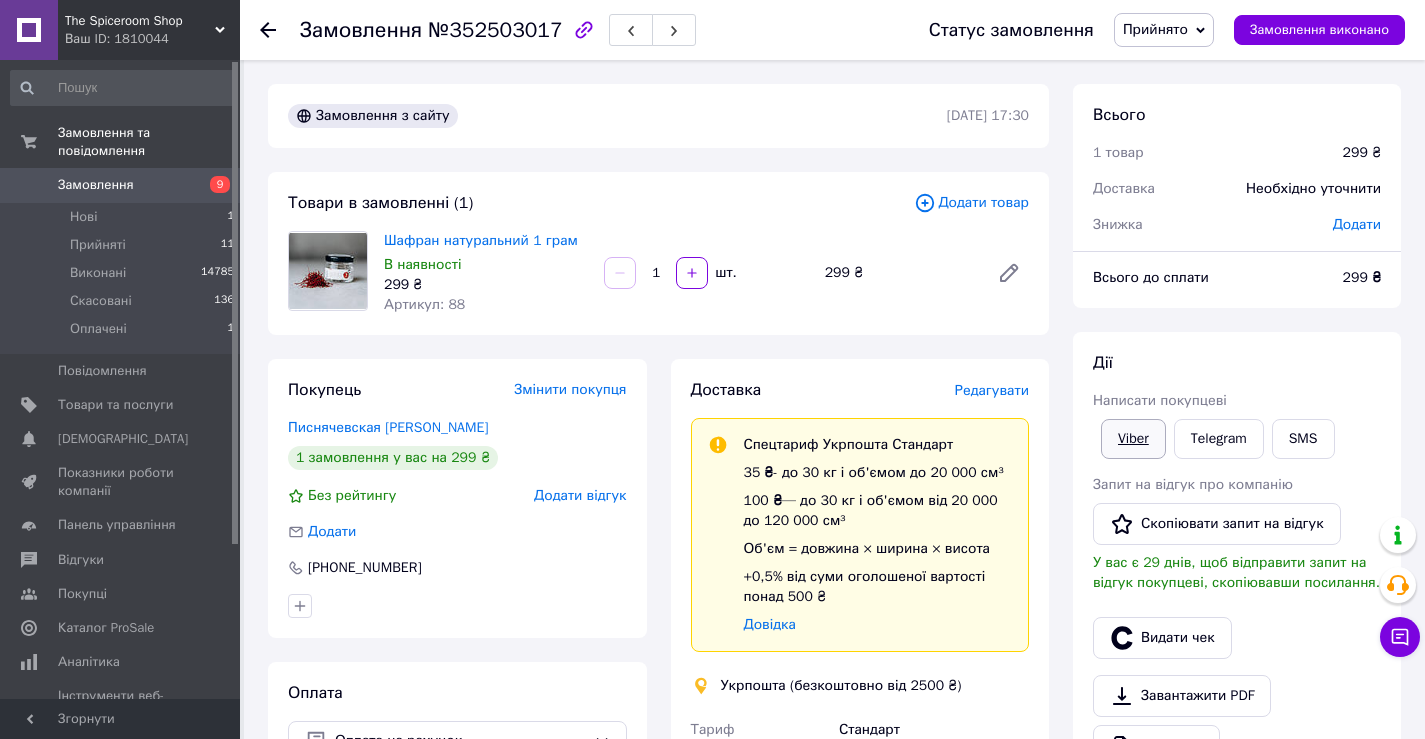 click on "Viber" at bounding box center [1133, 439] 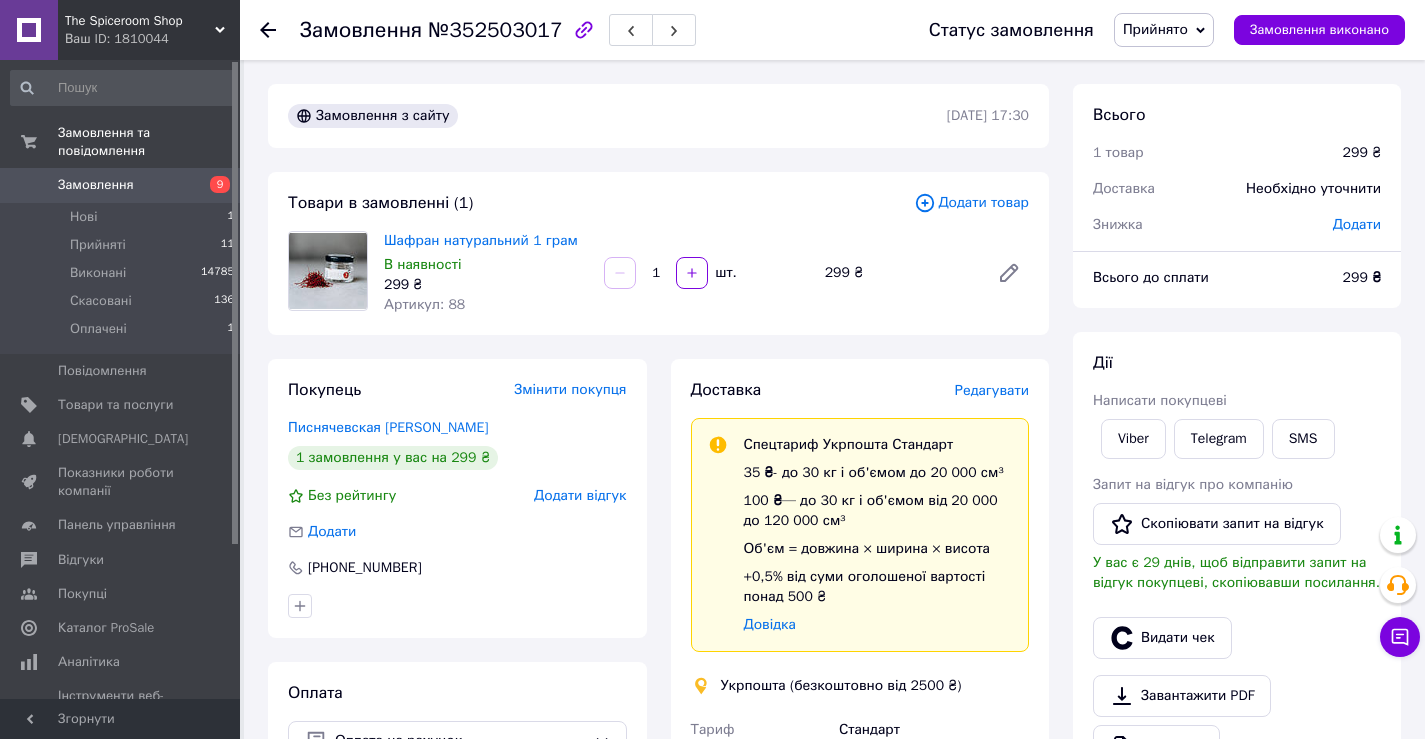 click 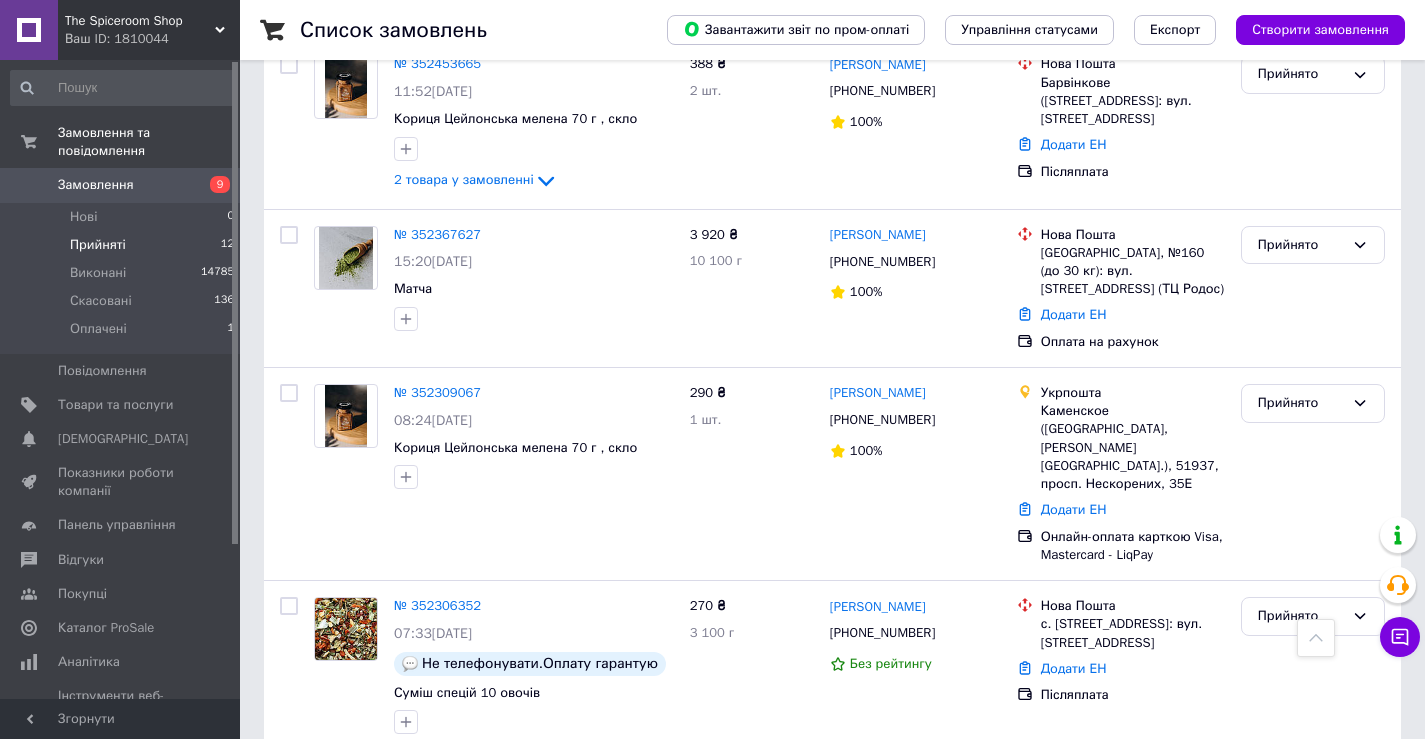 scroll, scrollTop: 1500, scrollLeft: 0, axis: vertical 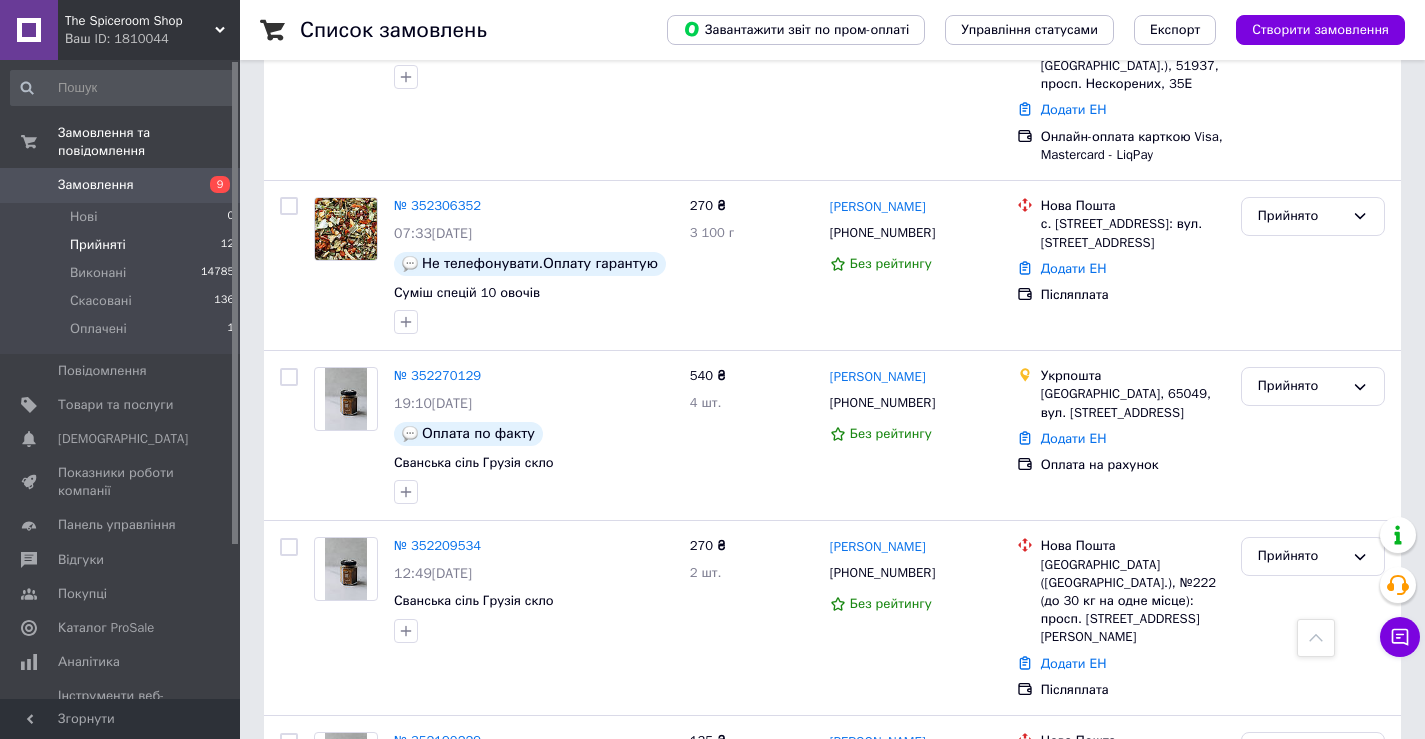 click on "Прийняті 12" at bounding box center [123, 245] 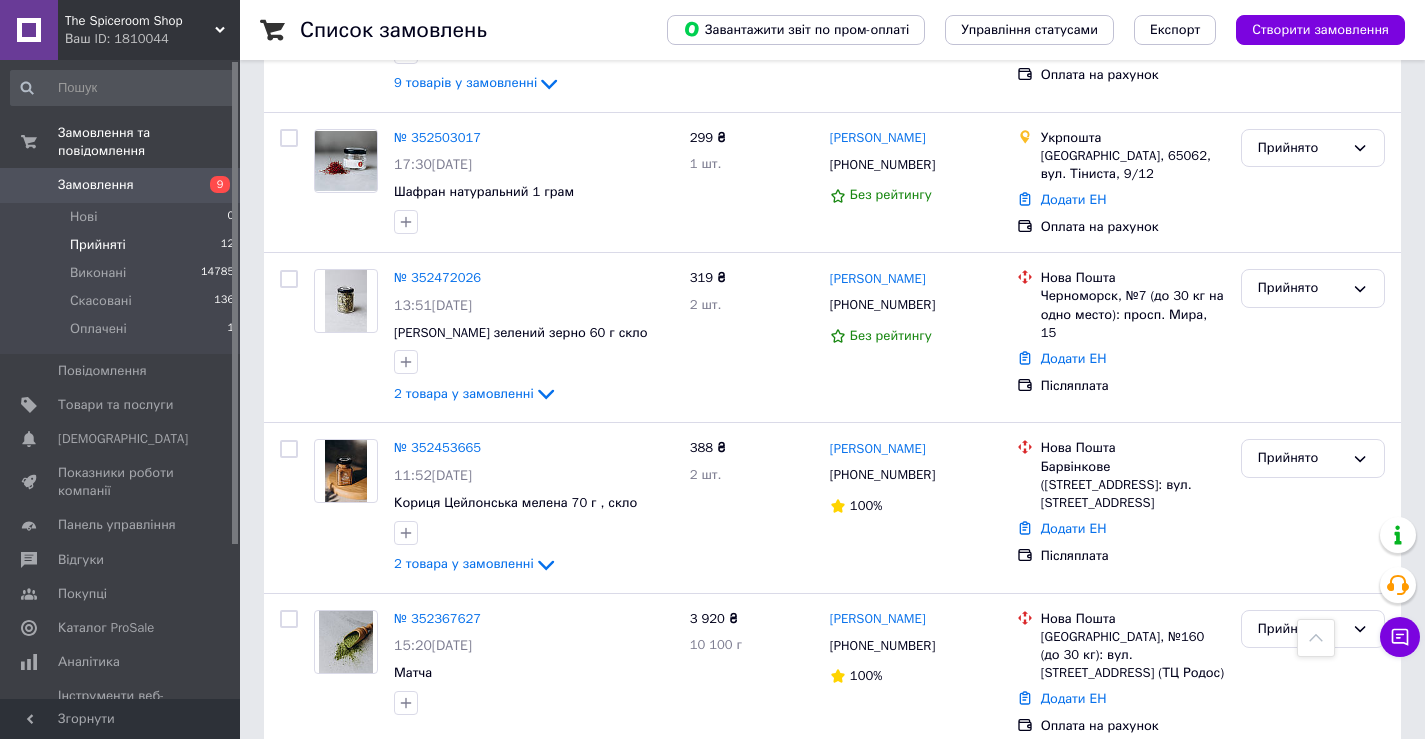 scroll, scrollTop: 613, scrollLeft: 0, axis: vertical 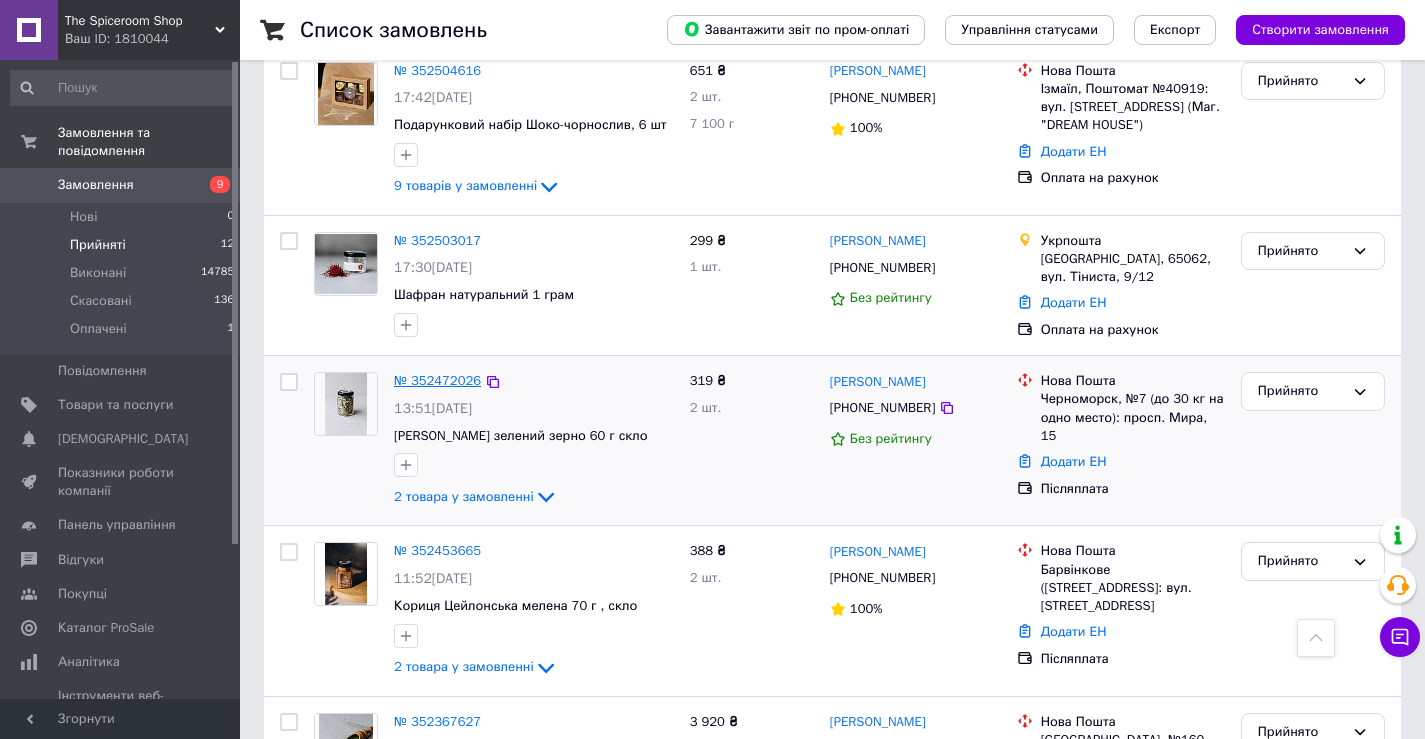 click on "№ 352472026" at bounding box center (437, 380) 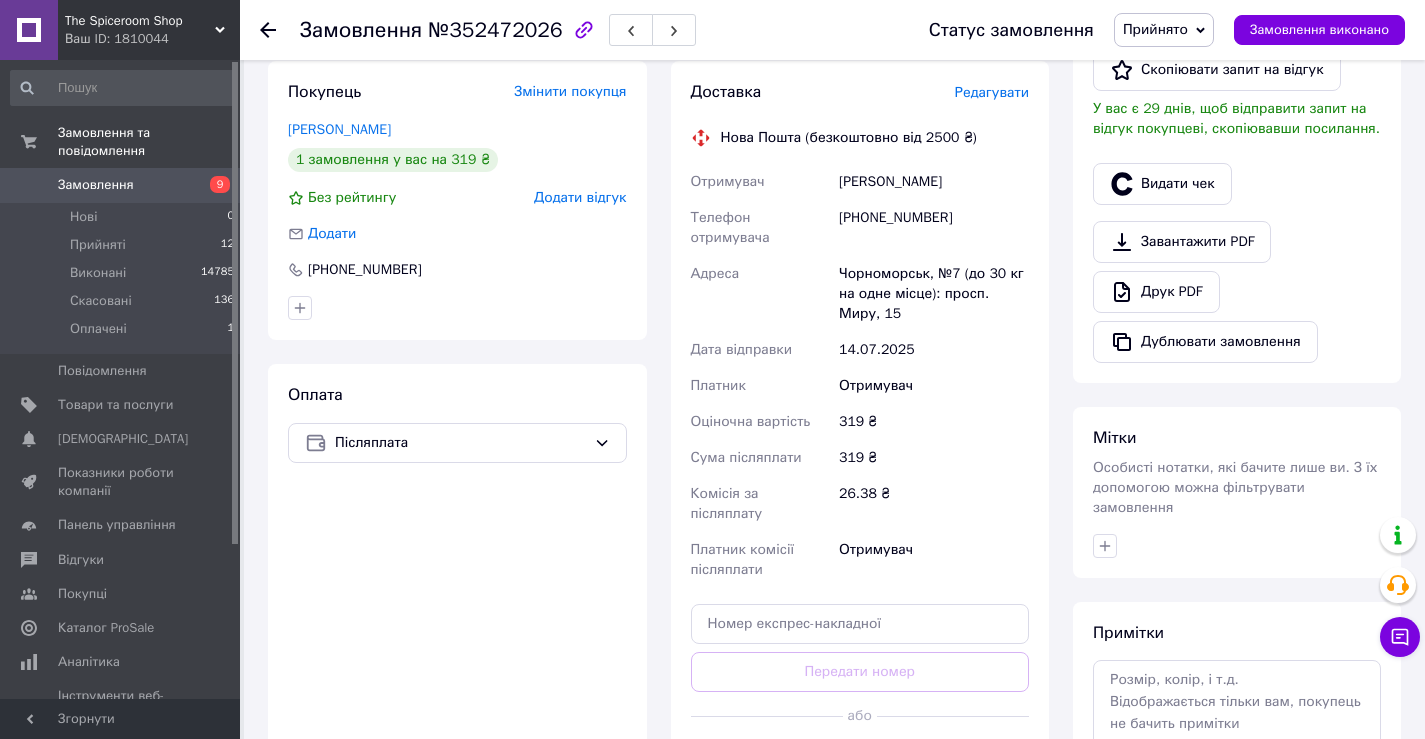 scroll, scrollTop: 250, scrollLeft: 0, axis: vertical 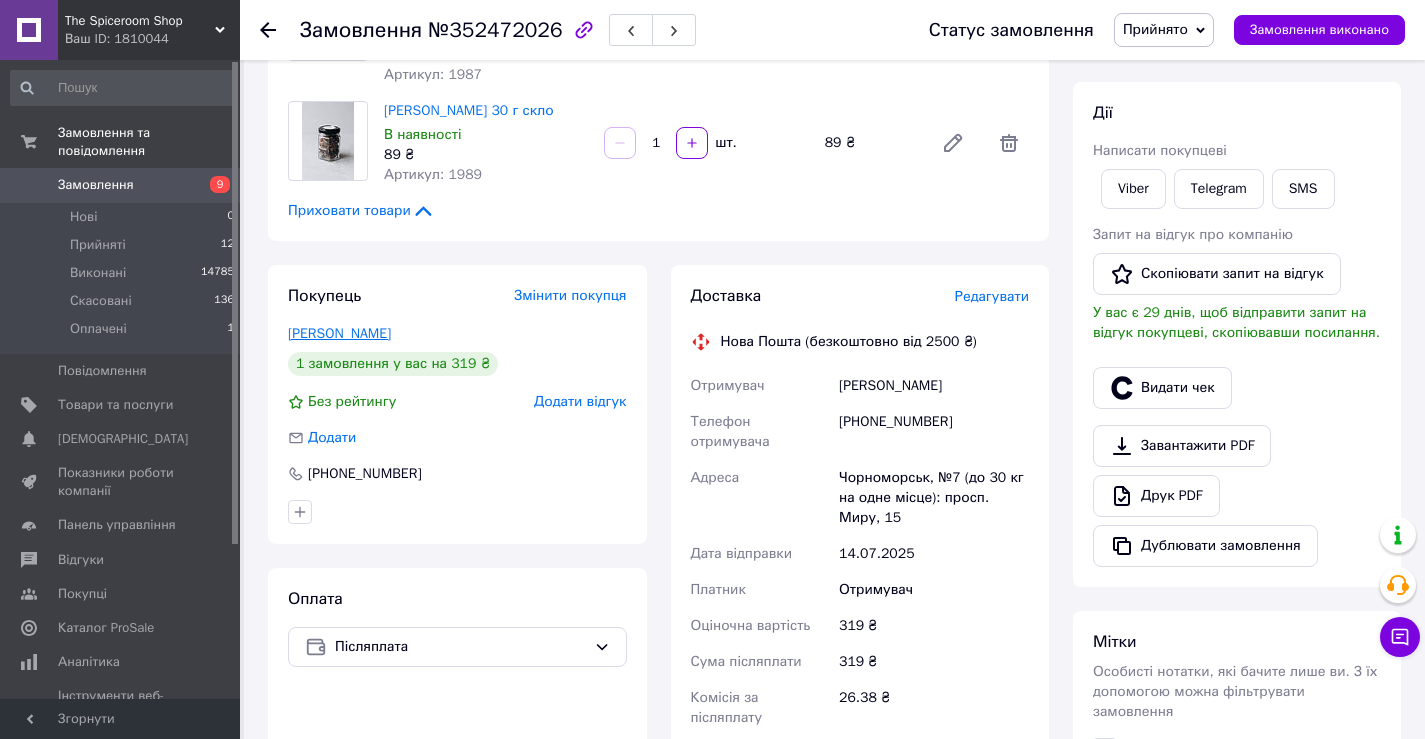click on "[PERSON_NAME]" at bounding box center [339, 333] 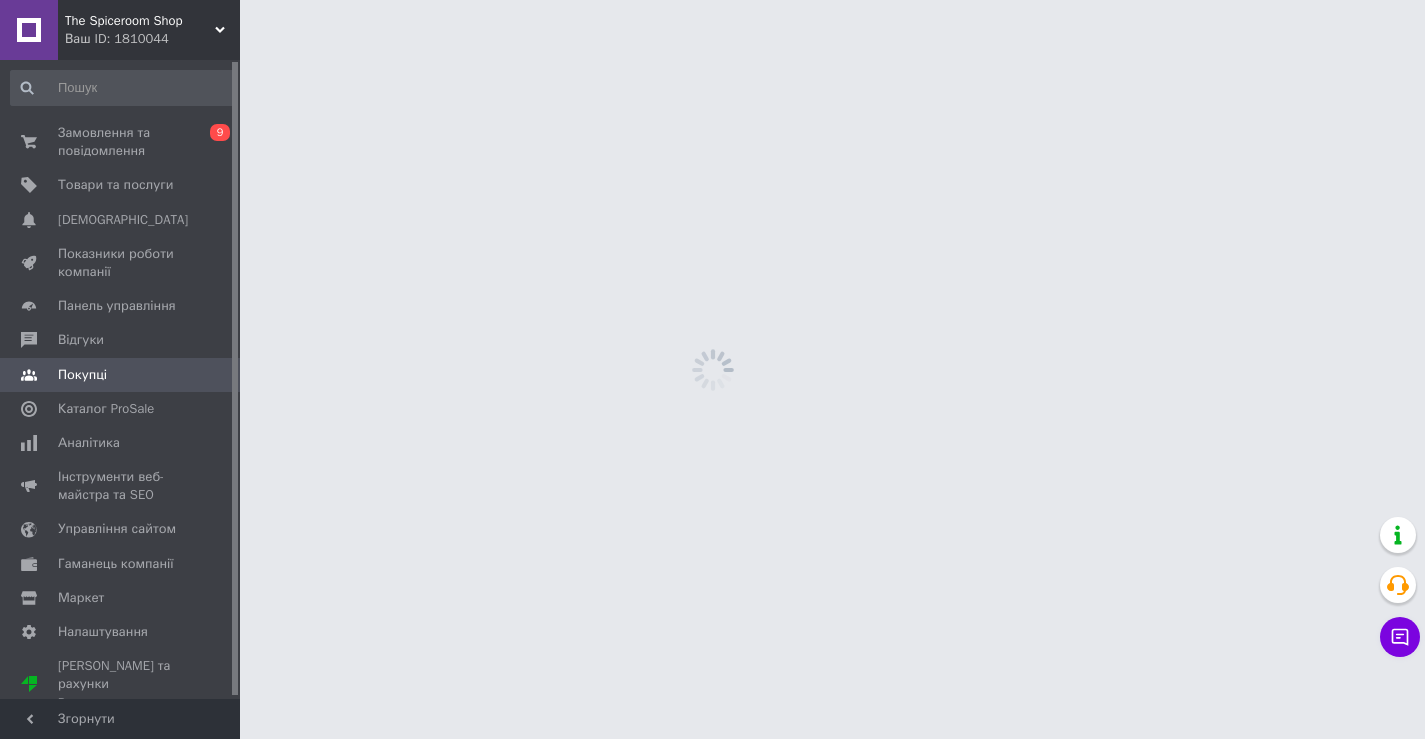 scroll, scrollTop: 0, scrollLeft: 0, axis: both 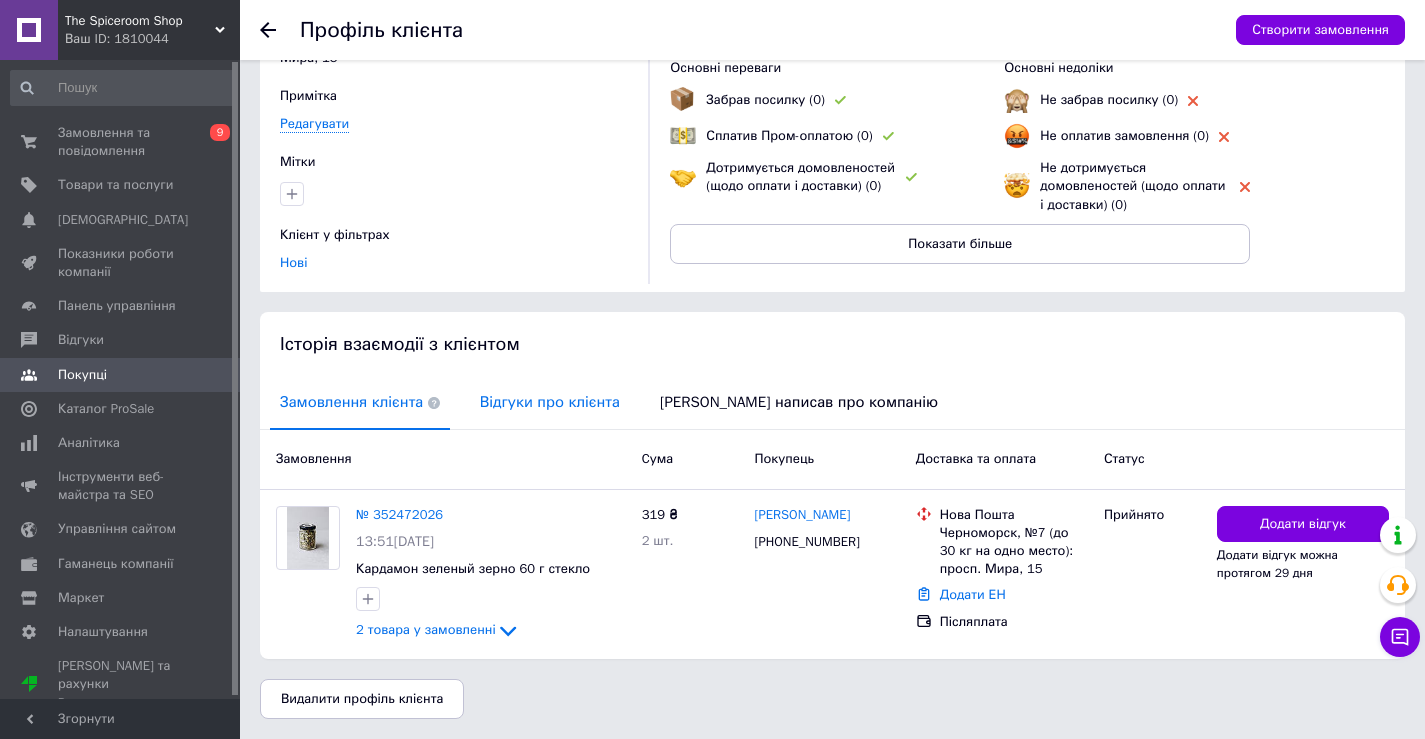 click on "Відгуки про клієнта" at bounding box center [550, 402] 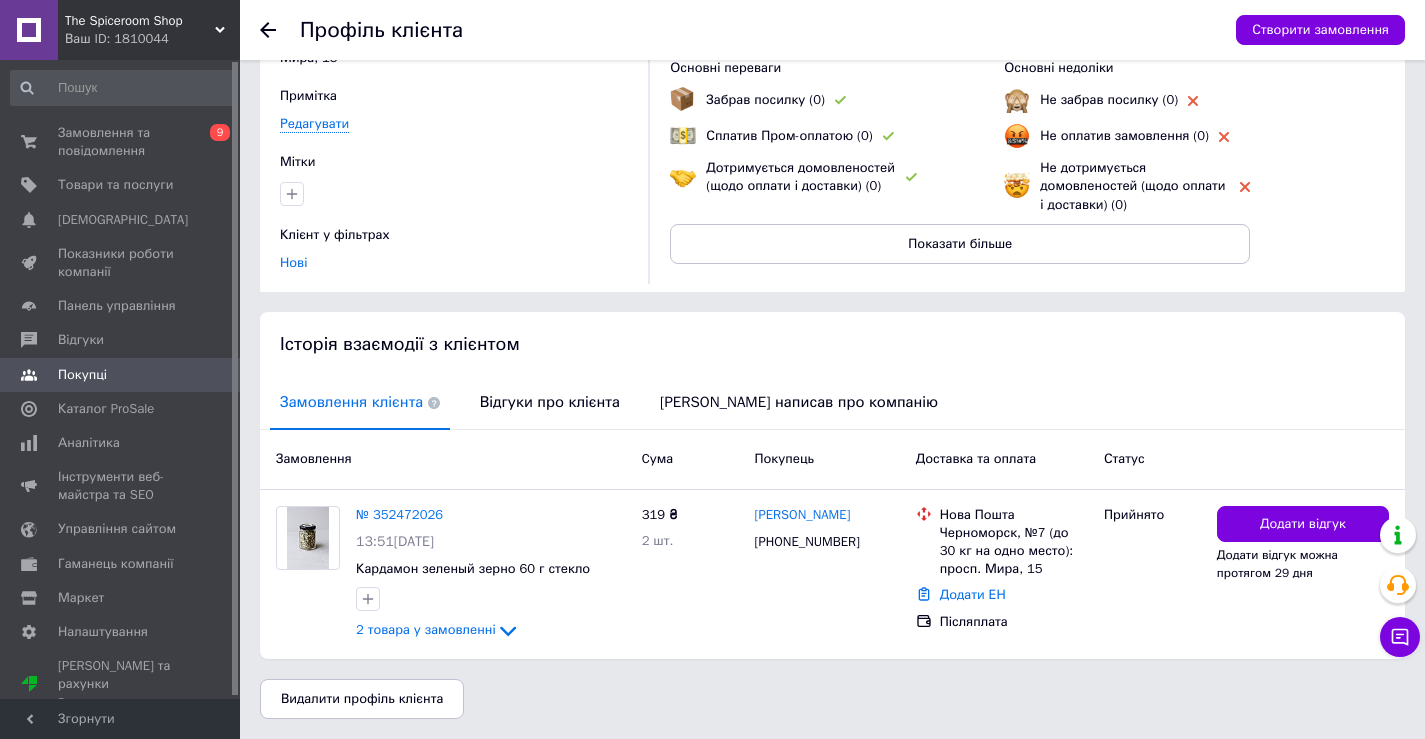 scroll, scrollTop: 140, scrollLeft: 0, axis: vertical 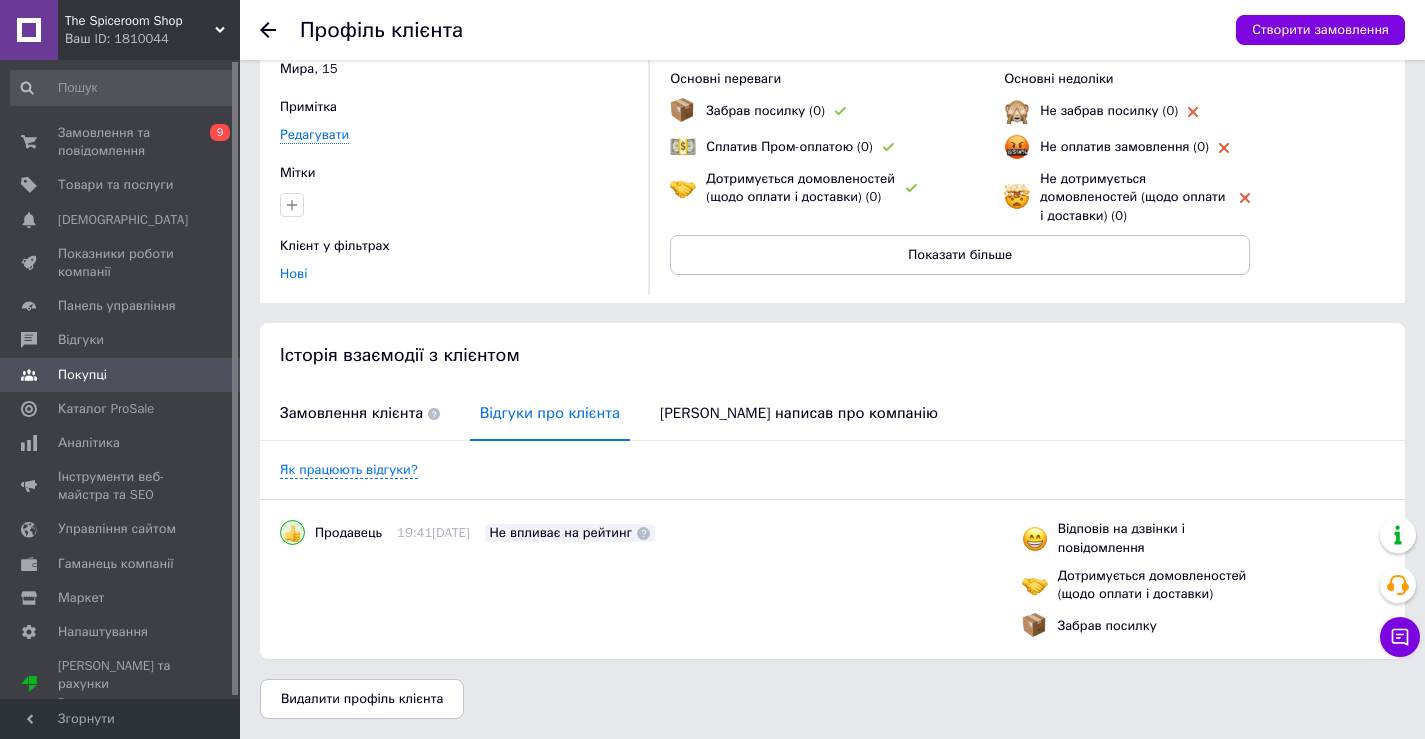click 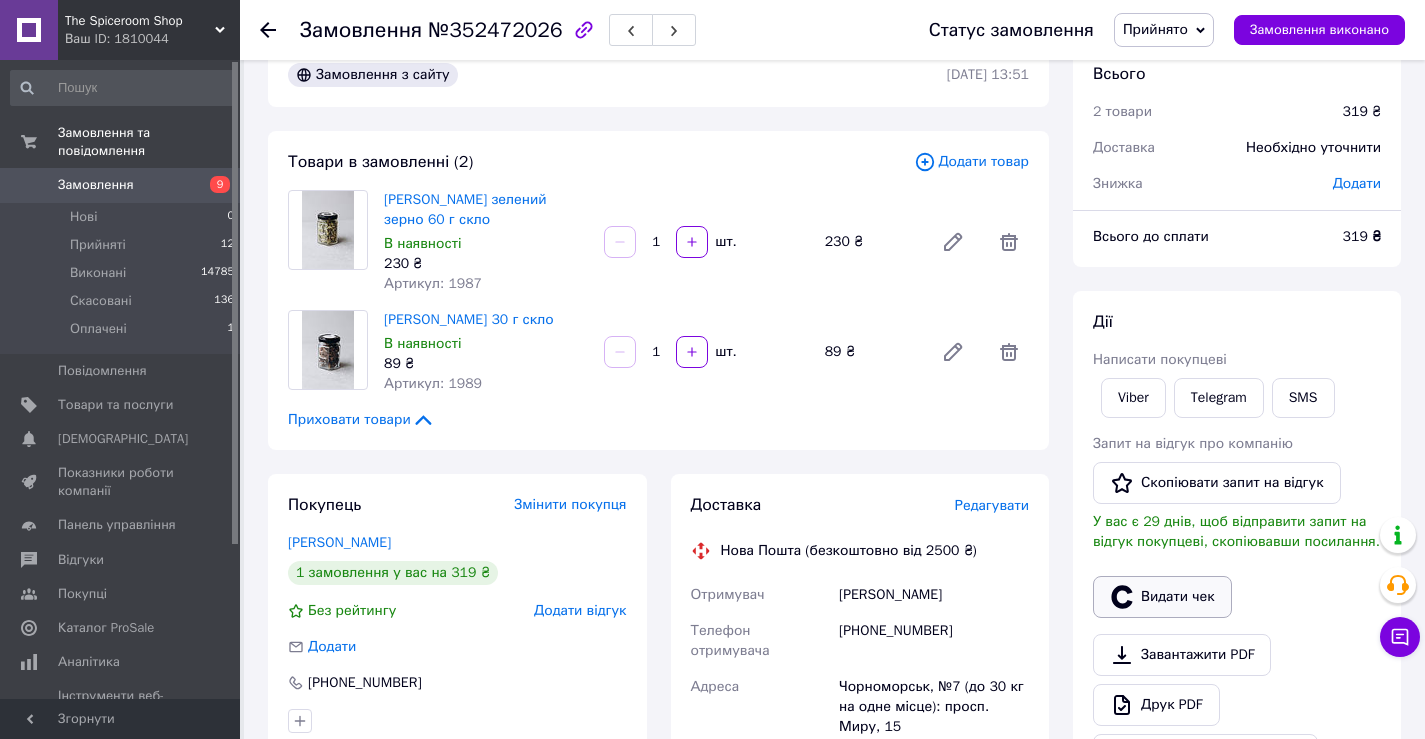 scroll, scrollTop: 0, scrollLeft: 0, axis: both 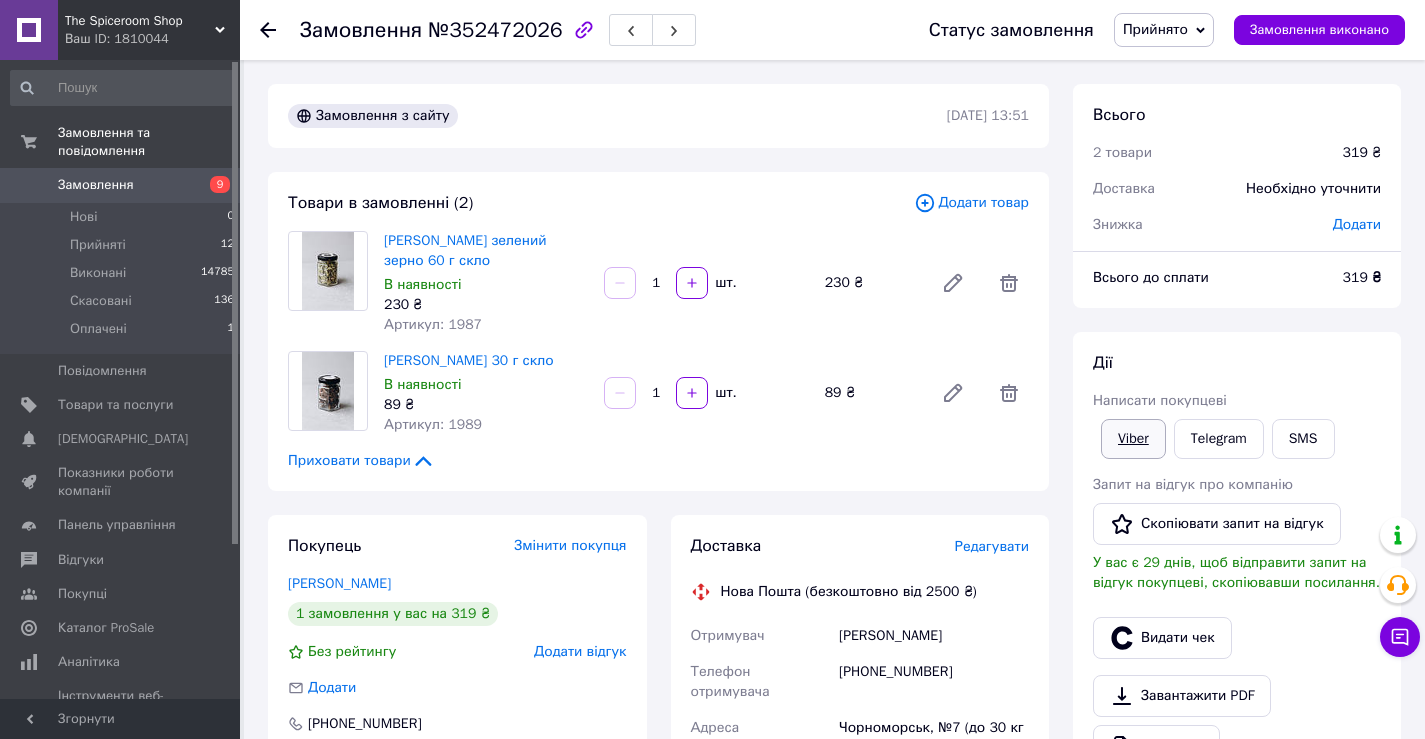 click on "Viber" at bounding box center [1133, 439] 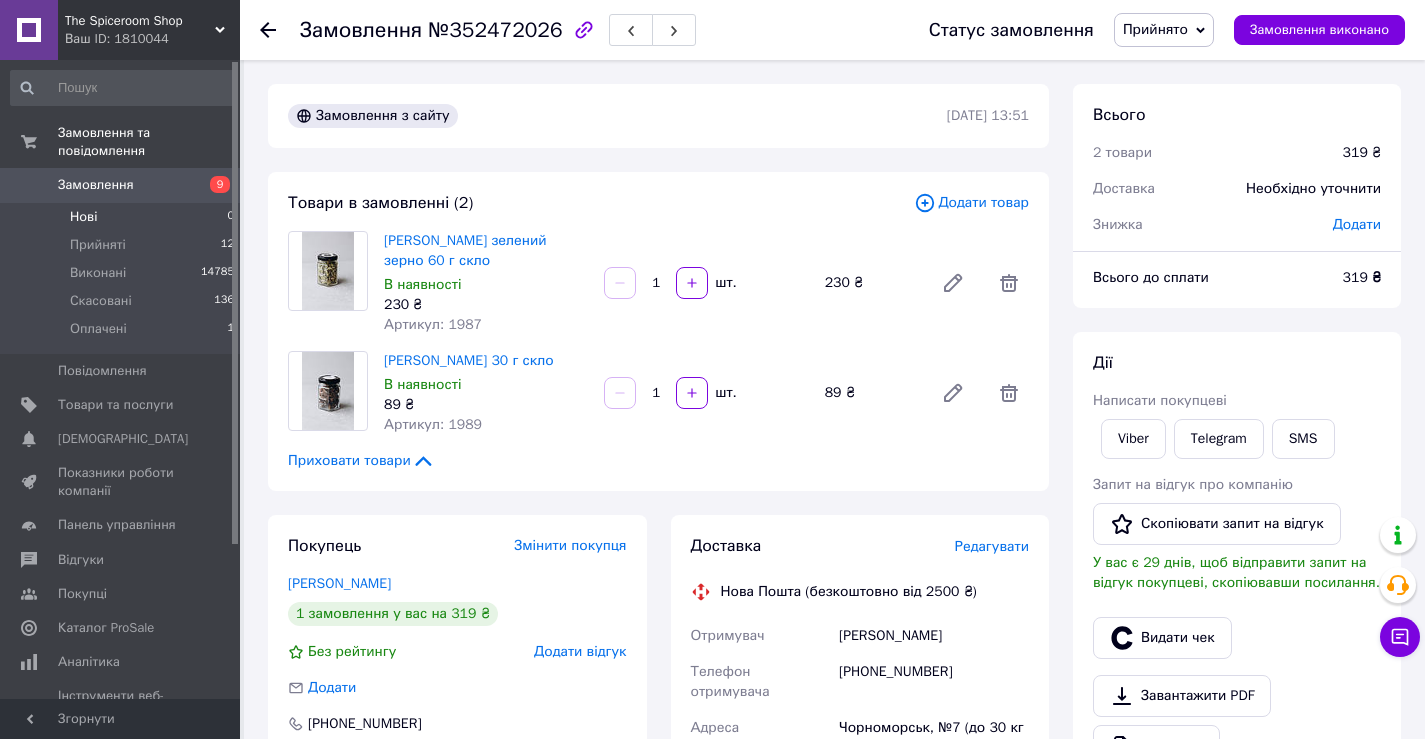 click on "Нові 0" at bounding box center [123, 217] 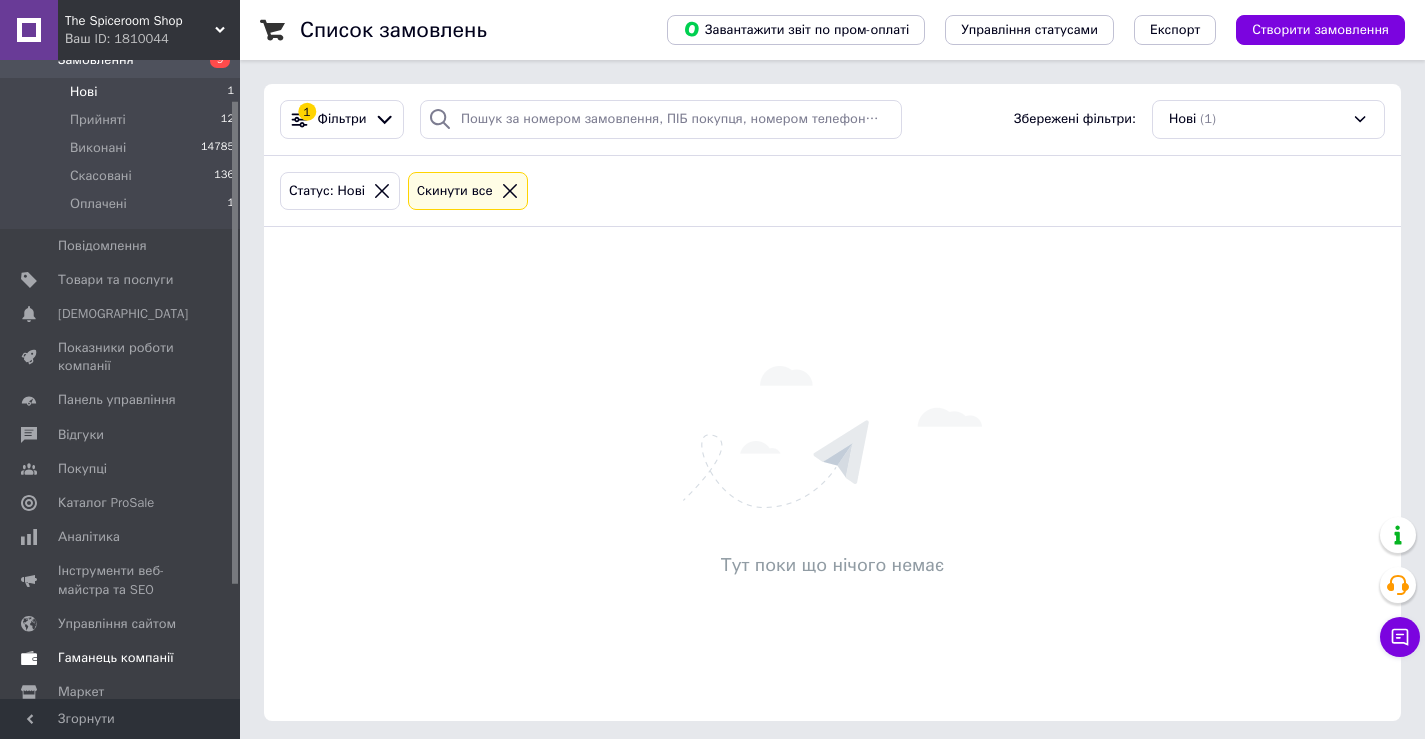 scroll, scrollTop: 204, scrollLeft: 0, axis: vertical 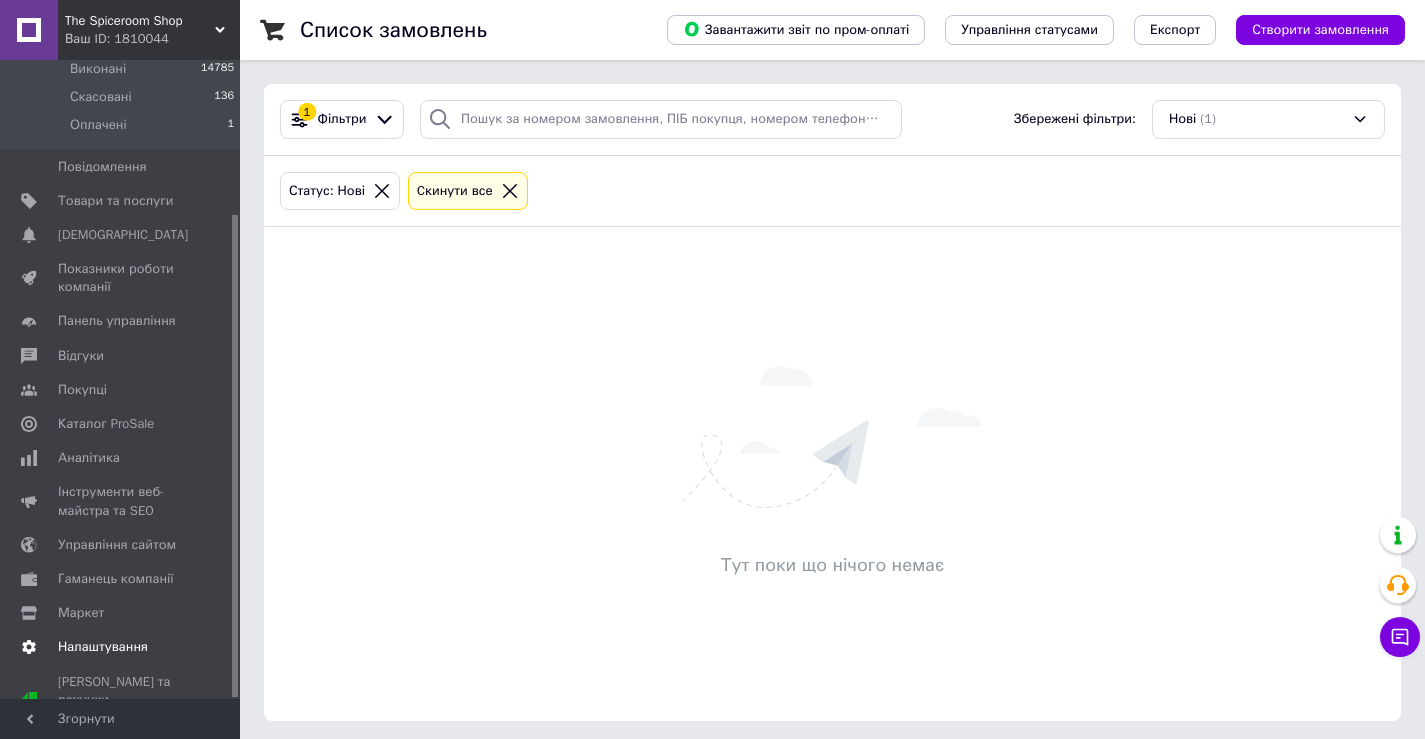 click on "Налаштування" at bounding box center (103, 647) 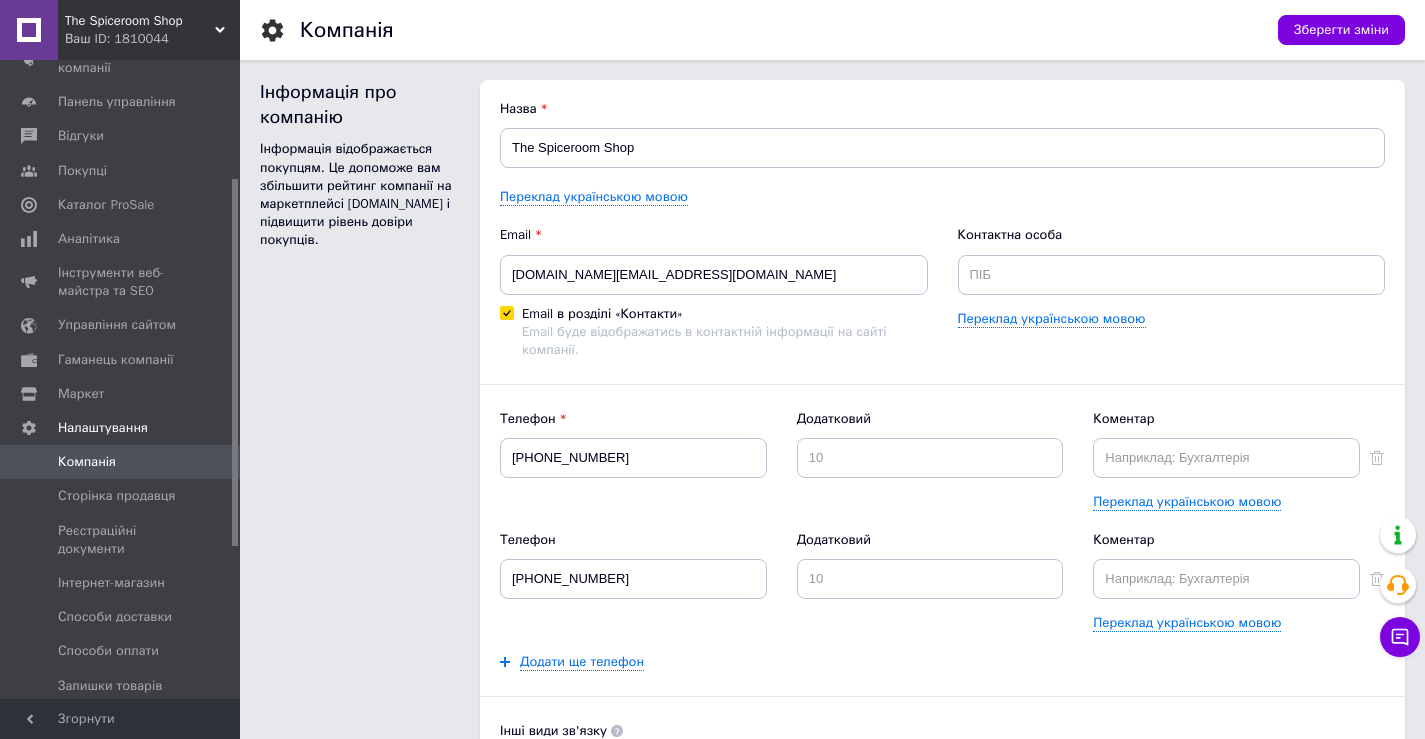 scroll, scrollTop: 0, scrollLeft: 0, axis: both 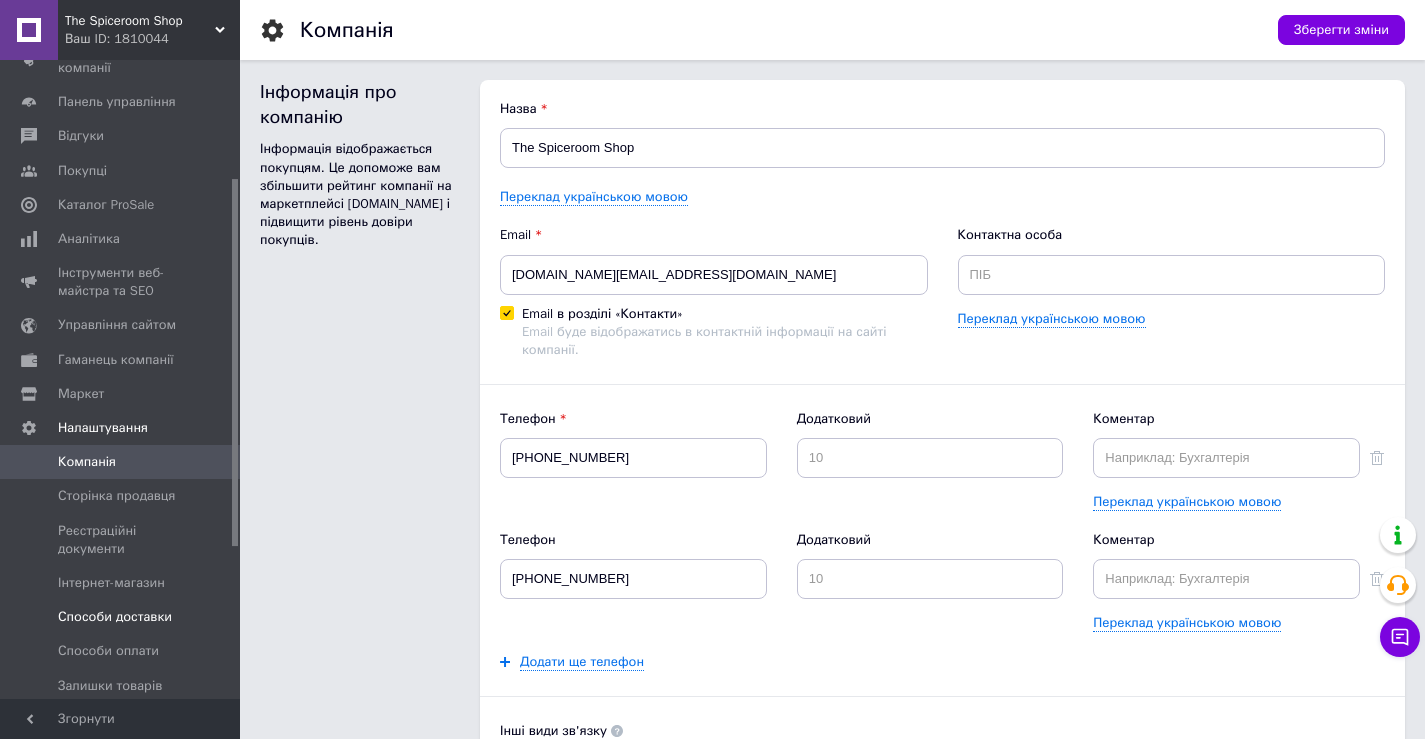 click on "Способи доставки" at bounding box center (115, 617) 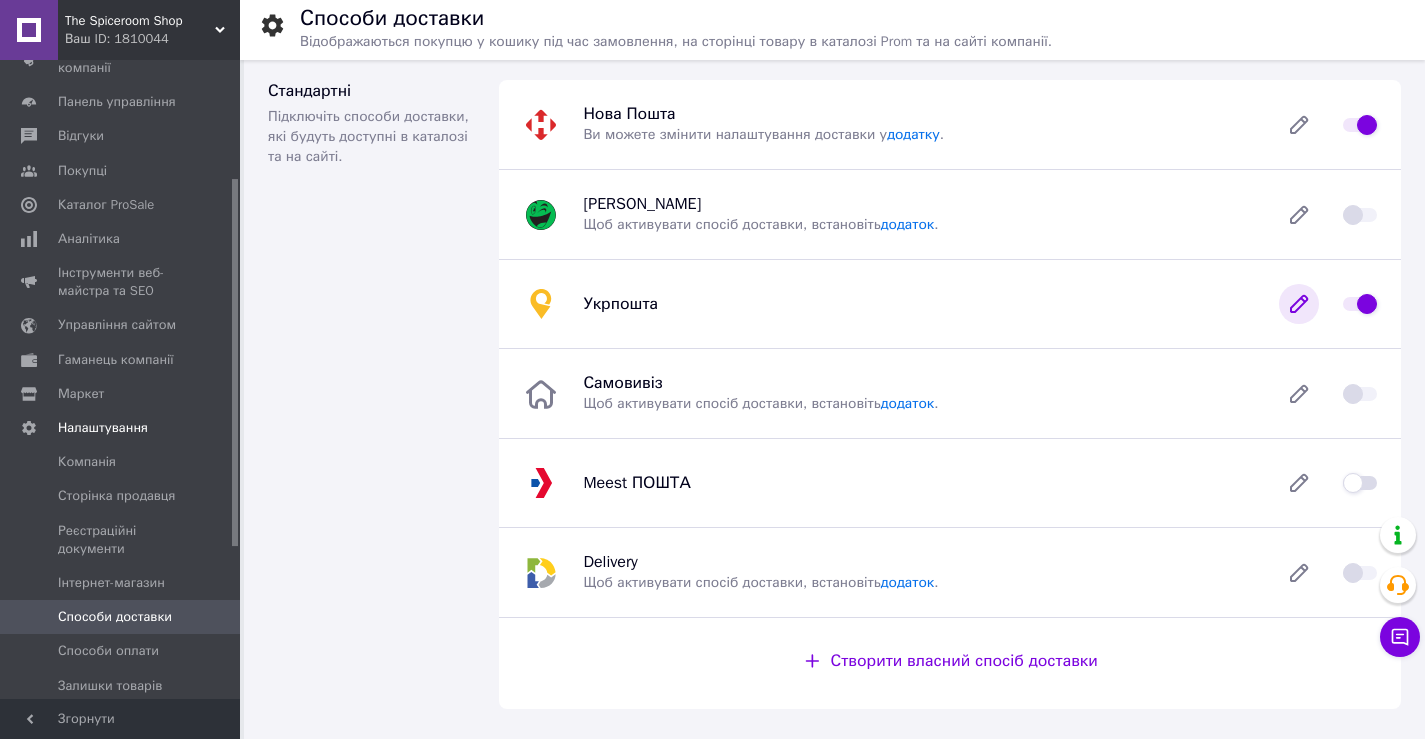 click 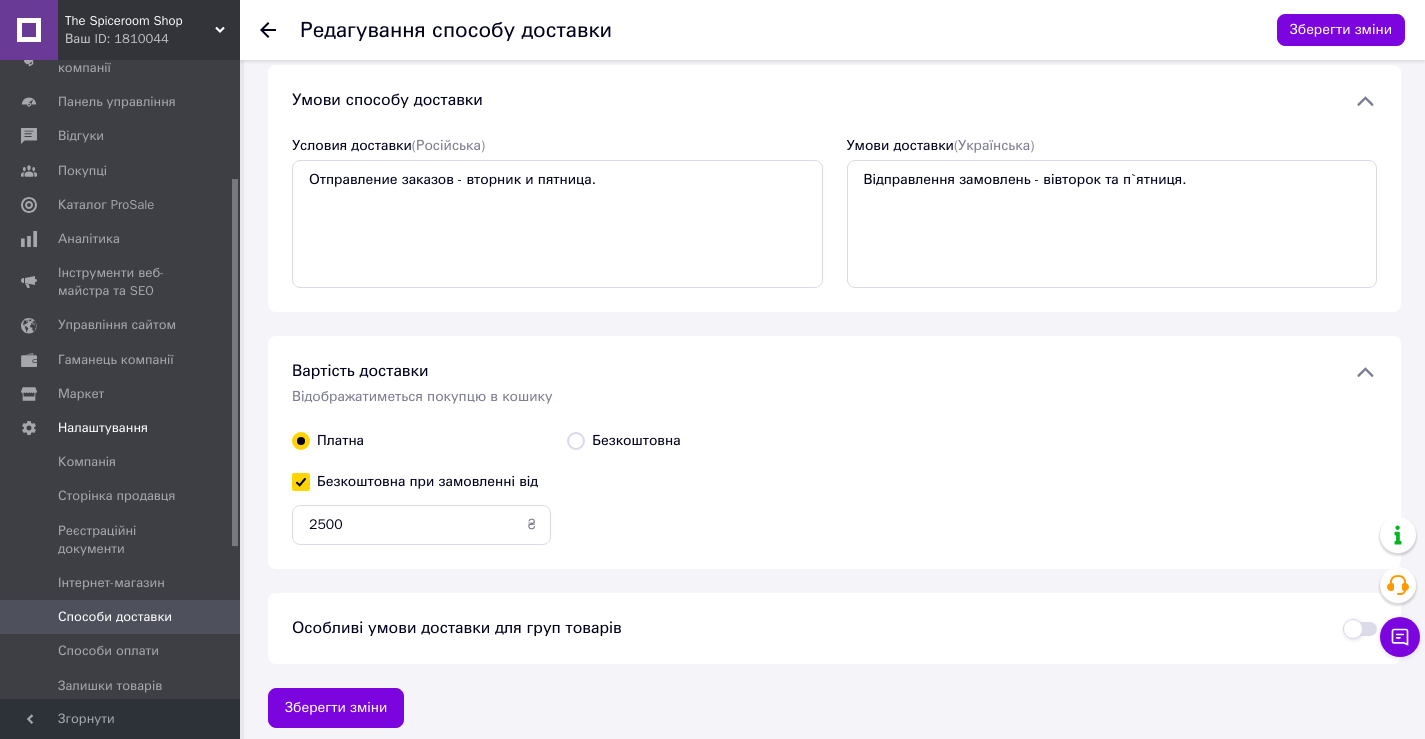 scroll, scrollTop: 849, scrollLeft: 0, axis: vertical 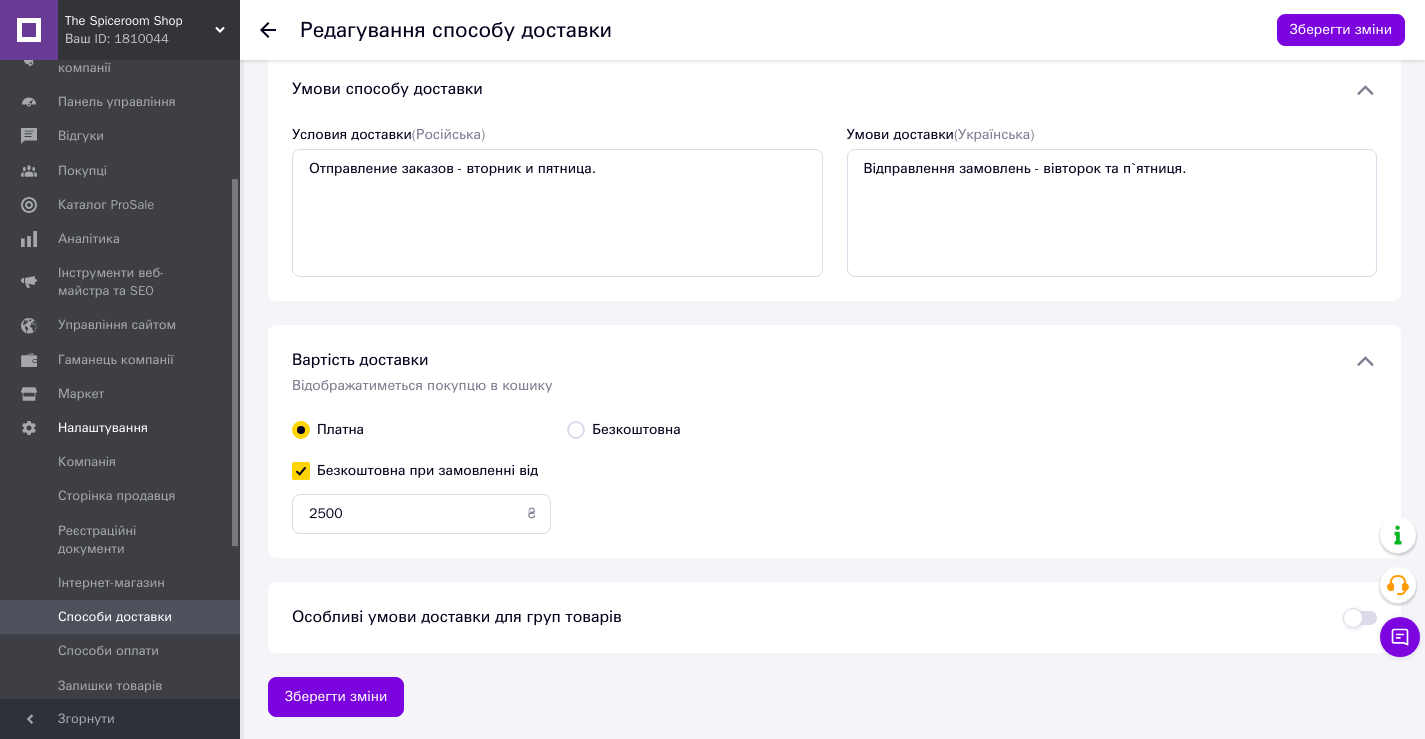 click at bounding box center (280, 30) 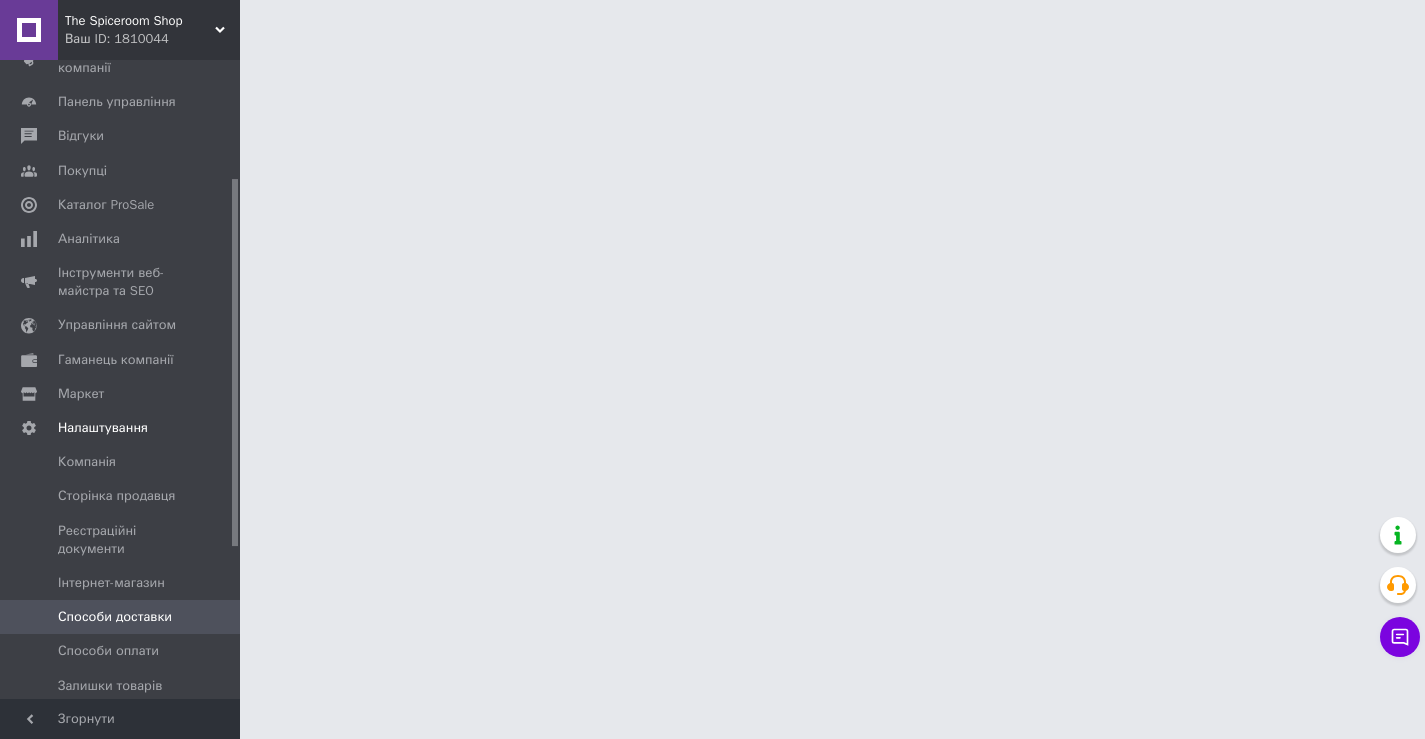 scroll, scrollTop: 0, scrollLeft: 0, axis: both 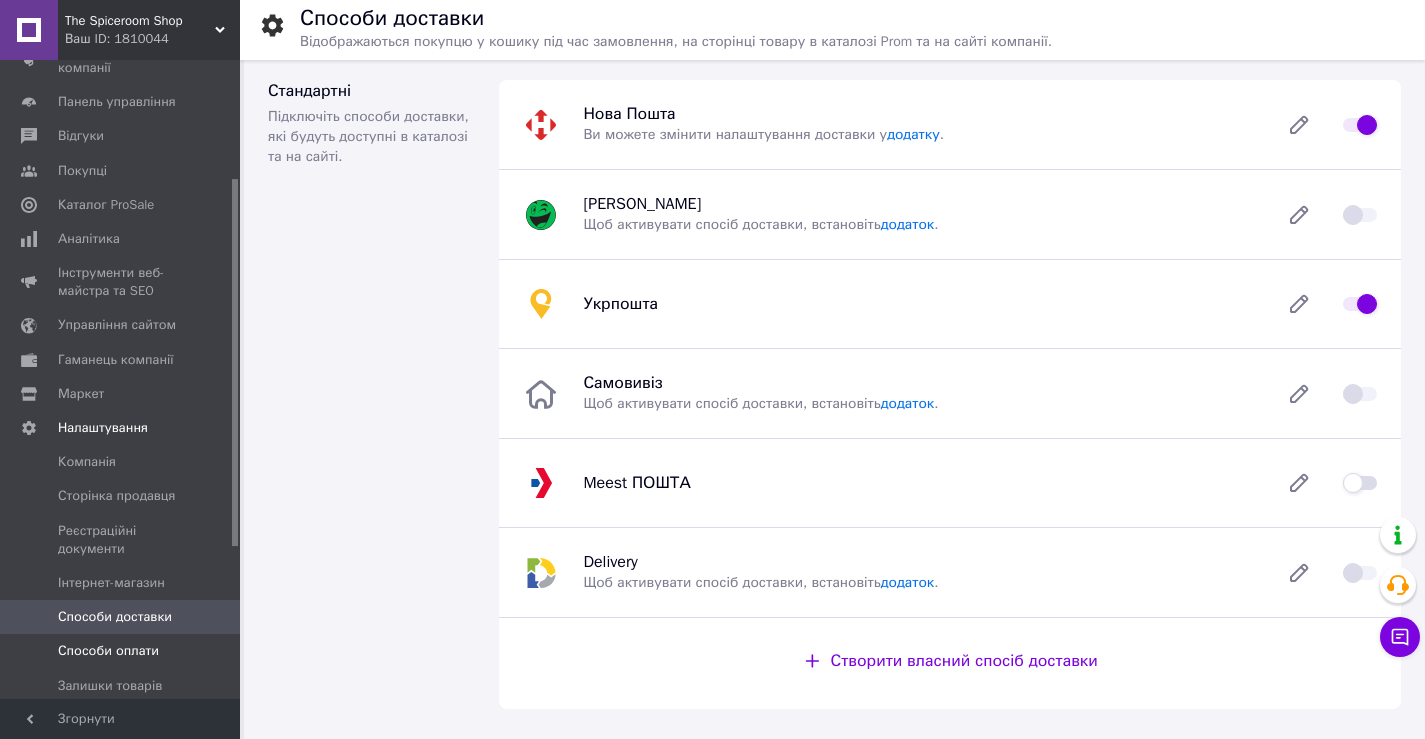 click on "Способи оплати" at bounding box center [121, 651] 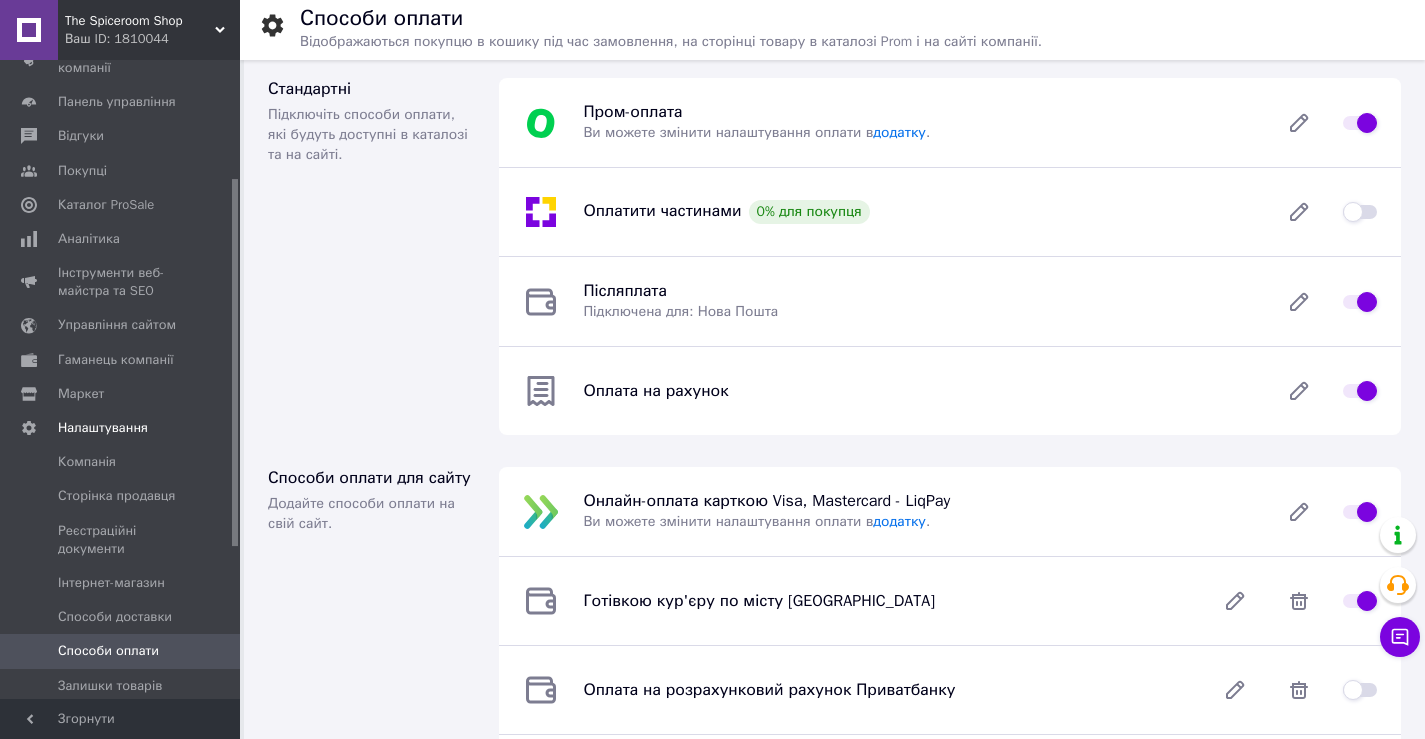 scroll, scrollTop: 0, scrollLeft: 0, axis: both 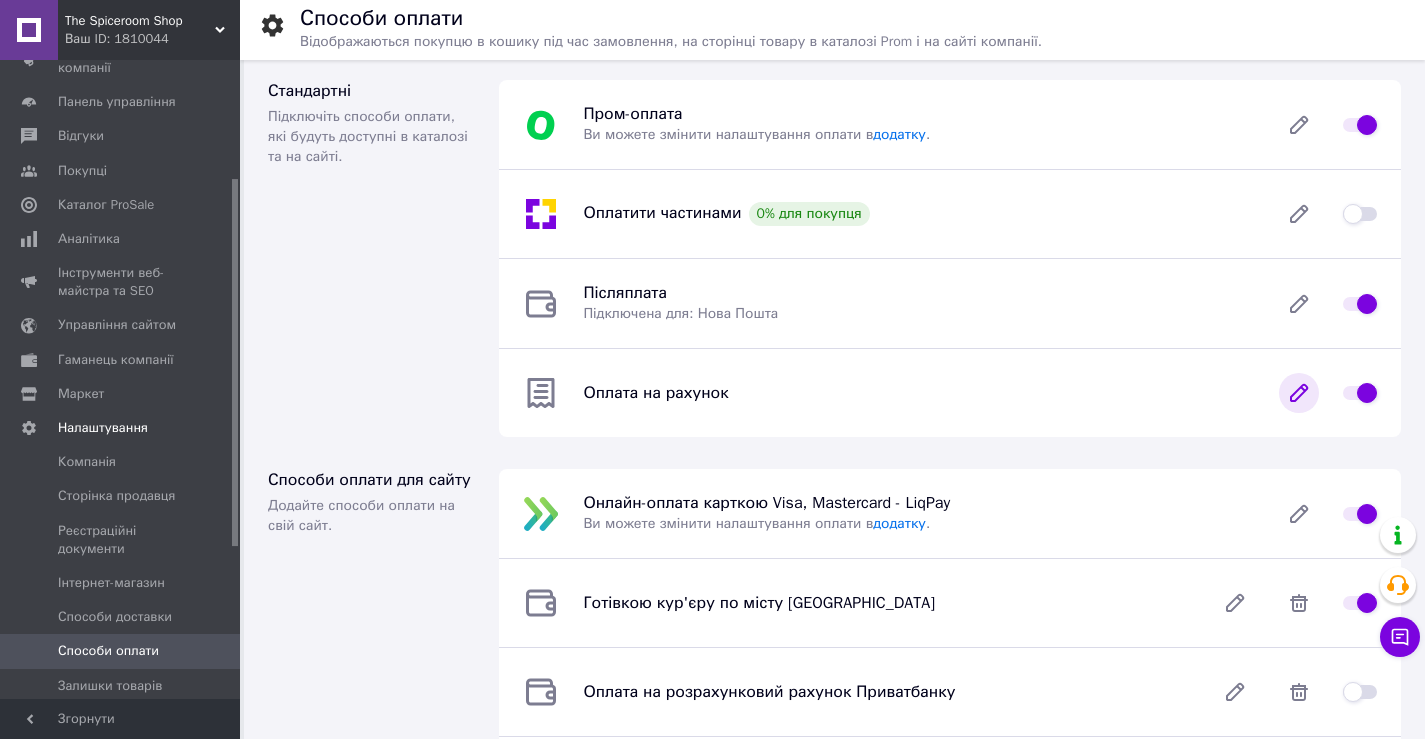 click 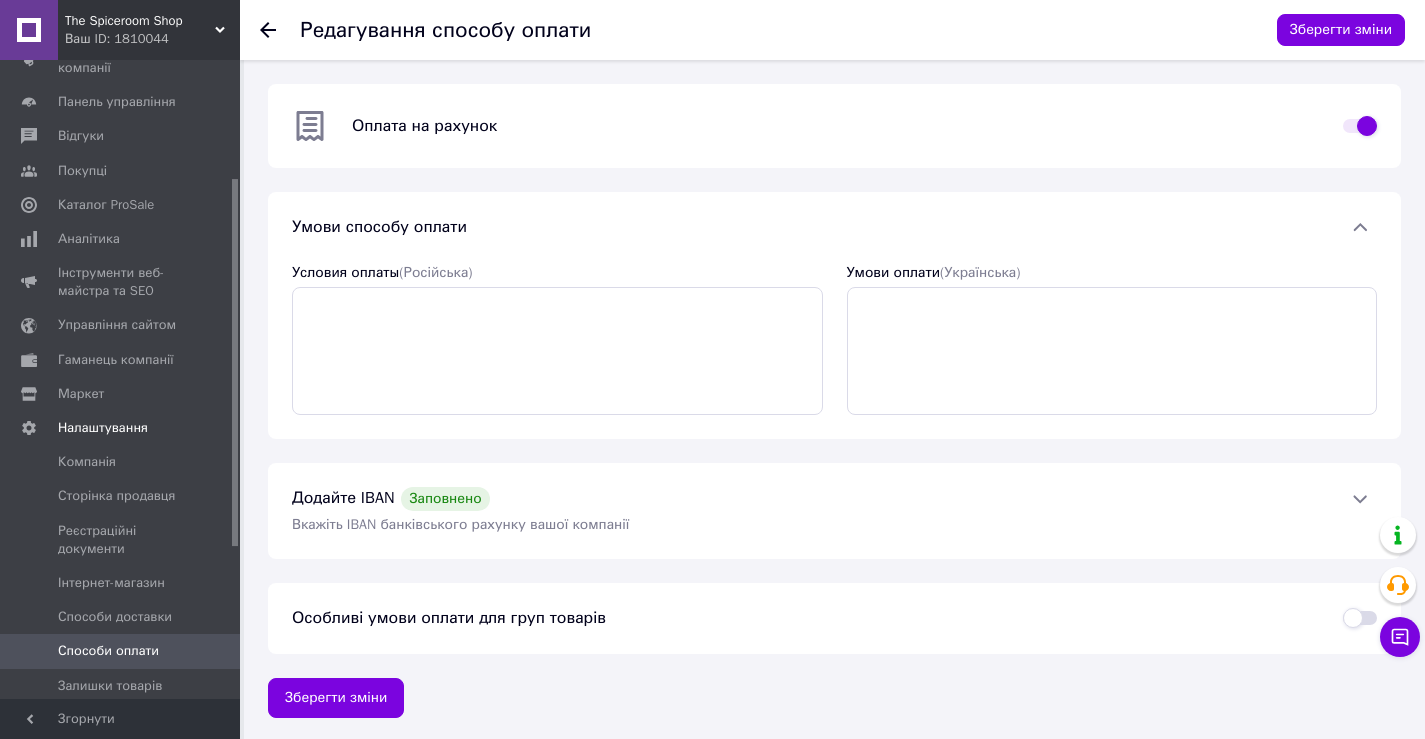 scroll, scrollTop: 3, scrollLeft: 0, axis: vertical 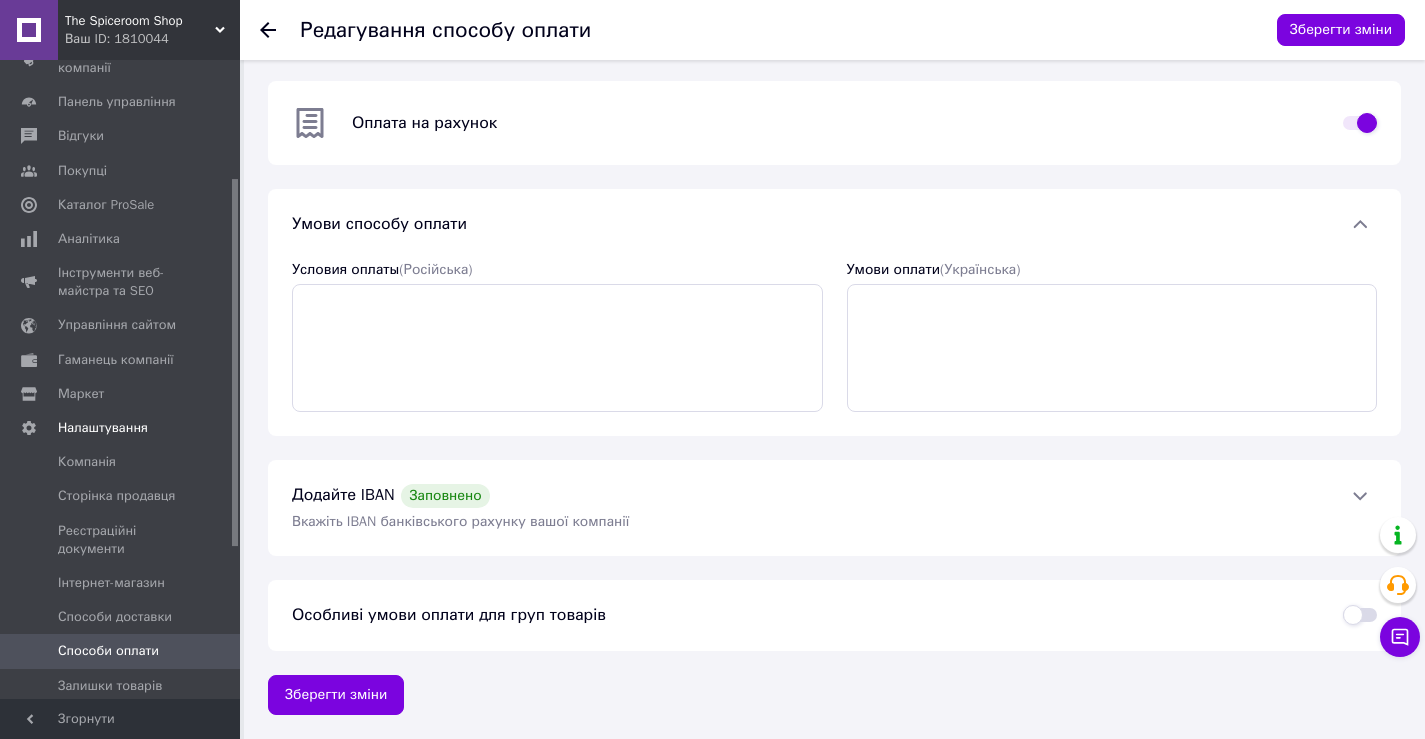 click 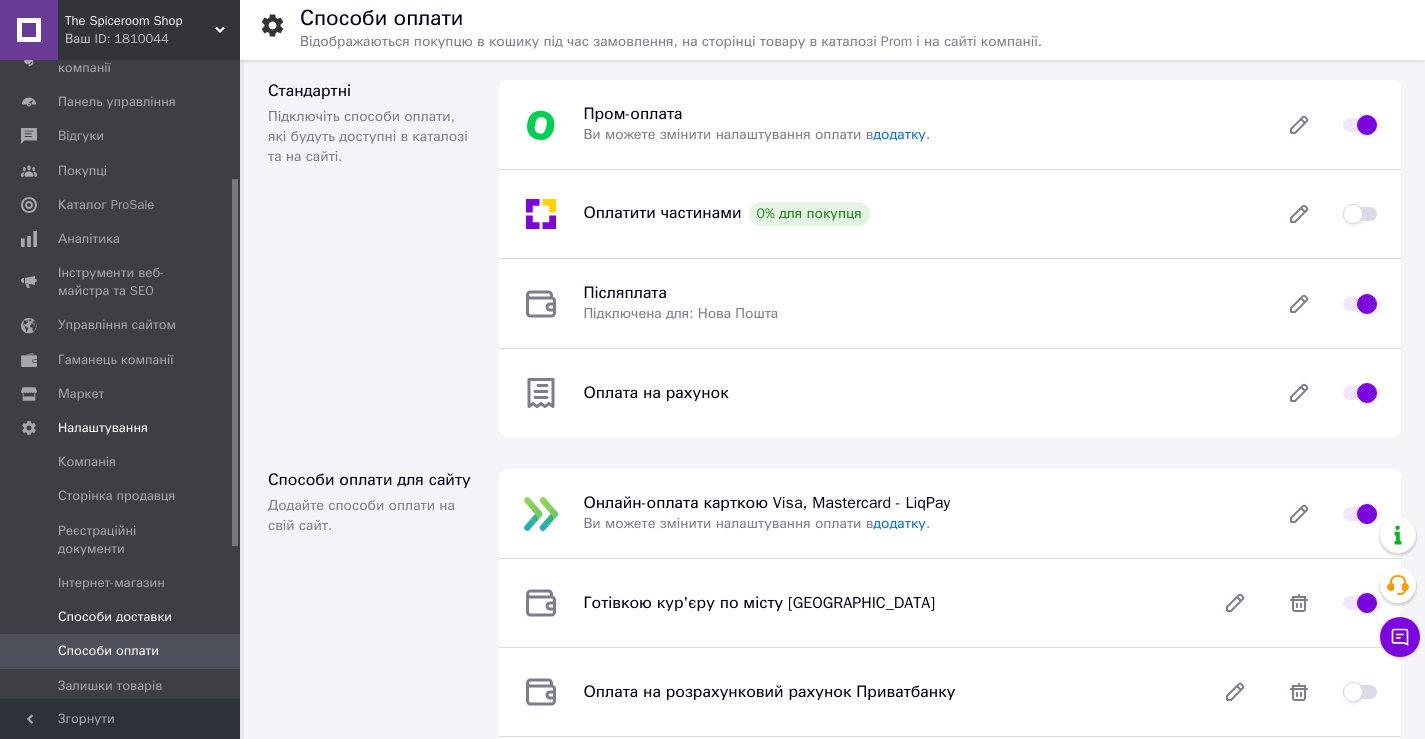 click on "Способи доставки" at bounding box center [115, 617] 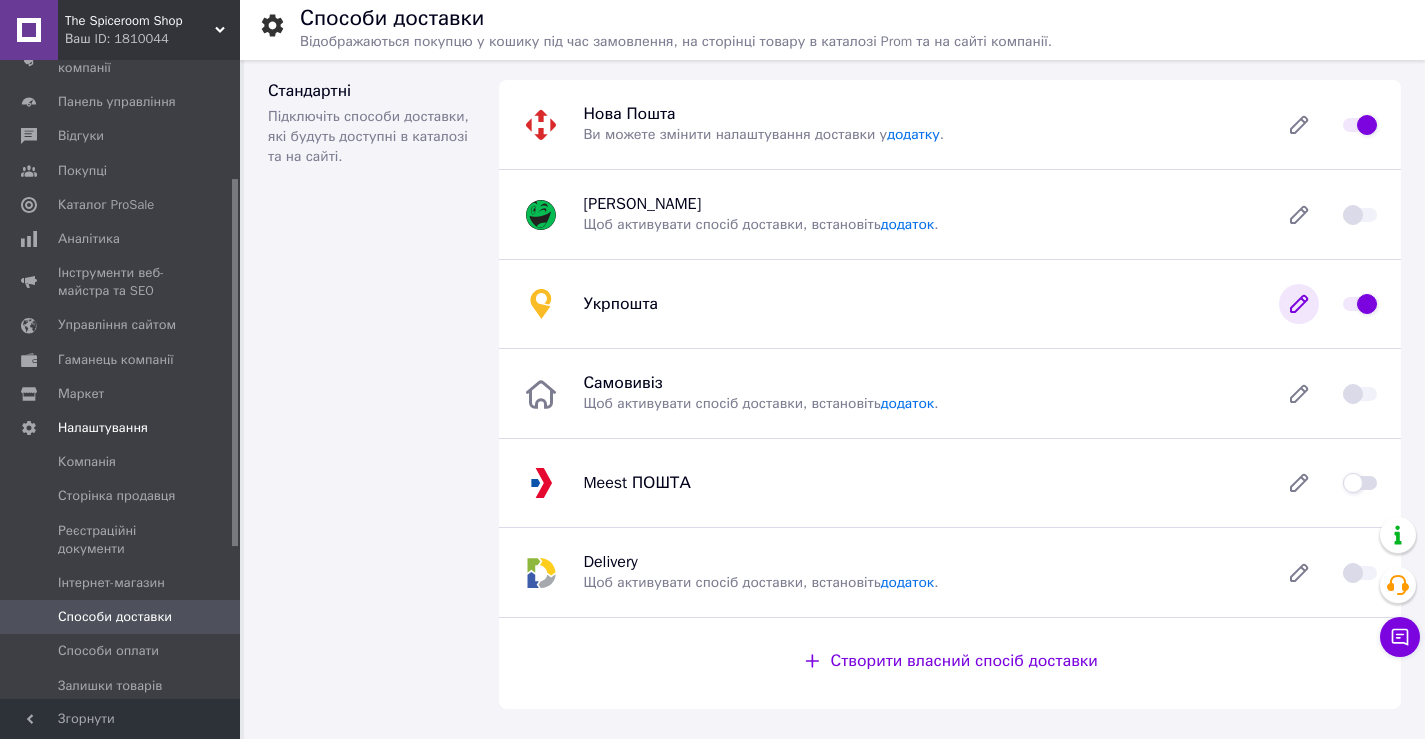 click 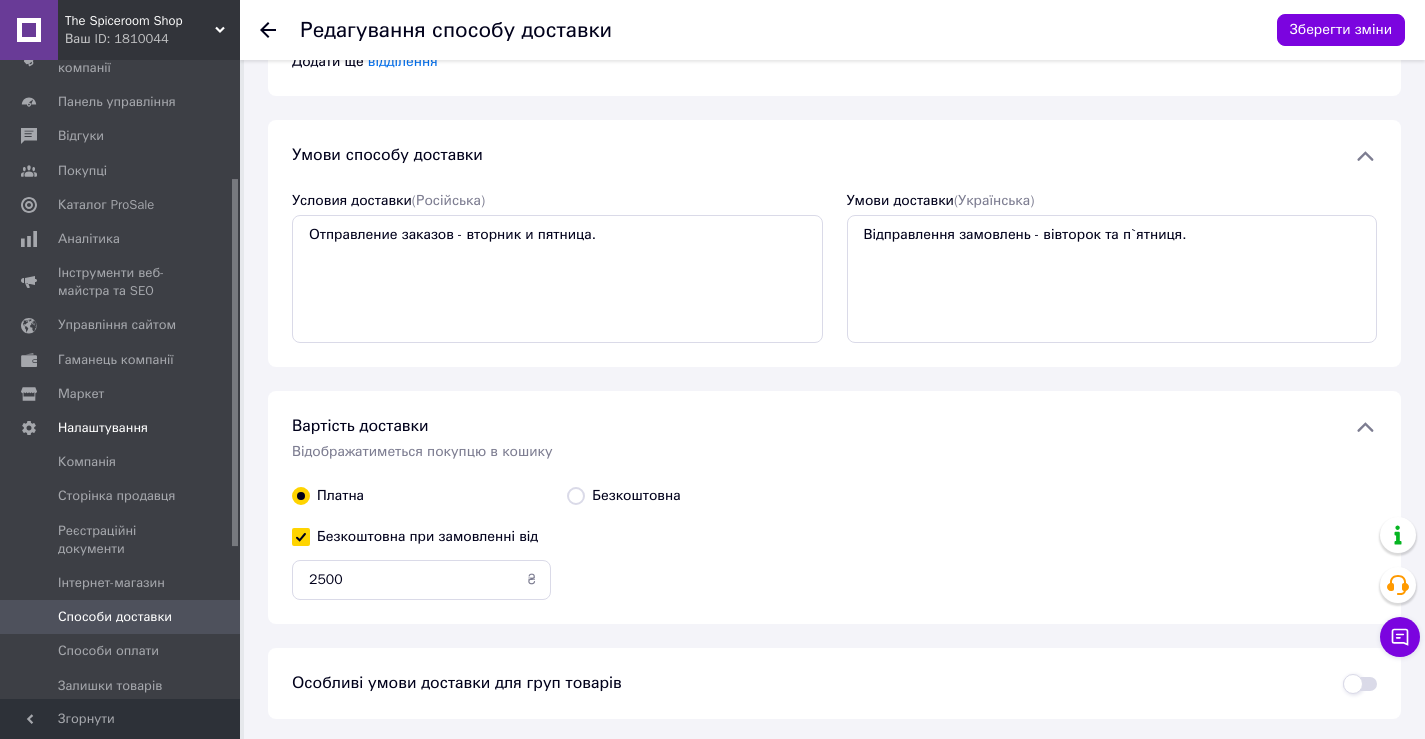 scroll, scrollTop: 849, scrollLeft: 0, axis: vertical 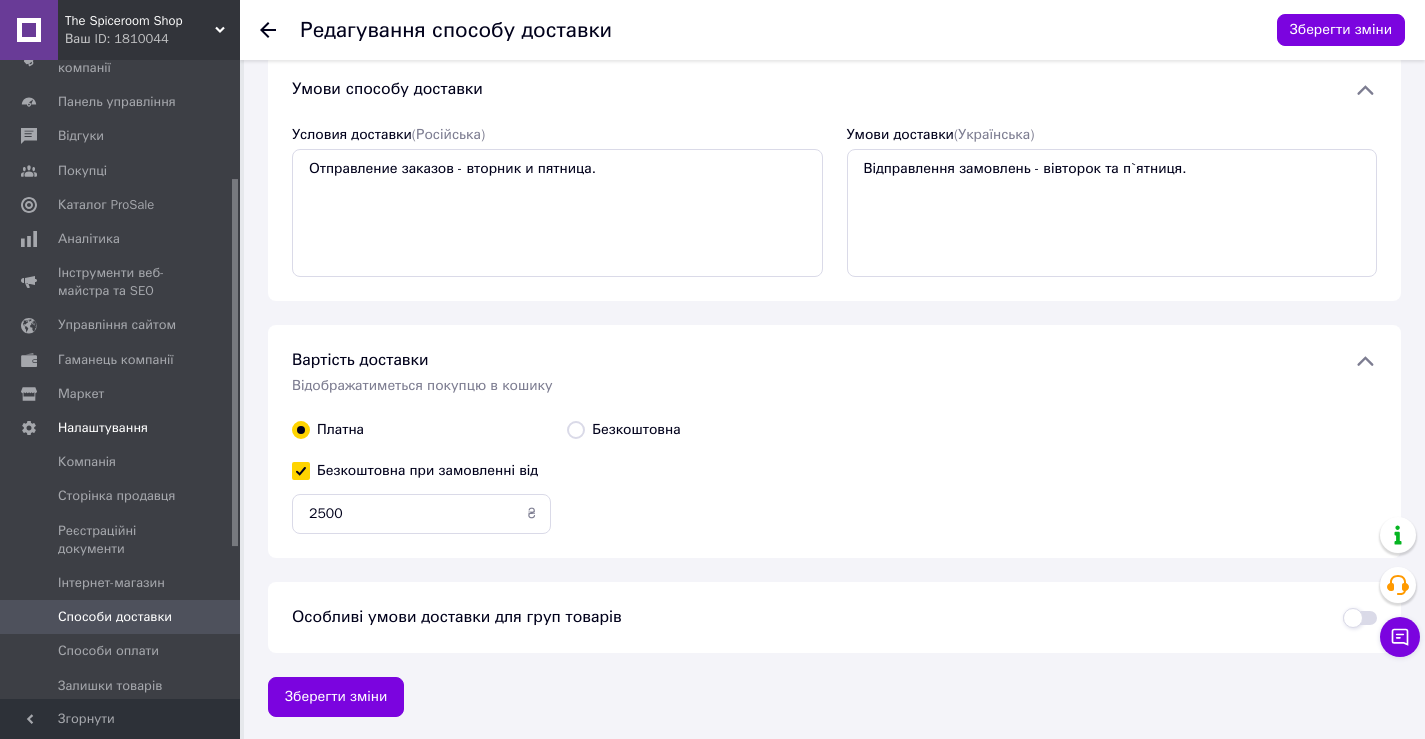 click 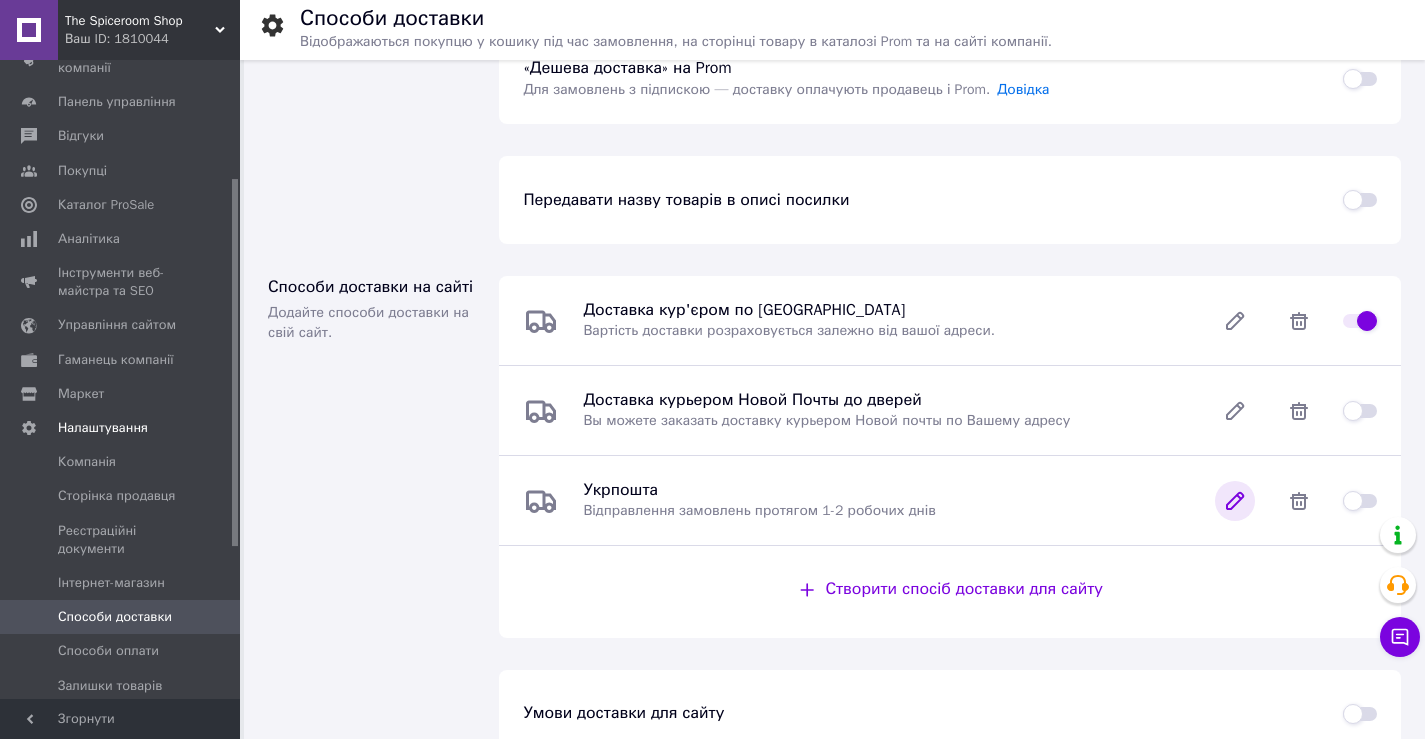 scroll, scrollTop: 745, scrollLeft: 0, axis: vertical 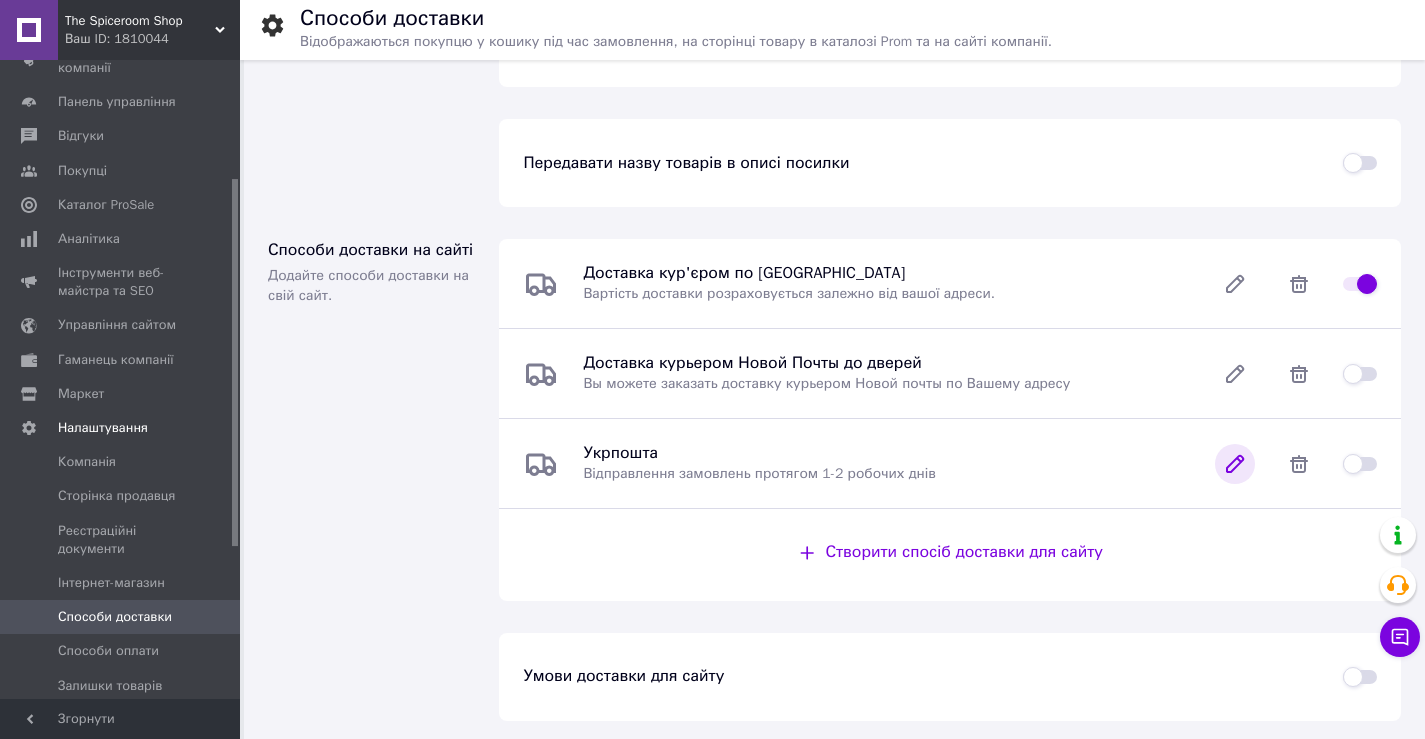 click 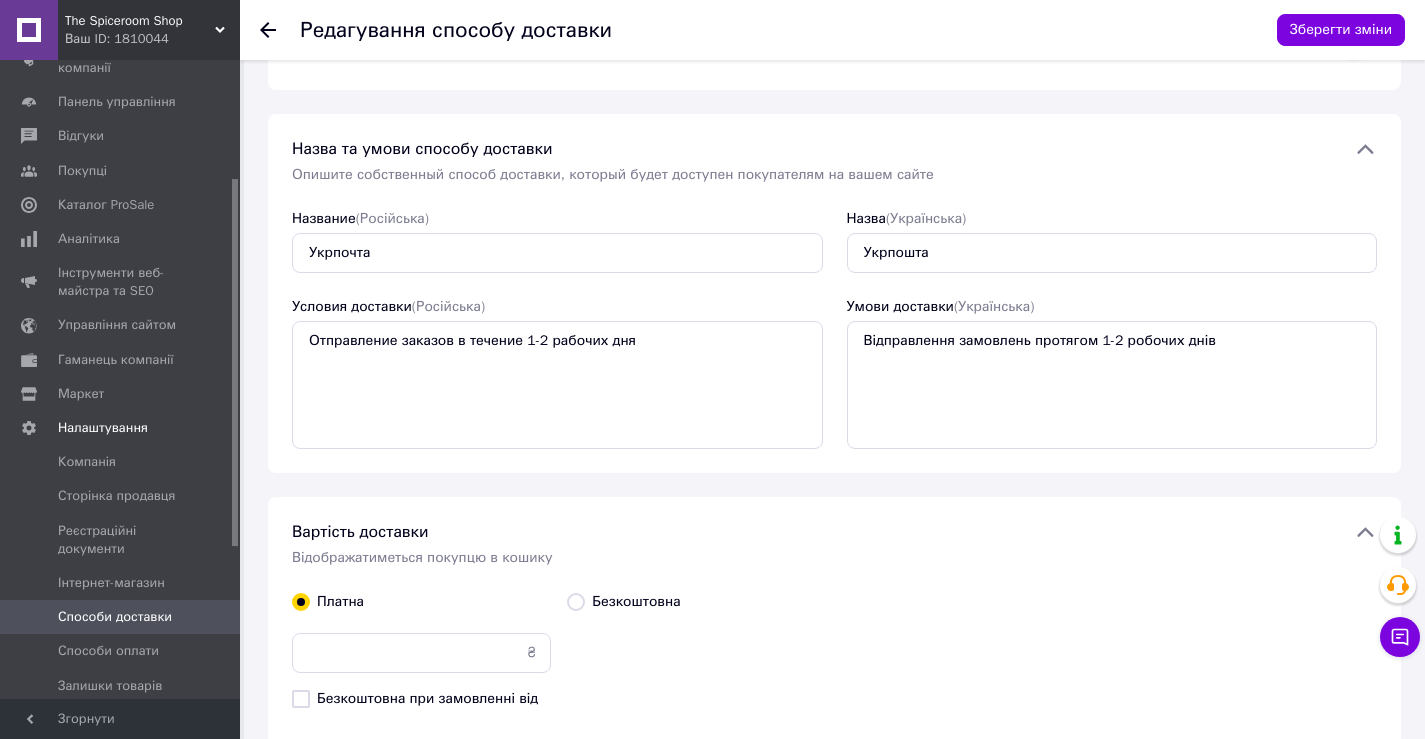 scroll, scrollTop: 0, scrollLeft: 0, axis: both 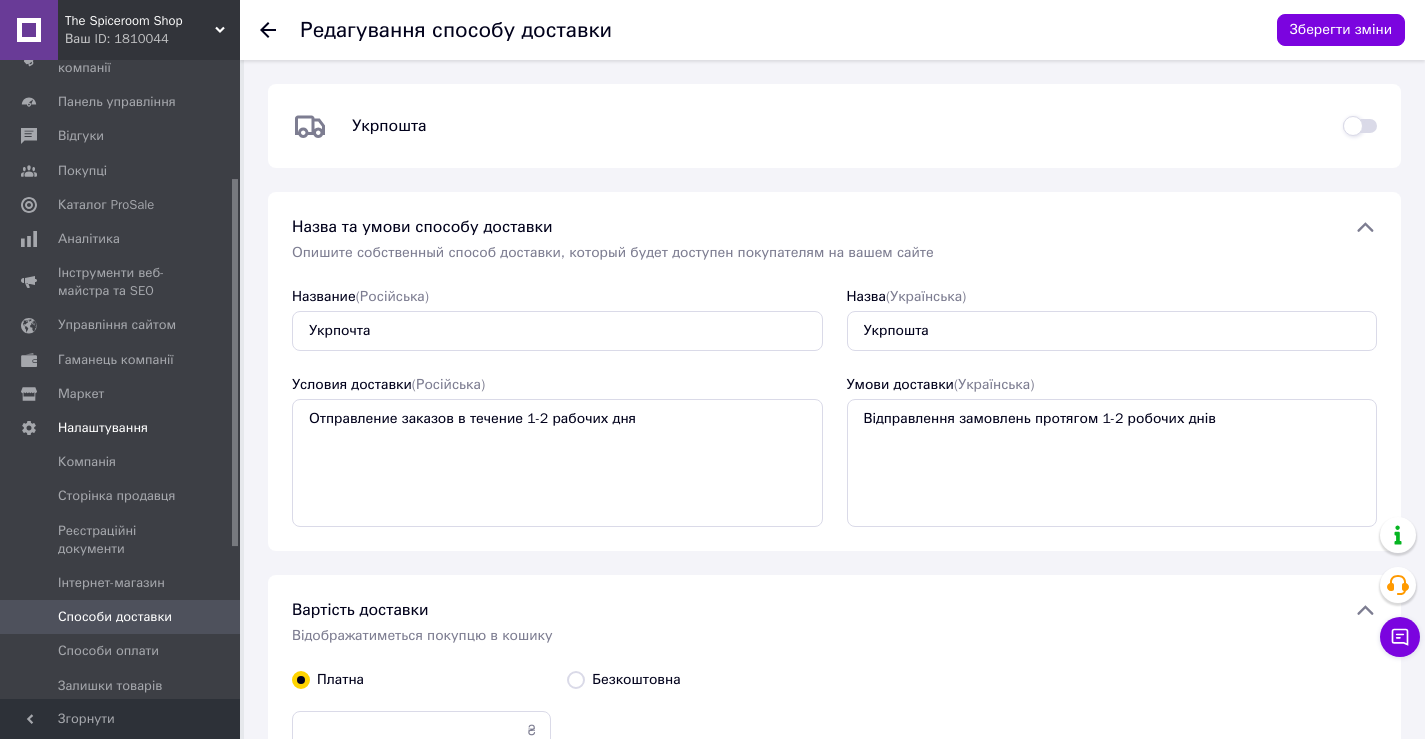 click 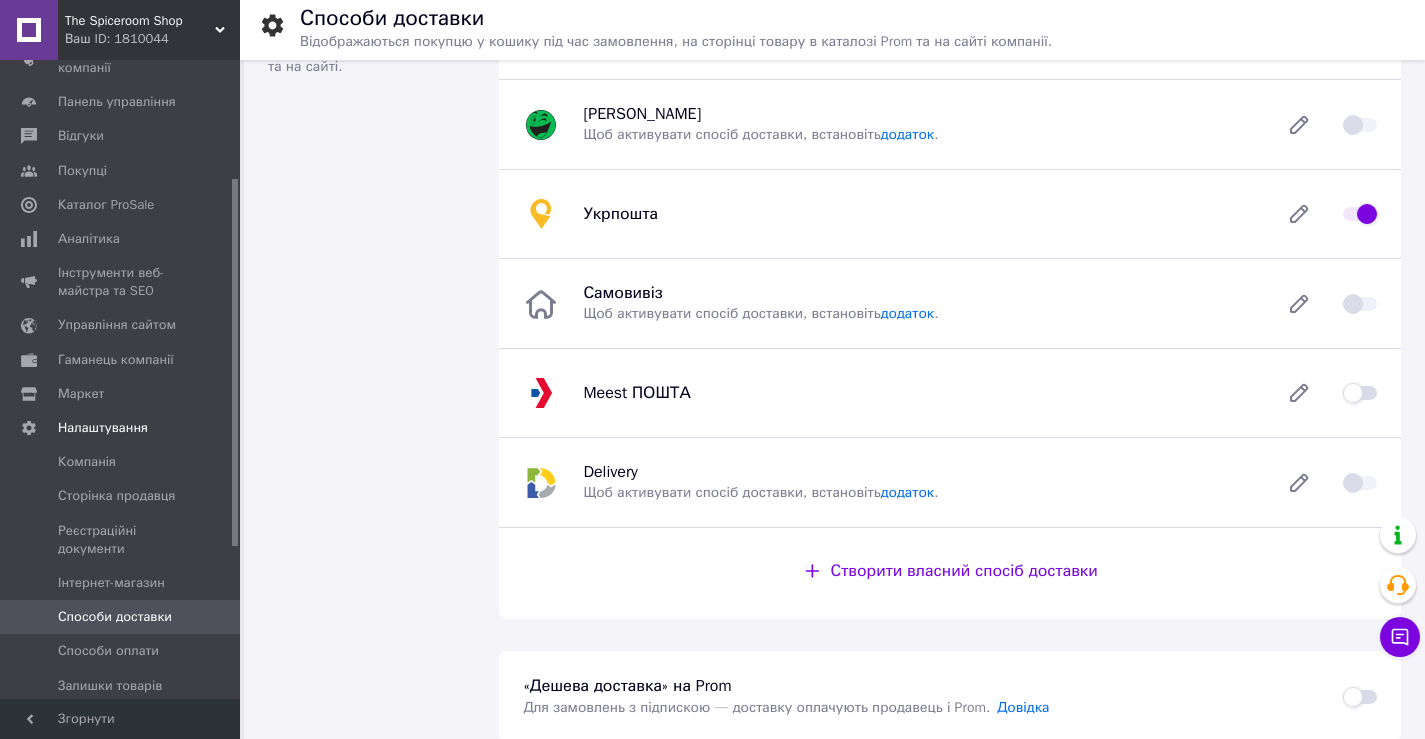 scroll, scrollTop: 0, scrollLeft: 0, axis: both 